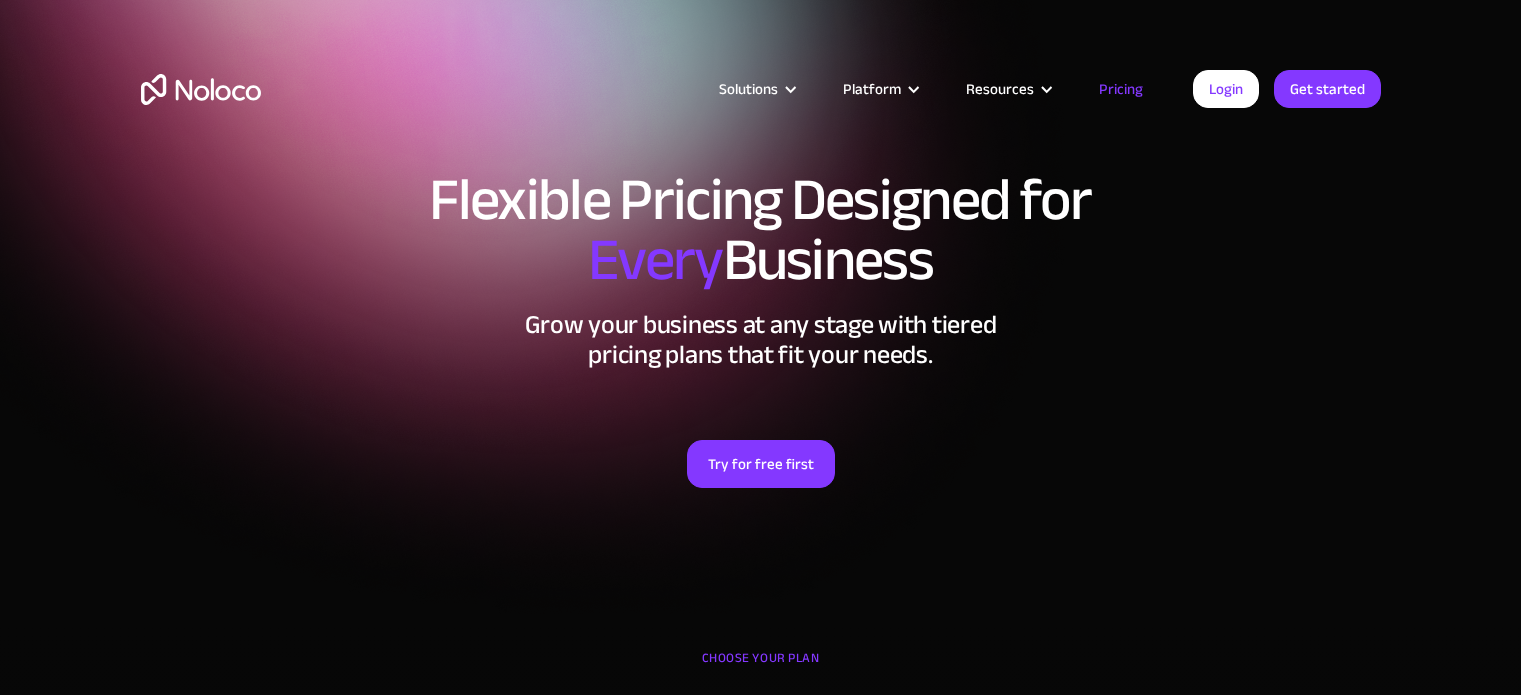 scroll, scrollTop: 0, scrollLeft: 0, axis: both 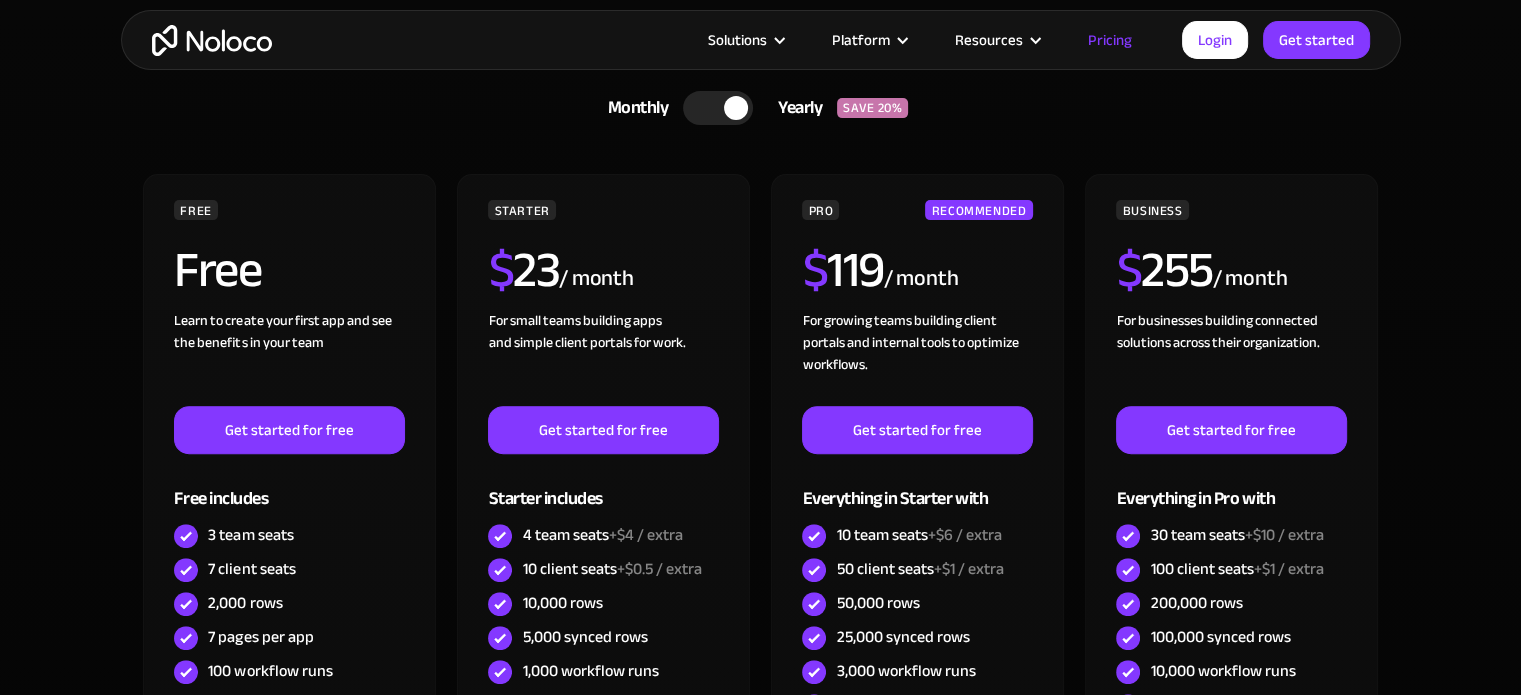 click on "CHOOSE YOUR PLAN Monthly Yearly SAVE 20% Monthly Yearly SAVE 20% FREE Free Learn to create your first app and see the benefits in your team ‍ Get started for free Free includes 3 team seats 7 client seats 2,000 rows 7 pages per app 100 workflow runs STARTER $ 29 / month For small teams building apps and simple client portals for work. ‍ Get started for free Starter includes 4 team seats  +$4 / extra 10 client seats  +$0.5 / extra 10,000 rows  5,000 synced rows 1,000 workflow runs PRO RECOMMENDED $ 149 / month For growing teams building client portals and internal tools to optimize workflows. Get started for free Everything in Starter with 10 team seats  +$6 / extra 50 client seats  +$1 / extra  50,000 rows 25,000 synced rows 3,000 workflow runs Custom domain Record-level permissions Field-level permissions Custom code BUSINESS $ 319 / month For businesses building connected  solutions across their organization. ‍ Get started for free Everything in Pro with 30 team seats  +$10 / extra  100 client seats" at bounding box center [760, 537] 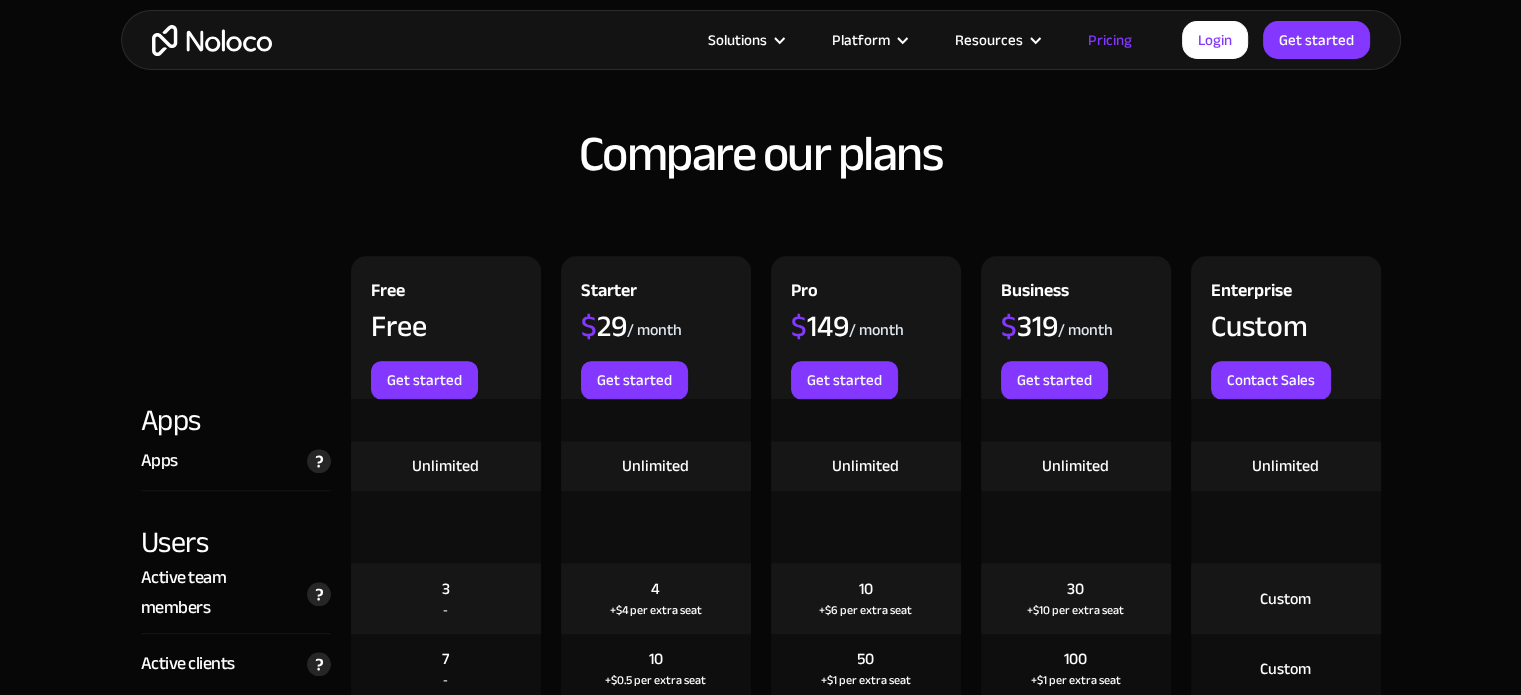 scroll, scrollTop: 2159, scrollLeft: 0, axis: vertical 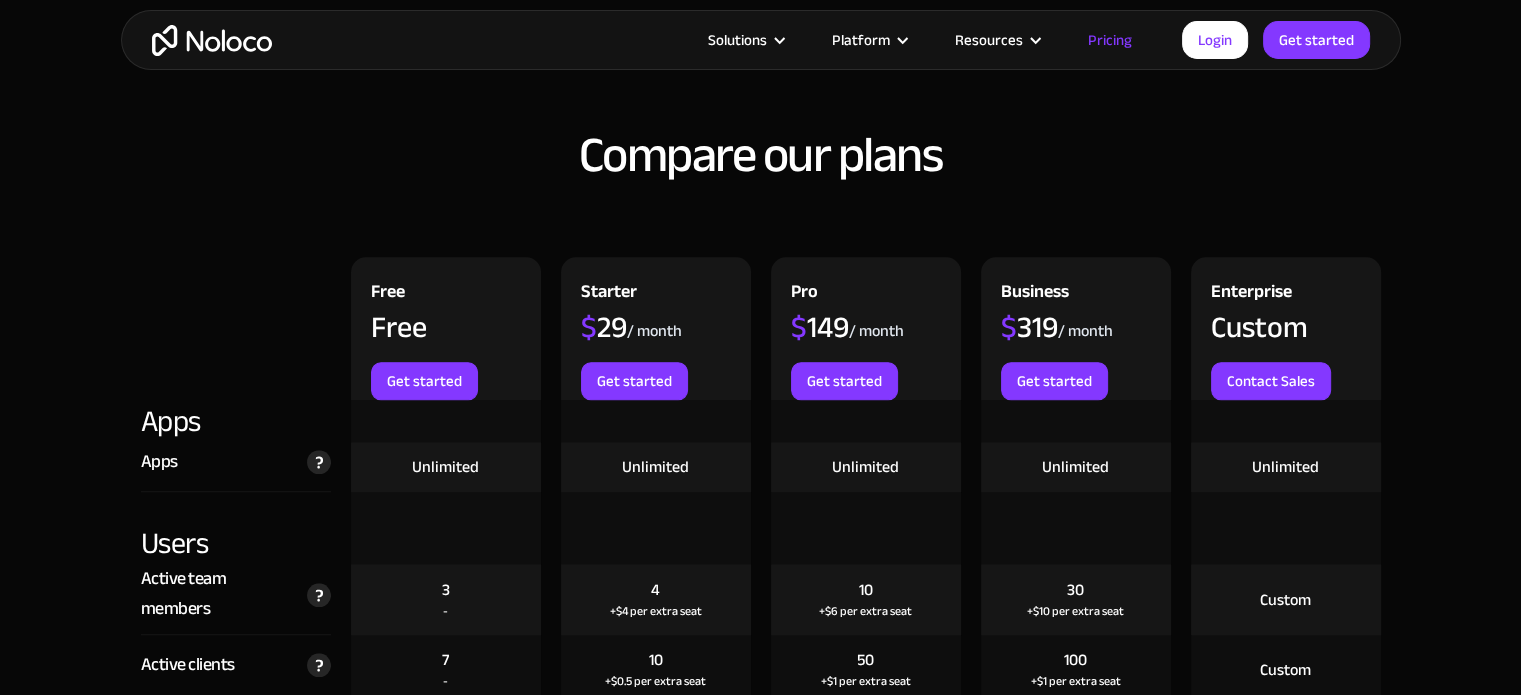 click on "Compare our plans Free Free Get started Starter $ 29 / month Get started Pro $ 149 / month Get started Business $ 319 / month Get started Enterprise Custom Contact Sales Apps Apps A live app is one where your app users can log in. Only Builders can log into apps that are not yet live. Unlimited Unlimited Unlimited Unlimited Unlimited Users Active team members The total number of  unique  users that log in to your team's app each month. Users in your user list are not counted until they sign in each month. ‍ If a user access more than one of your apps, they are still counted as only one user. This number resets each month. ‍ Contact sales for more than 100 active users on the Business Plan. 3 - 4 +$4 per extra seat 10 +$6 per extra seat 30 +$10 per extra seat Custom Active clients The total number of  unique  clients that log in to your team's app each month. A client is any other user that does not qualify as a team member Users in your user list are not counted until they sign in each month. ‍ 7 - 10 -" at bounding box center [760, 3102] 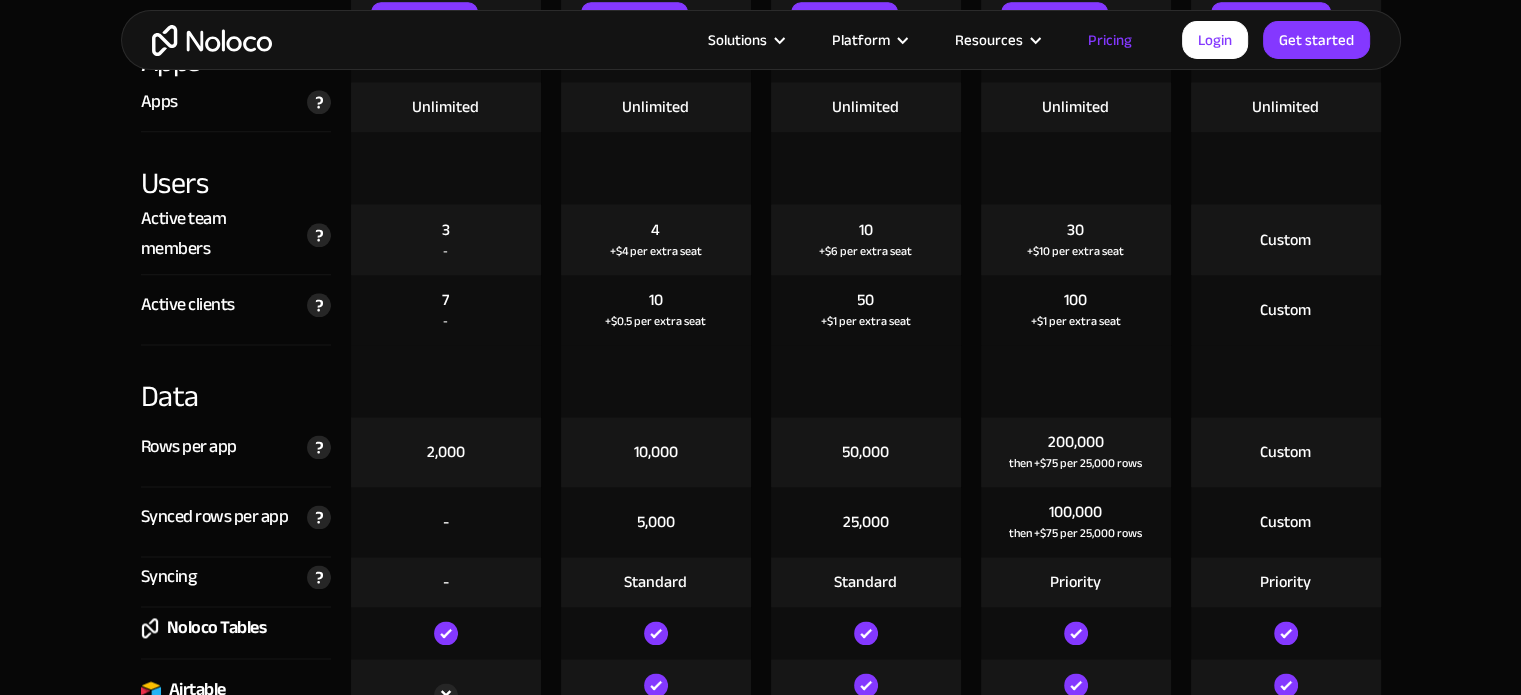 scroll, scrollTop: 2559, scrollLeft: 0, axis: vertical 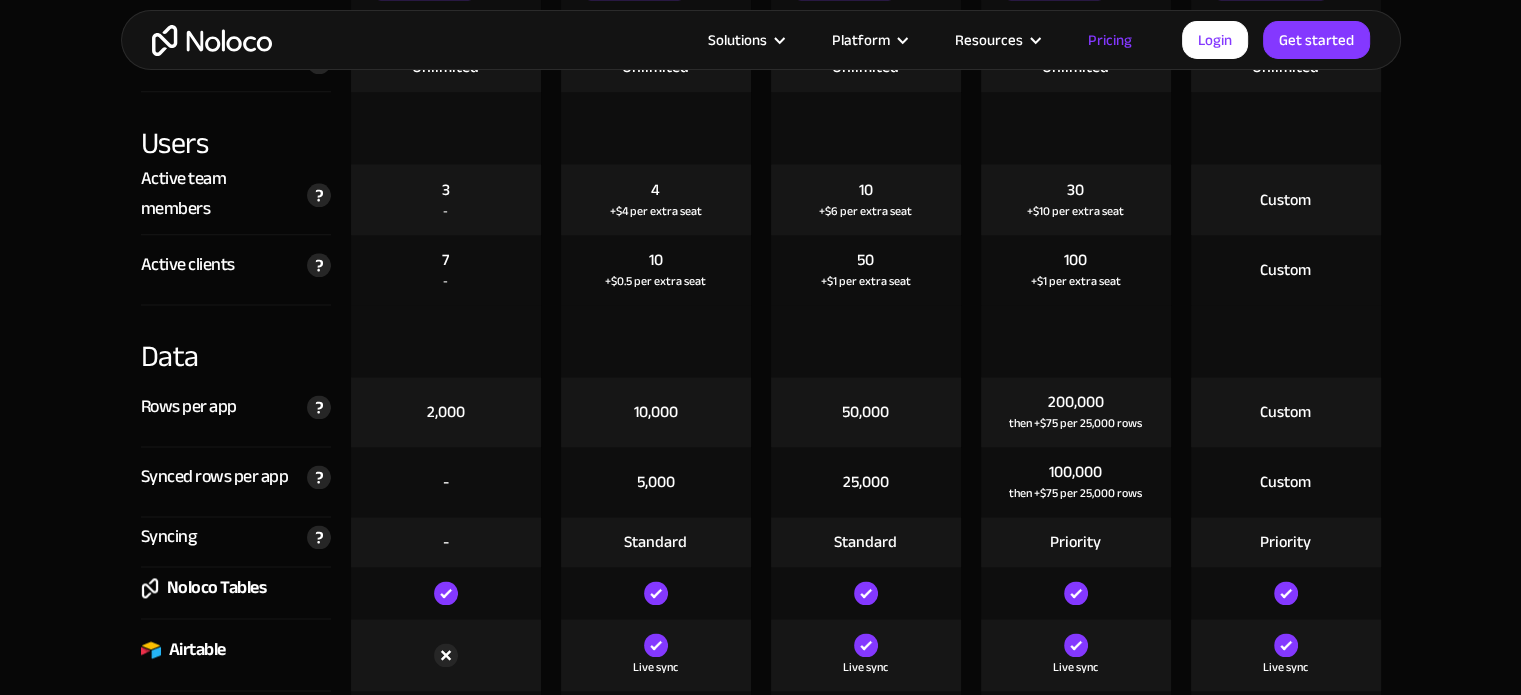 click on "+$4 per extra seat" at bounding box center (656, 211) 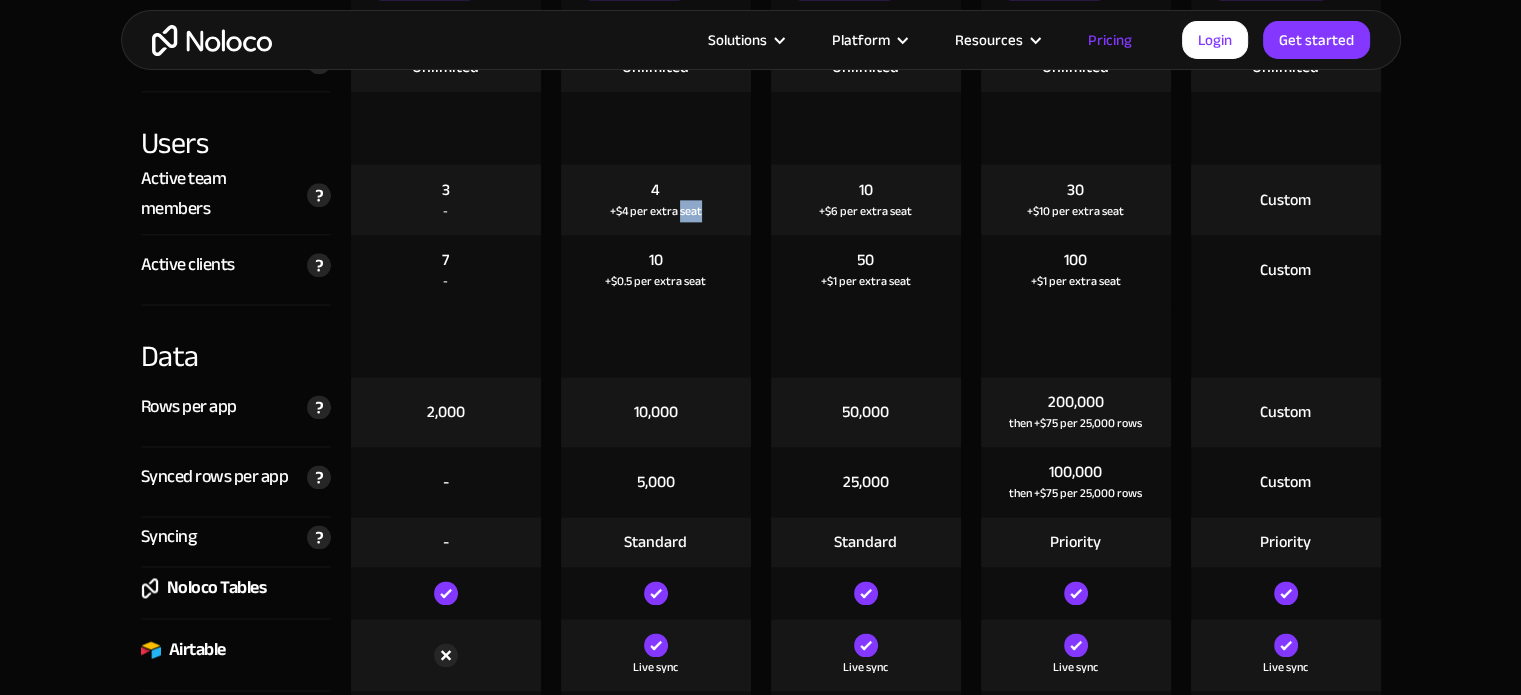click on "+$4 per extra seat" at bounding box center [656, 211] 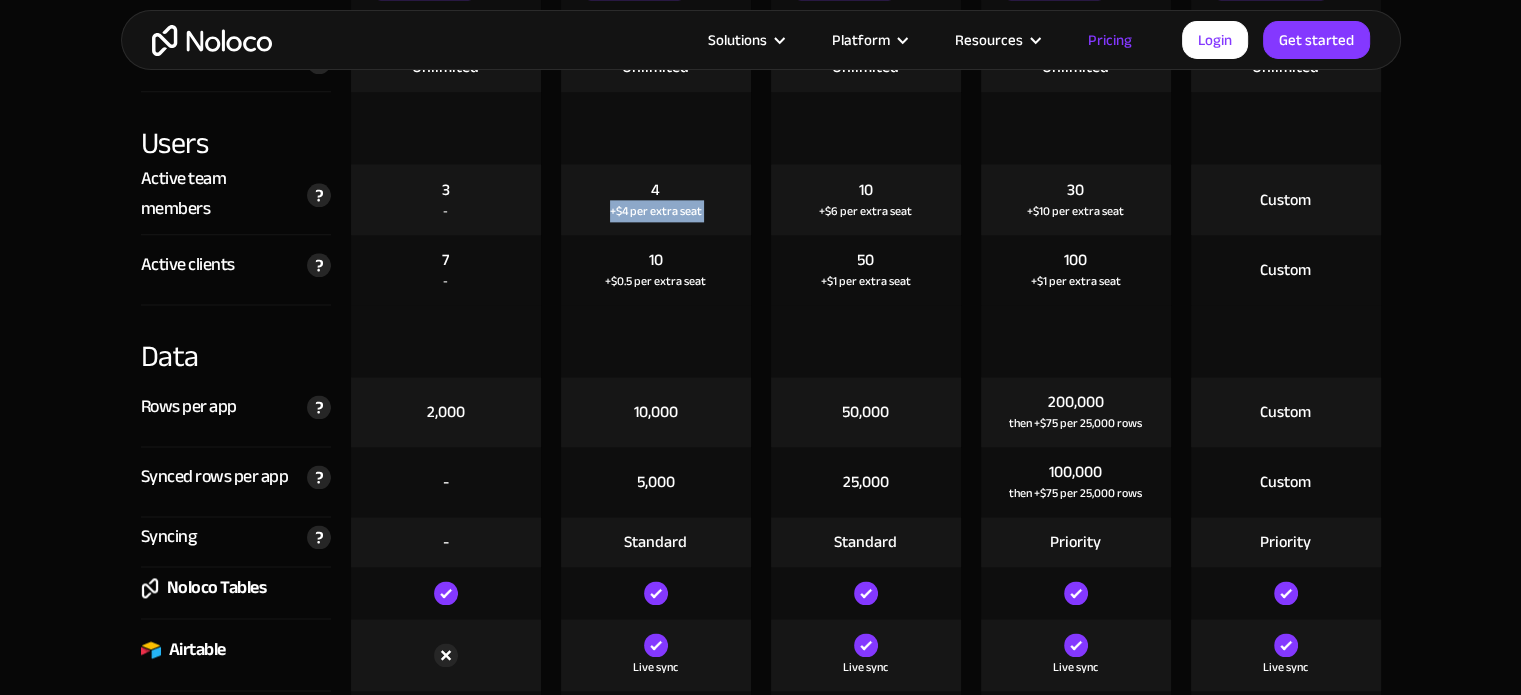click on "+$4 per extra seat" at bounding box center (656, 211) 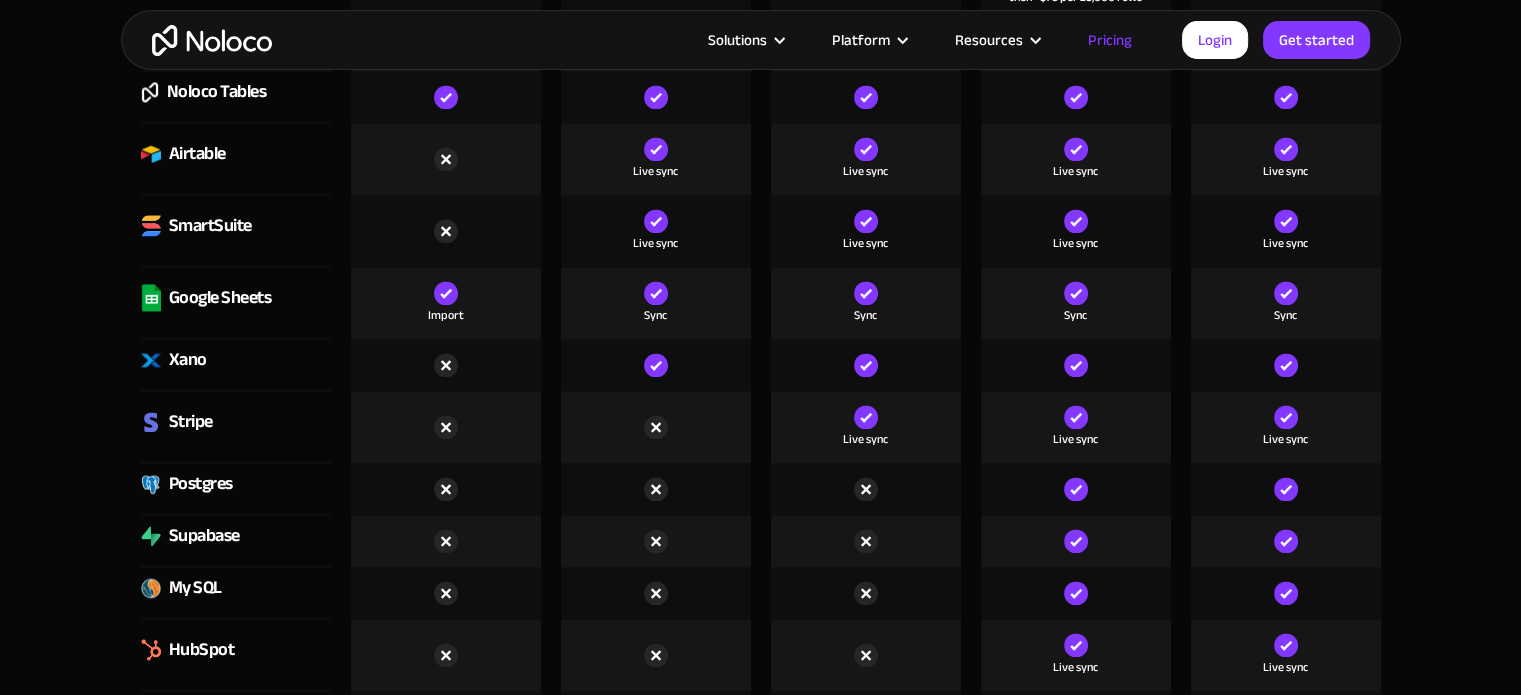 scroll, scrollTop: 3052, scrollLeft: 0, axis: vertical 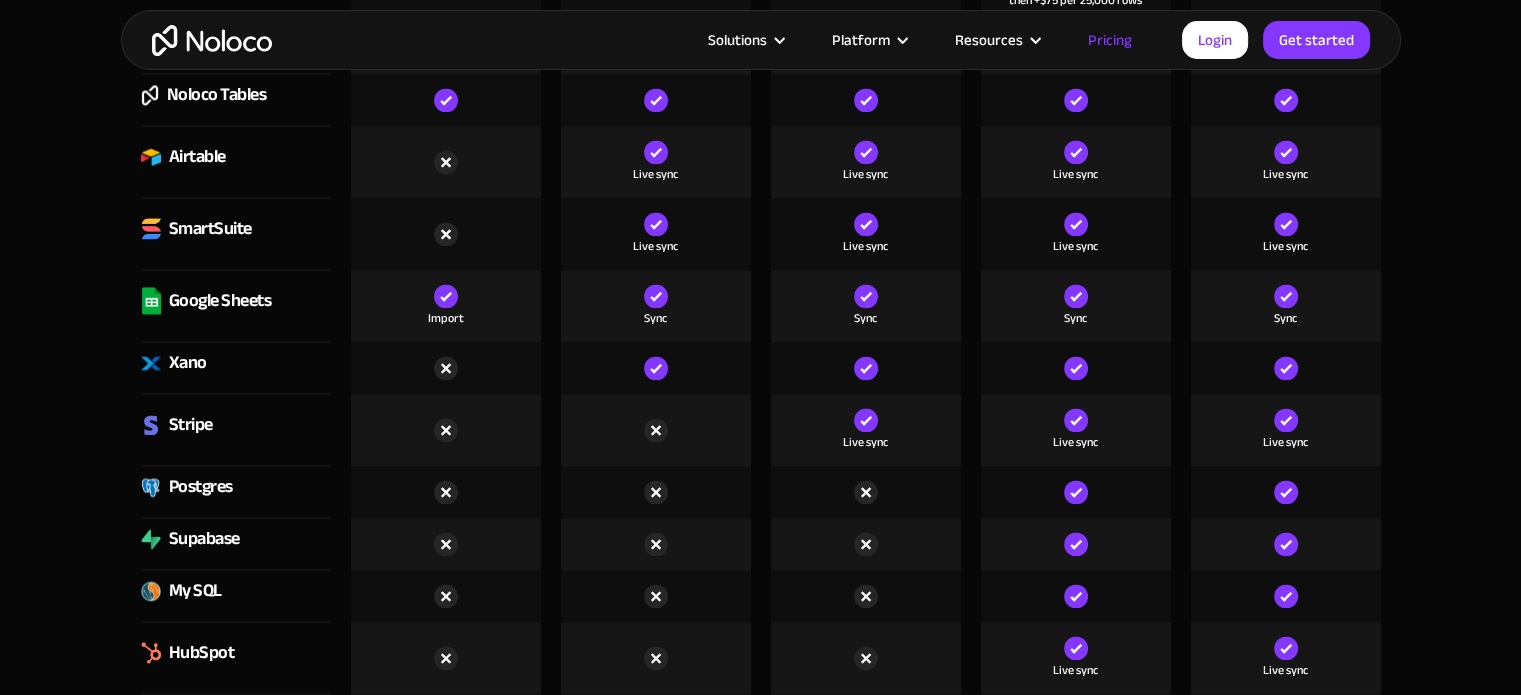 click on "Sync" at bounding box center (655, 318) 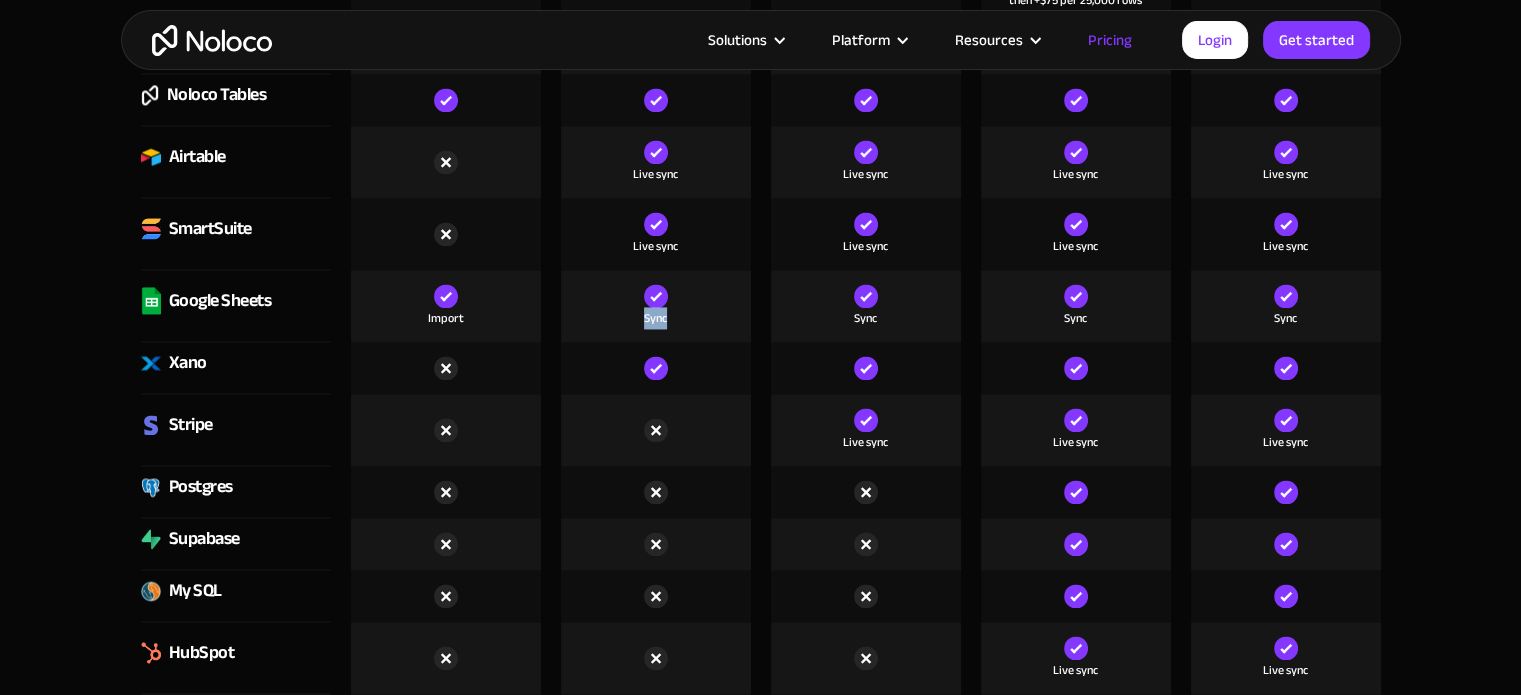 click on "Sync" at bounding box center [655, 318] 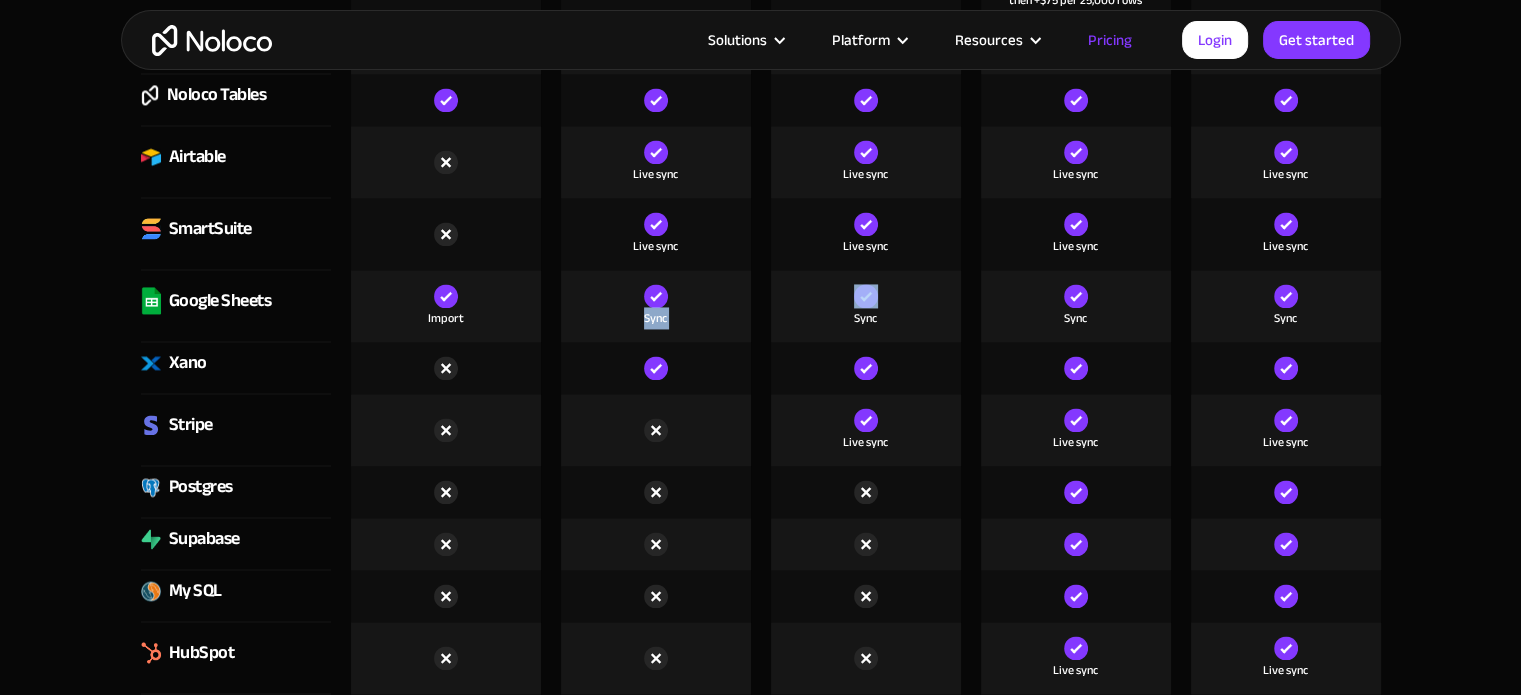 click on "Sync" at bounding box center [655, 318] 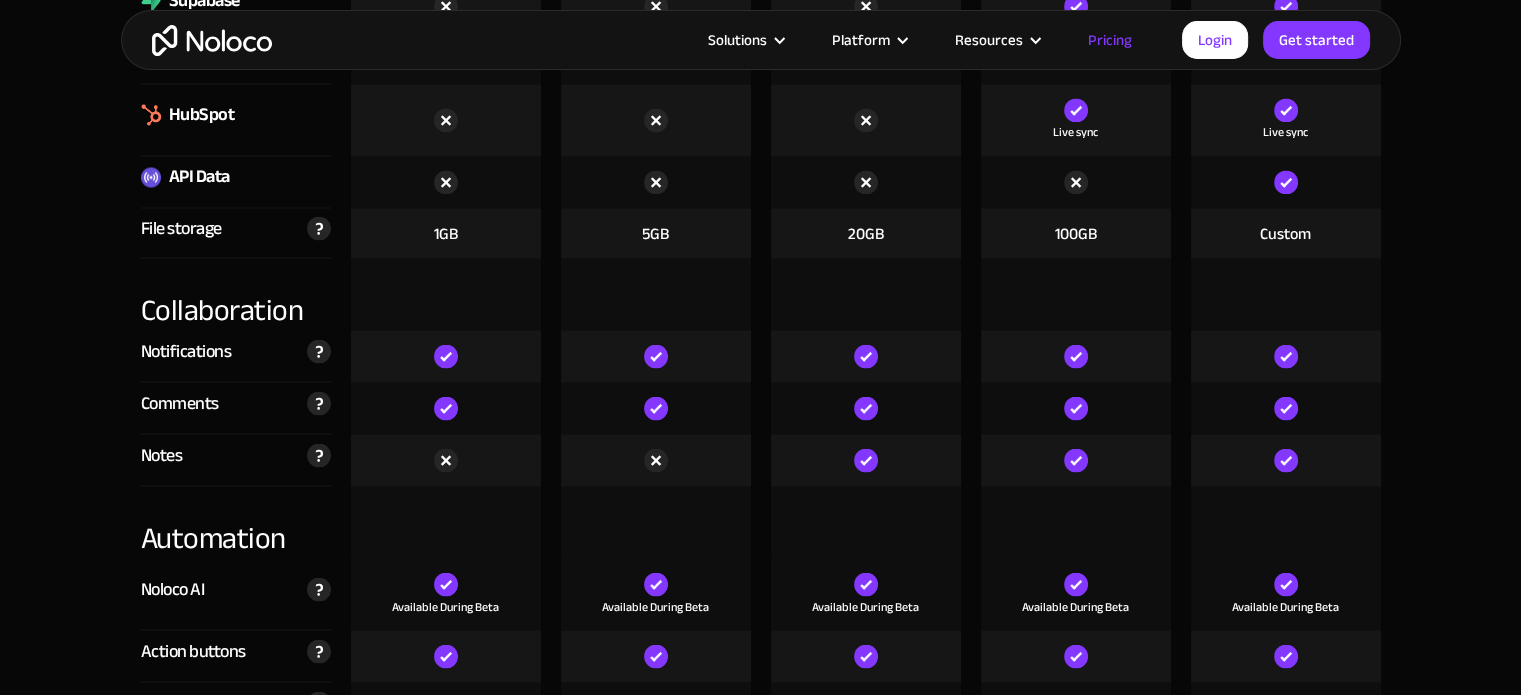 scroll, scrollTop: 3585, scrollLeft: 0, axis: vertical 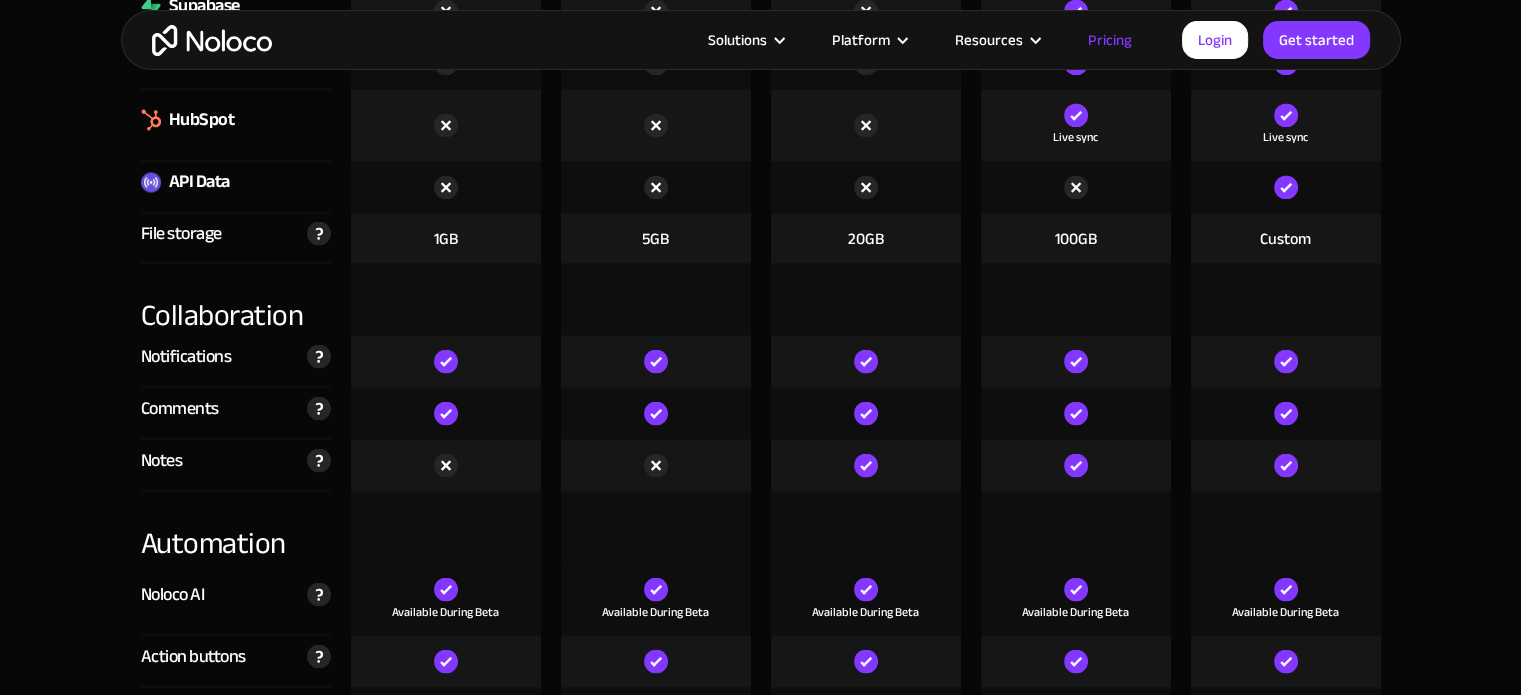 click at bounding box center (656, 465) 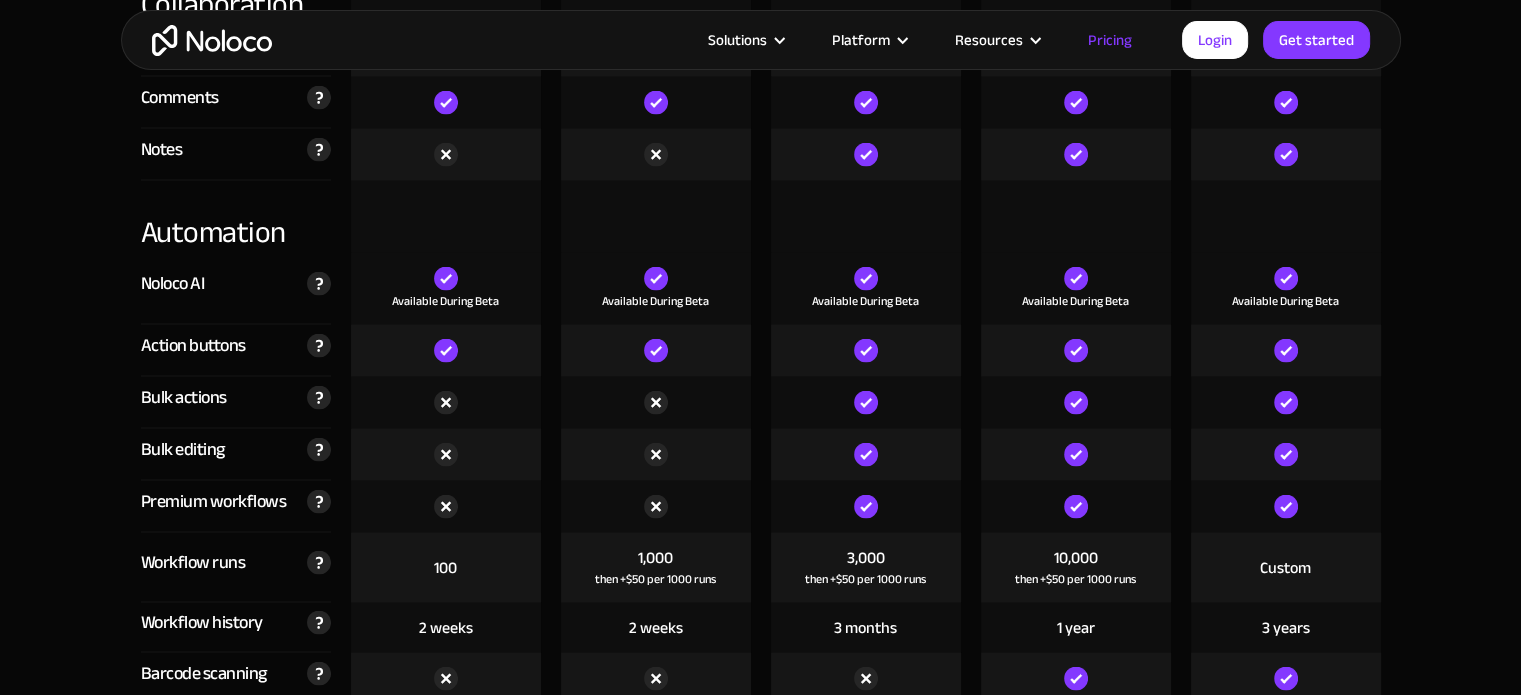 scroll, scrollTop: 3897, scrollLeft: 0, axis: vertical 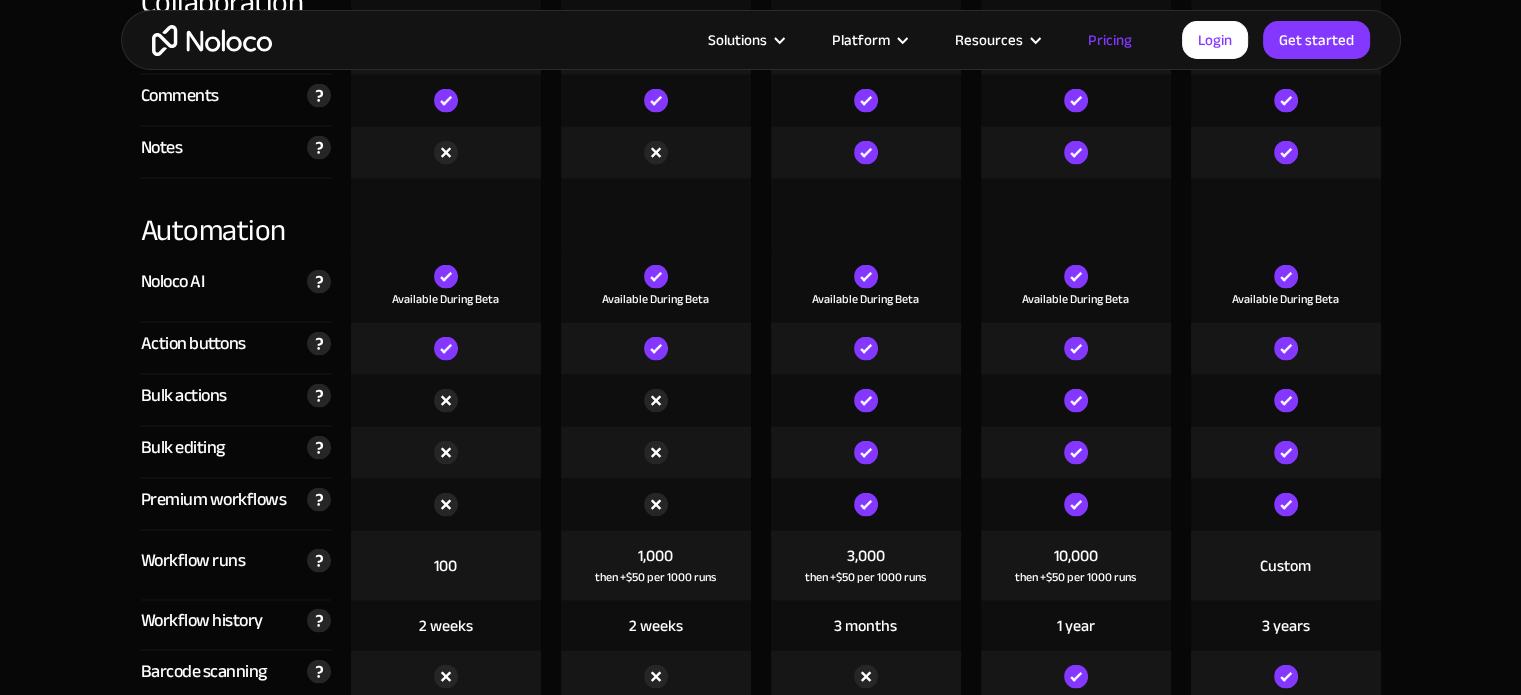 click on "Available During Beta" at bounding box center [445, 299] 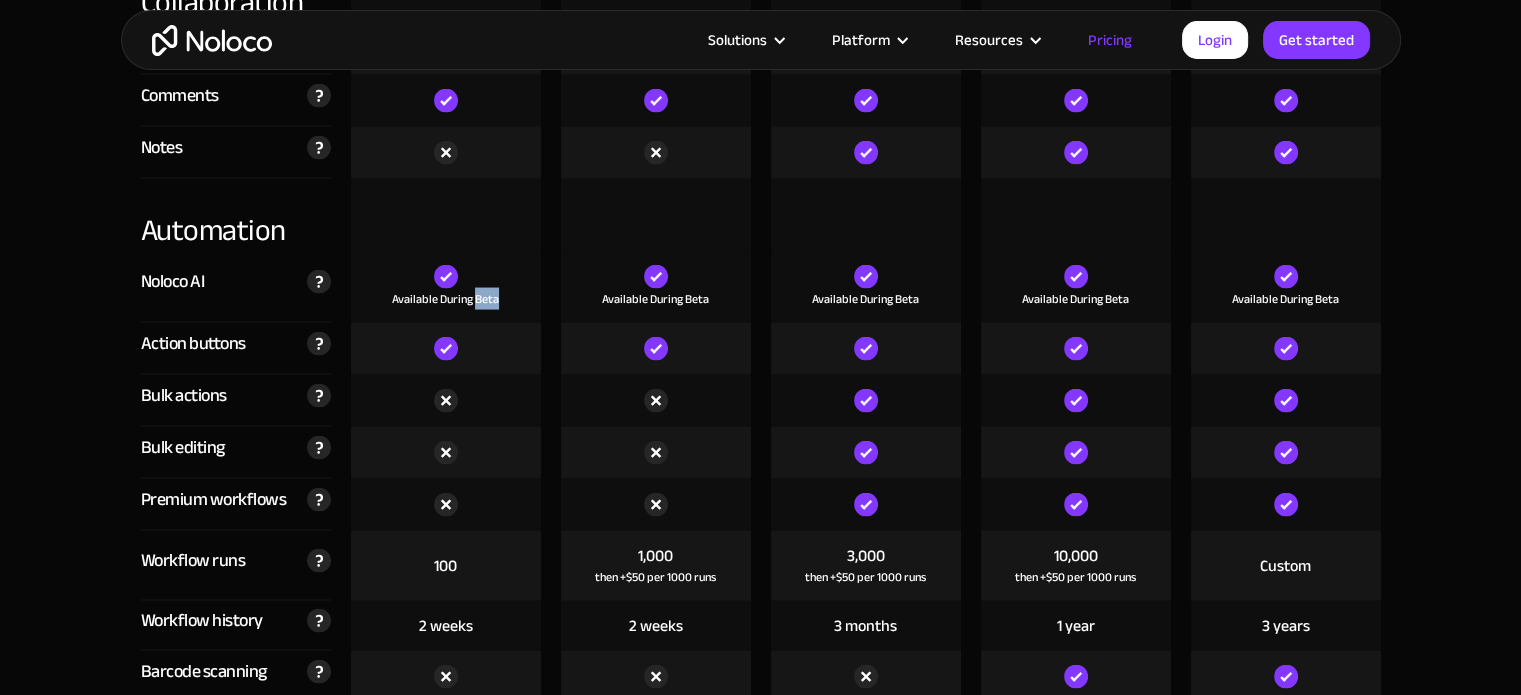 click on "Available During Beta" at bounding box center (445, 299) 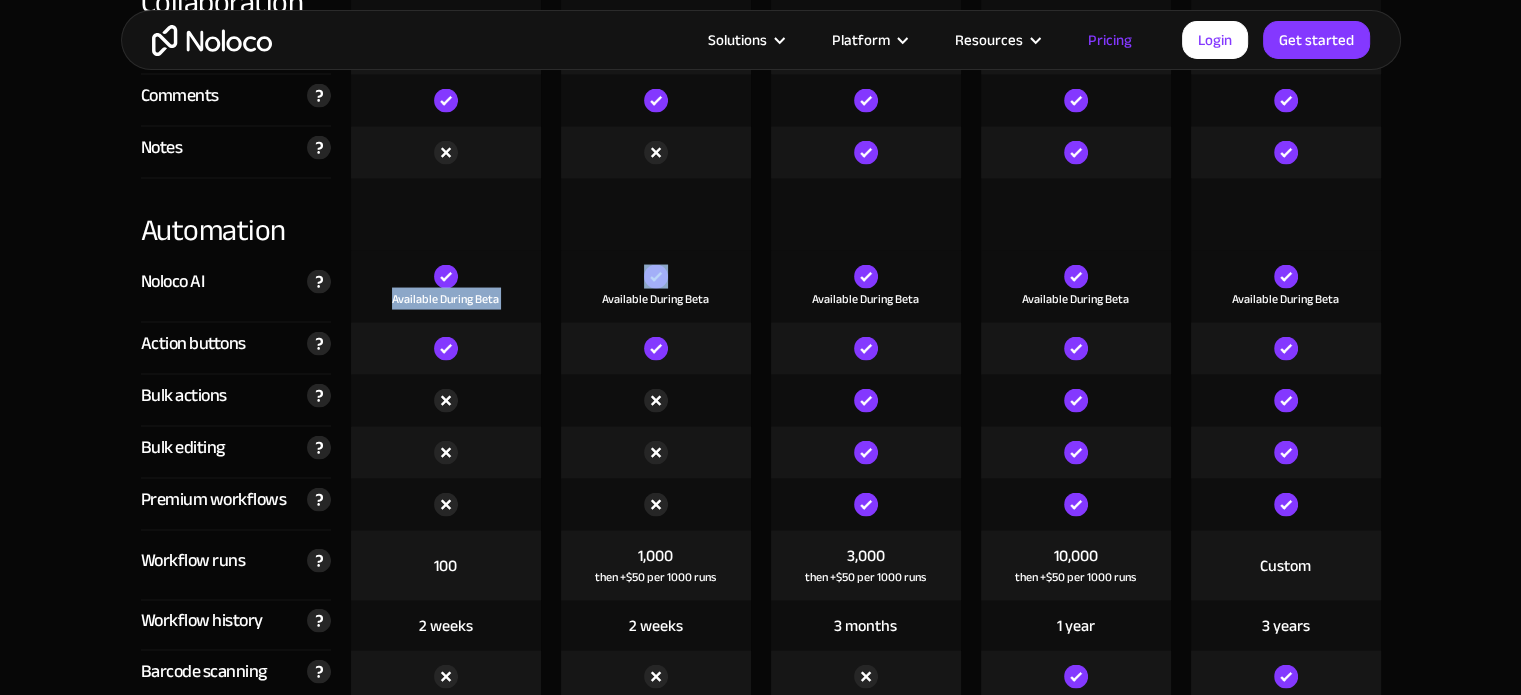 click on "Available During Beta" at bounding box center (445, 299) 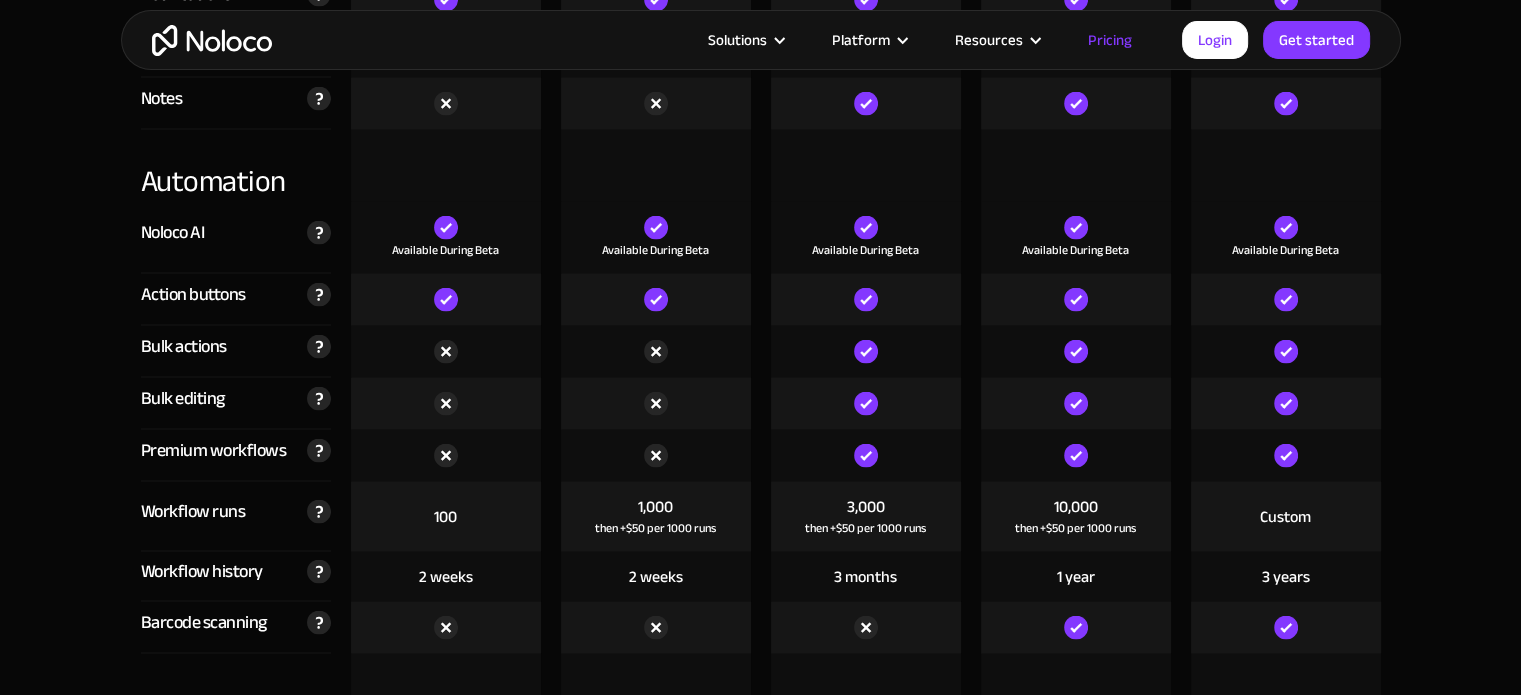 scroll, scrollTop: 3945, scrollLeft: 0, axis: vertical 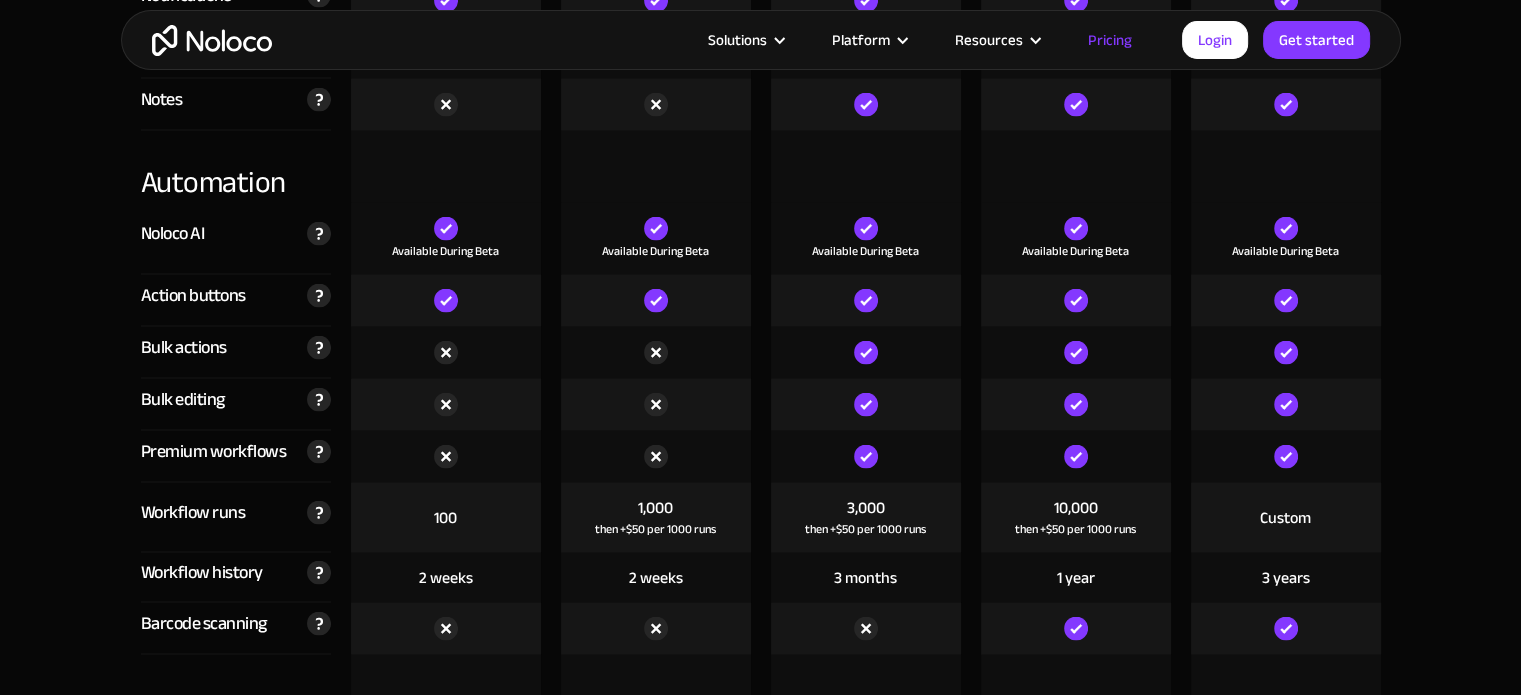 click at bounding box center (446, 301) 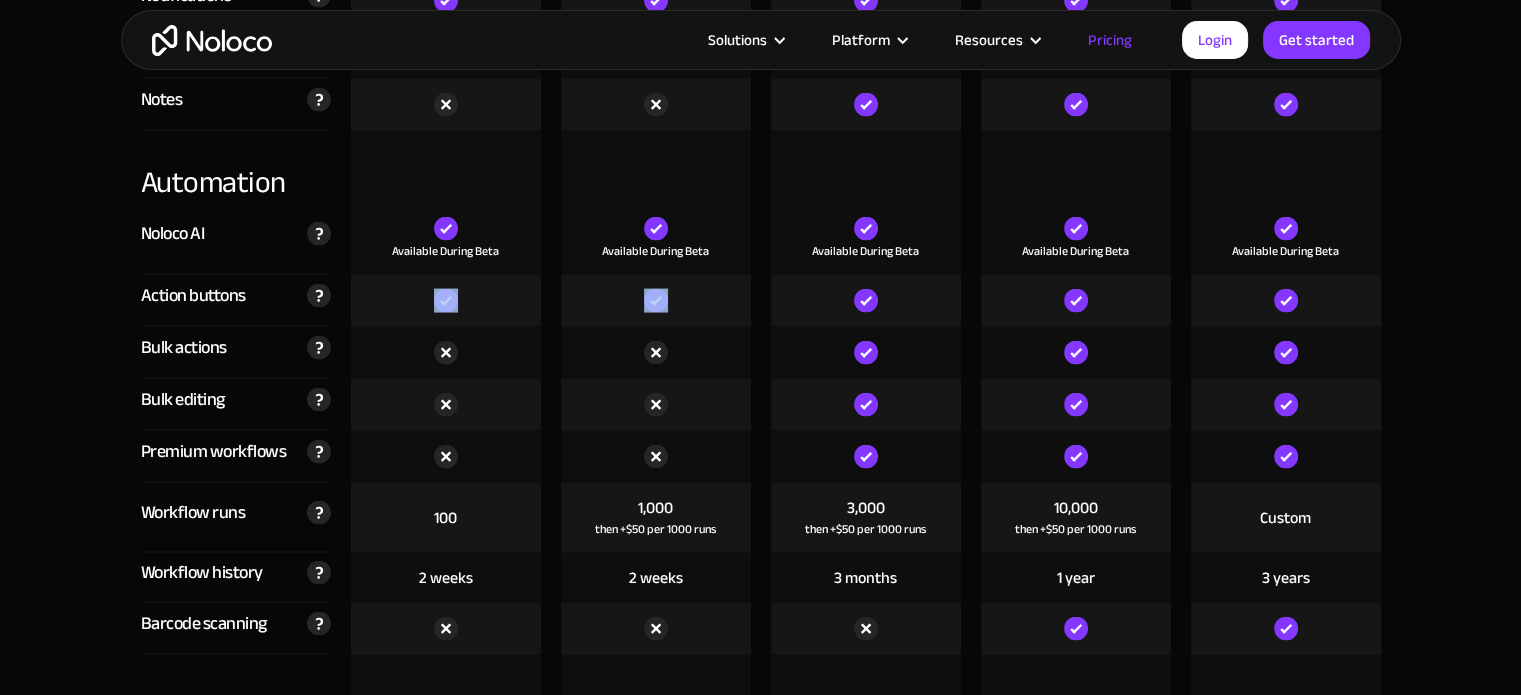 click at bounding box center [446, 301] 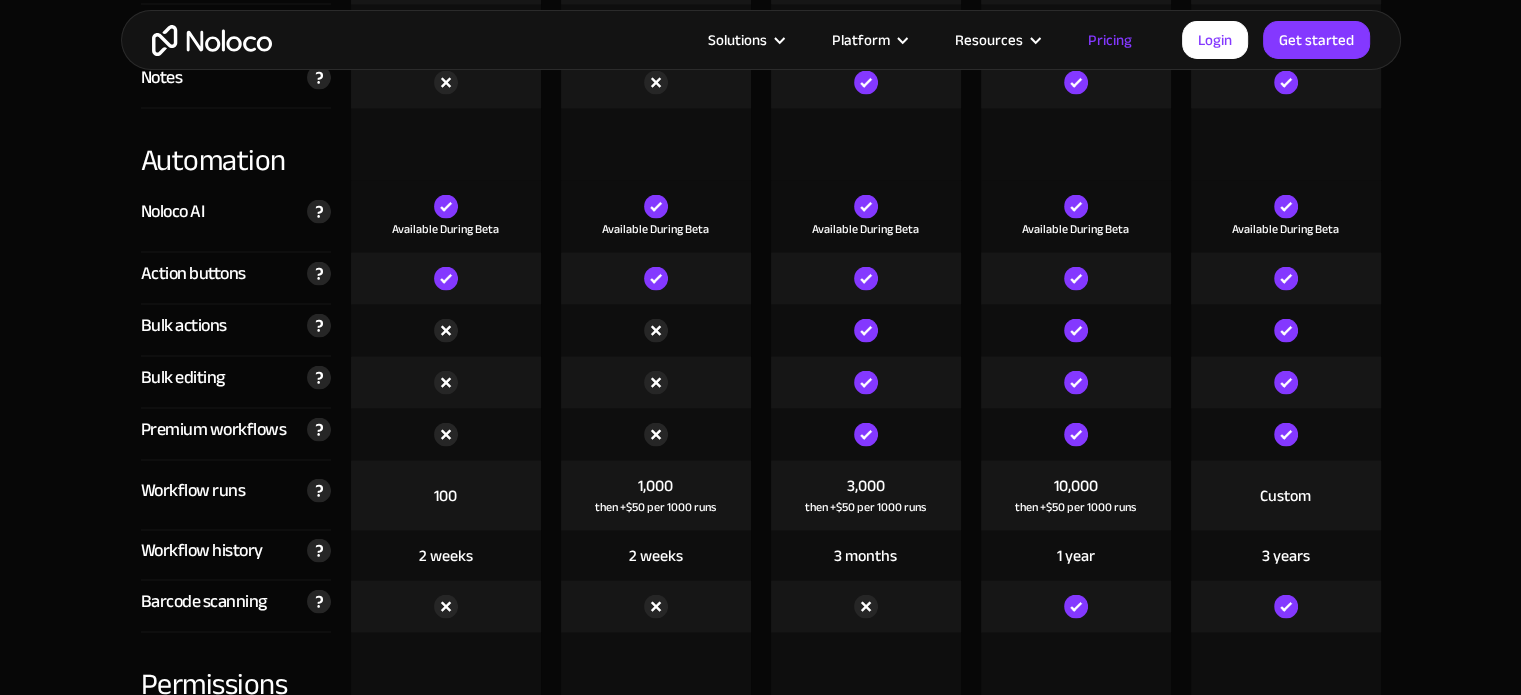 scroll, scrollTop: 3968, scrollLeft: 0, axis: vertical 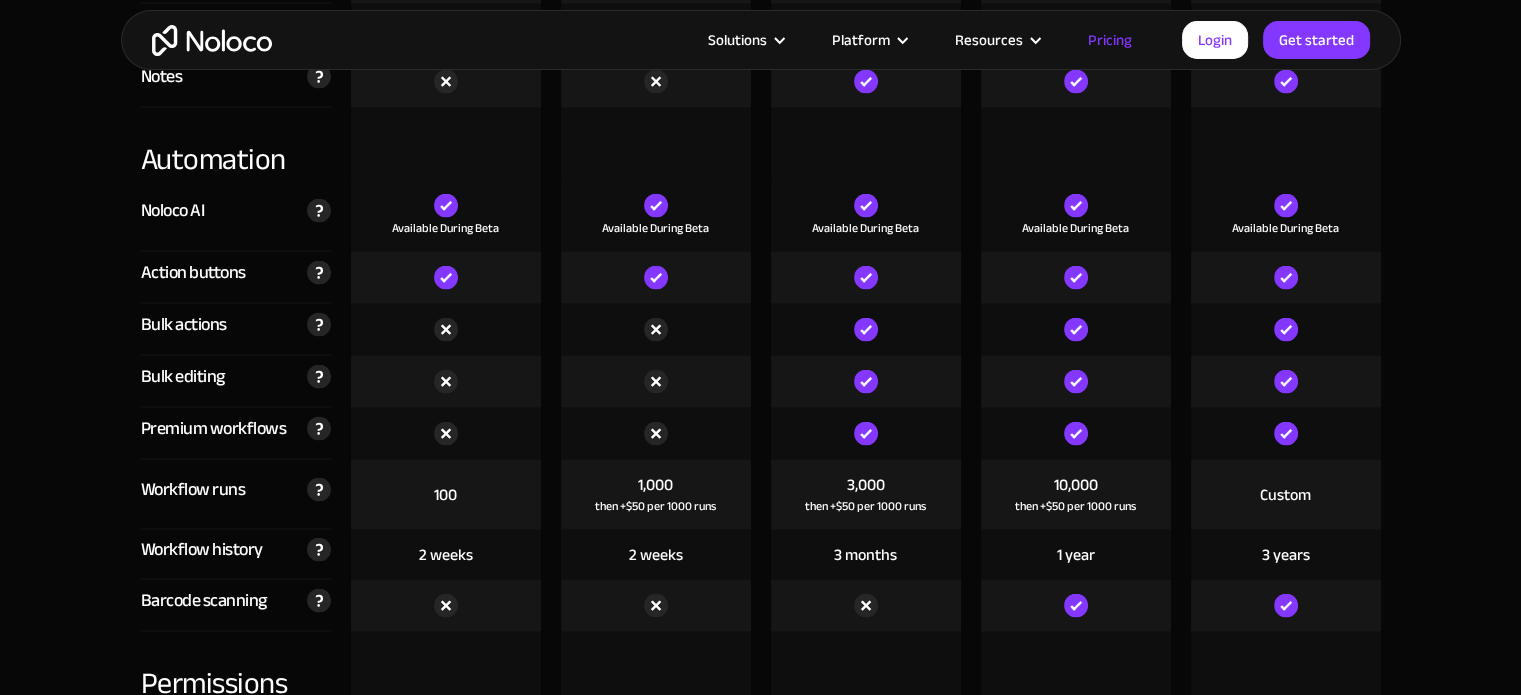 click at bounding box center [446, 278] 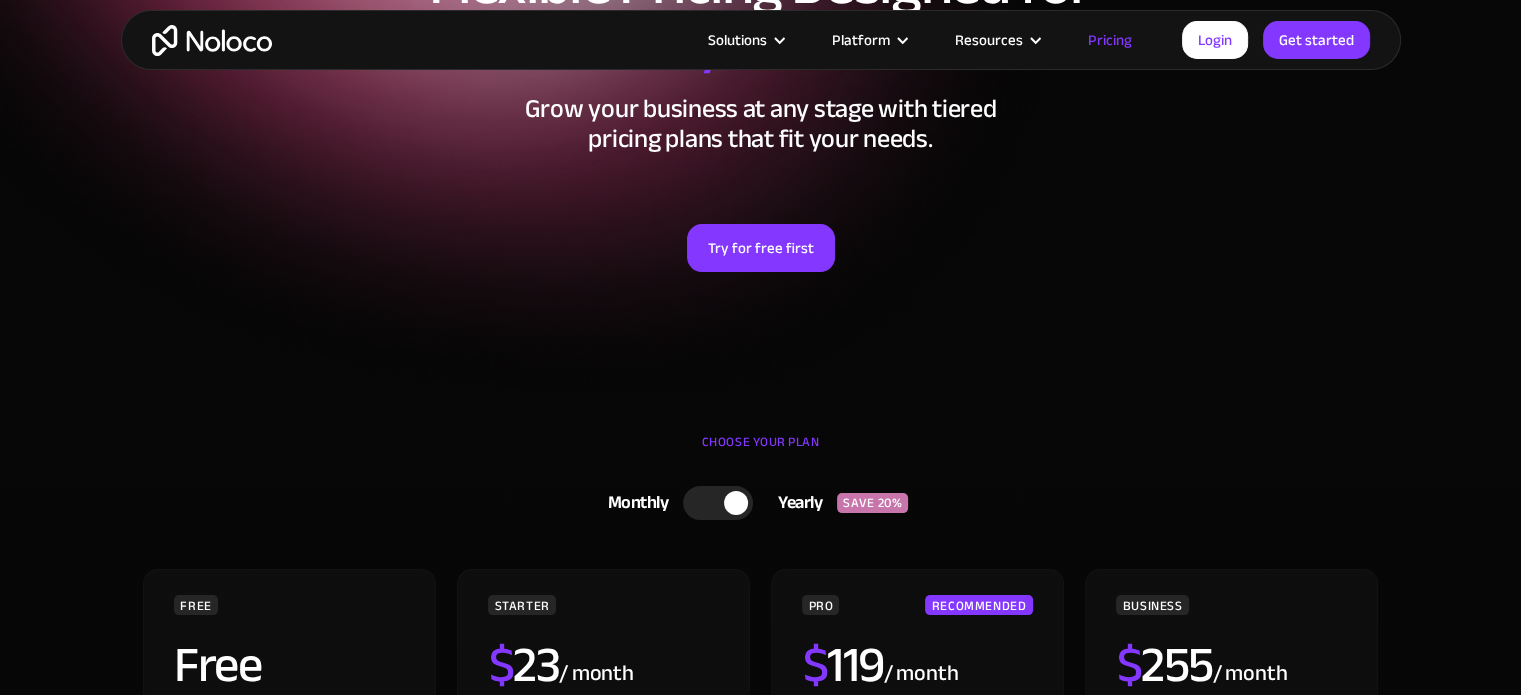 scroll, scrollTop: 211, scrollLeft: 0, axis: vertical 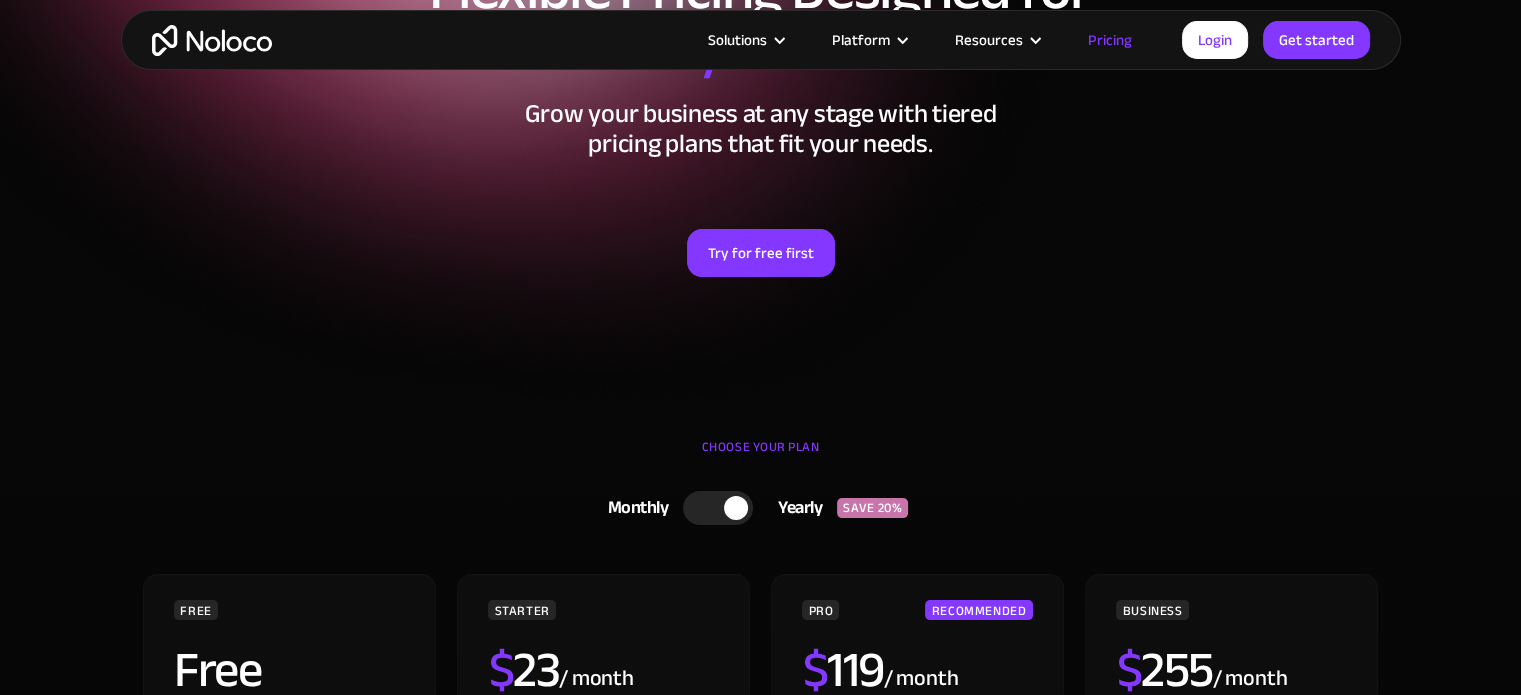 click at bounding box center [718, 508] 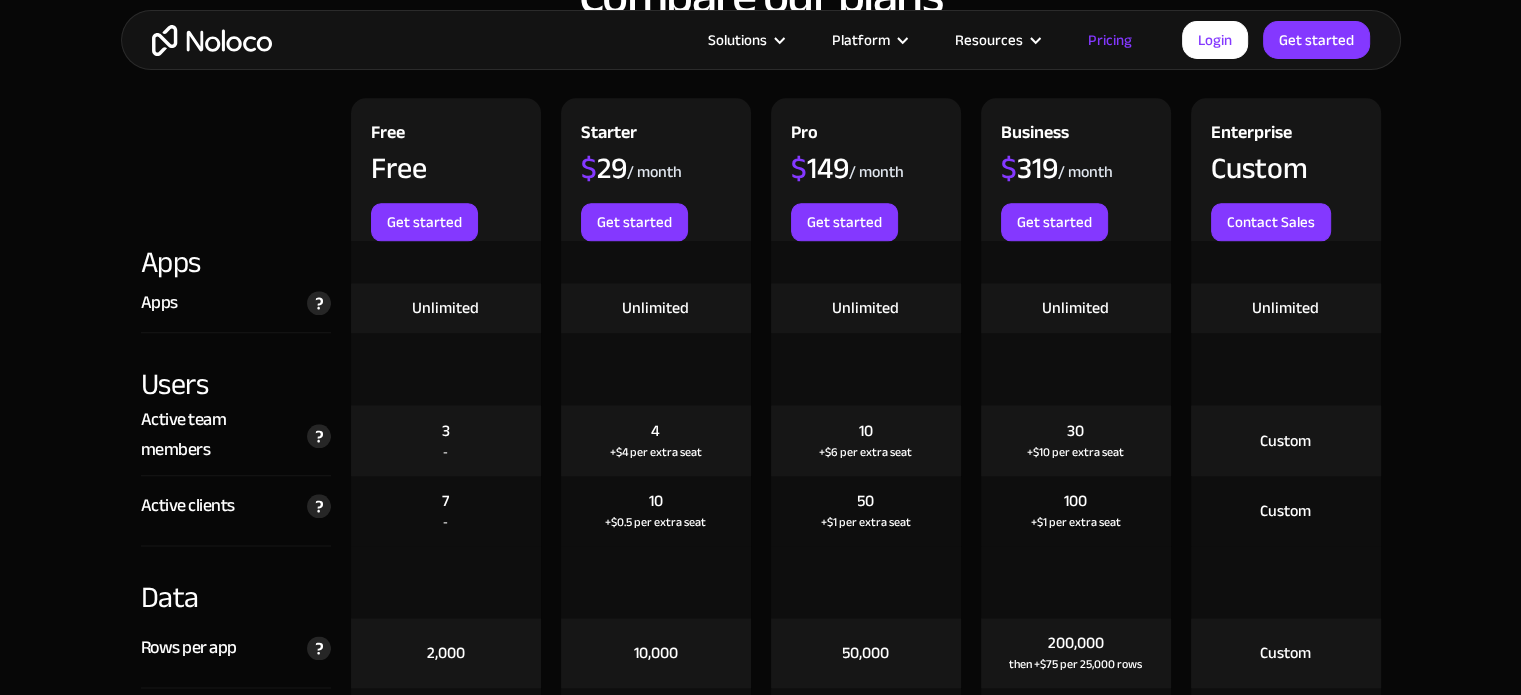 scroll, scrollTop: 2316, scrollLeft: 0, axis: vertical 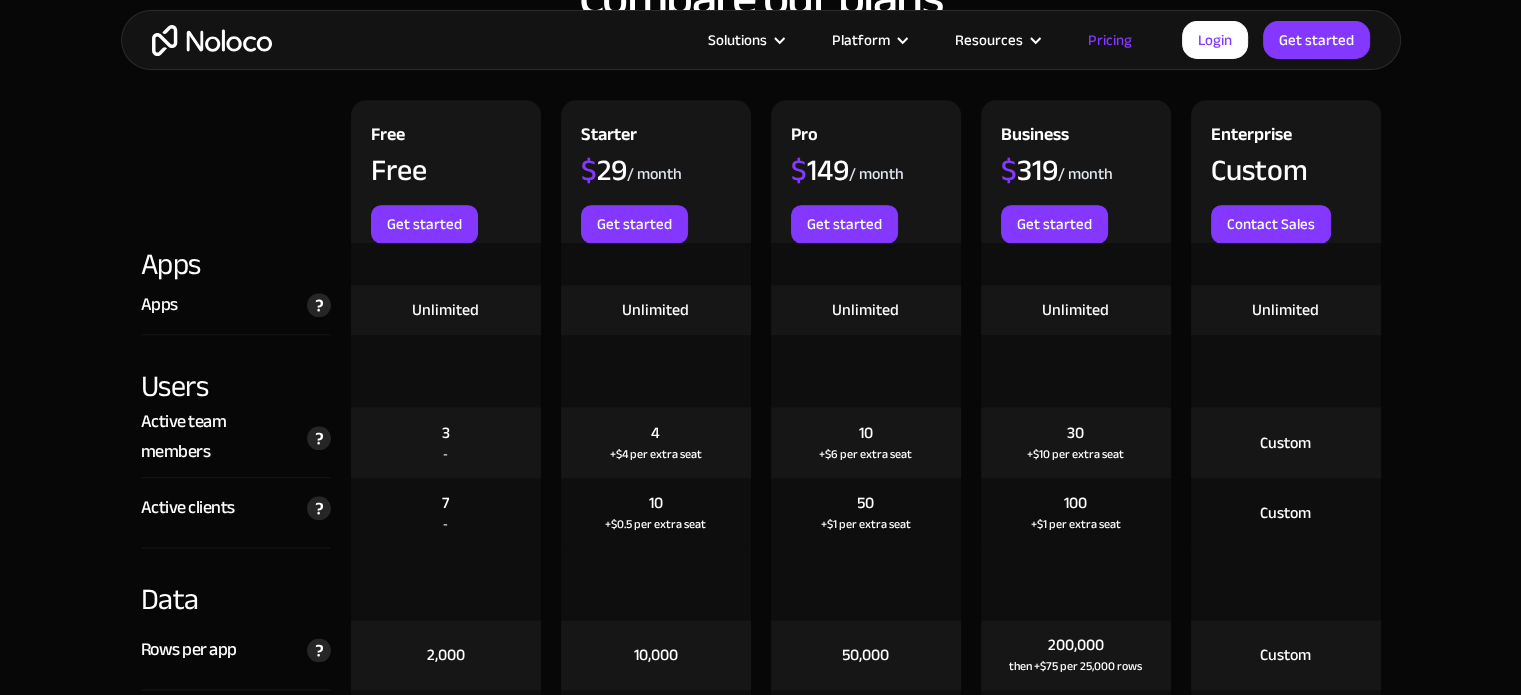 click on "Compare our plans Free Free Get started Starter $ 29 / month Get started Pro $ 149 / month Get started Business $ 319 / month Get started Enterprise Custom Contact Sales Apps Apps A live app is one where your app users can log in. Only Builders can log into apps that are not yet live. Unlimited Unlimited Unlimited Unlimited Unlimited Users Active team members The total number of  unique  users that log in to your team's app each month. Users in your user list are not counted until they sign in each month. ‍ If a user access more than one of your apps, they are still counted as only one user. This number resets each month. ‍ Contact sales for more than 100 active users on the Business Plan. 3 - 4 +$4 per extra seat 10 +$6 per extra seat 30 +$10 per extra seat Custom Active clients The total number of  unique  clients that log in to your team's app each month. A client is any other user that does not qualify as a team member Users in your user list are not counted until they sign in each month. ‍ 7 - 10 -" at bounding box center [760, 2945] 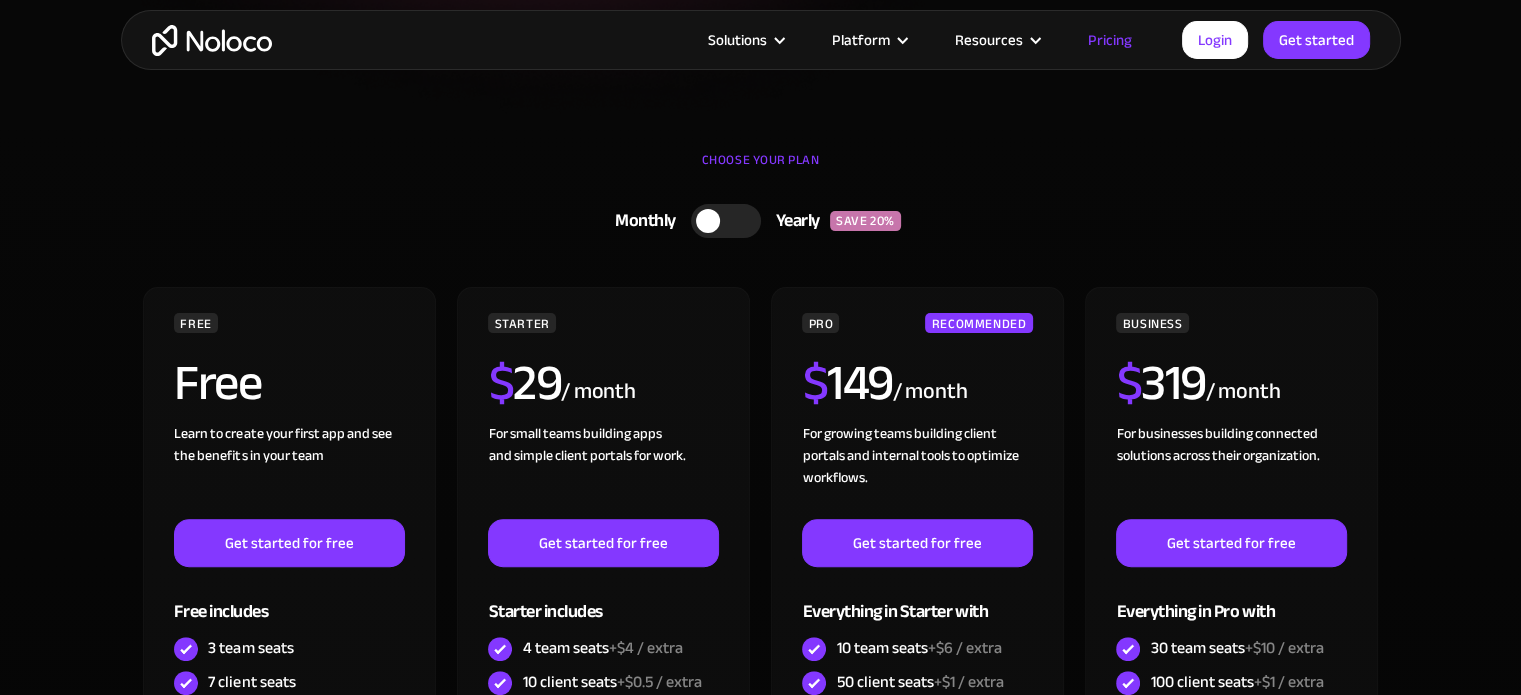 scroll, scrollTop: 496, scrollLeft: 0, axis: vertical 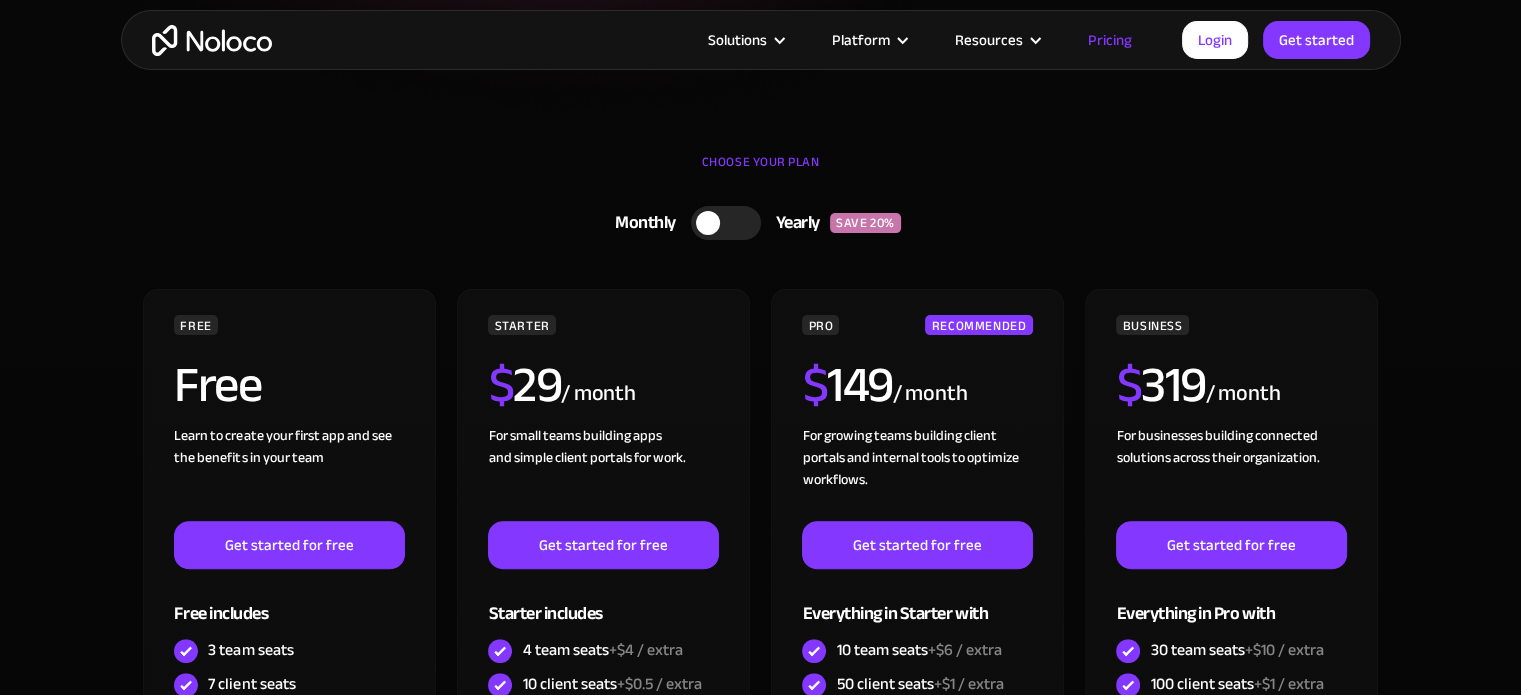 click at bounding box center [708, 223] 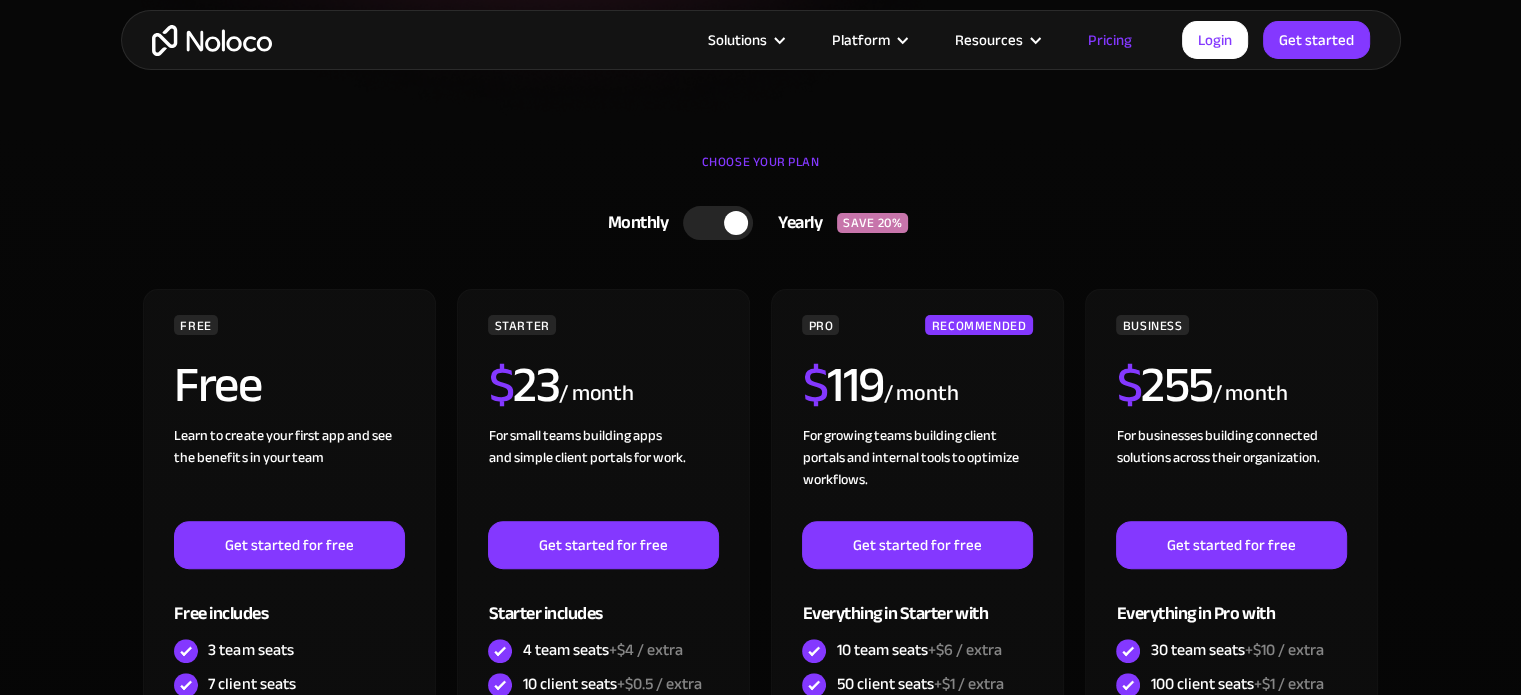 click at bounding box center [718, 223] 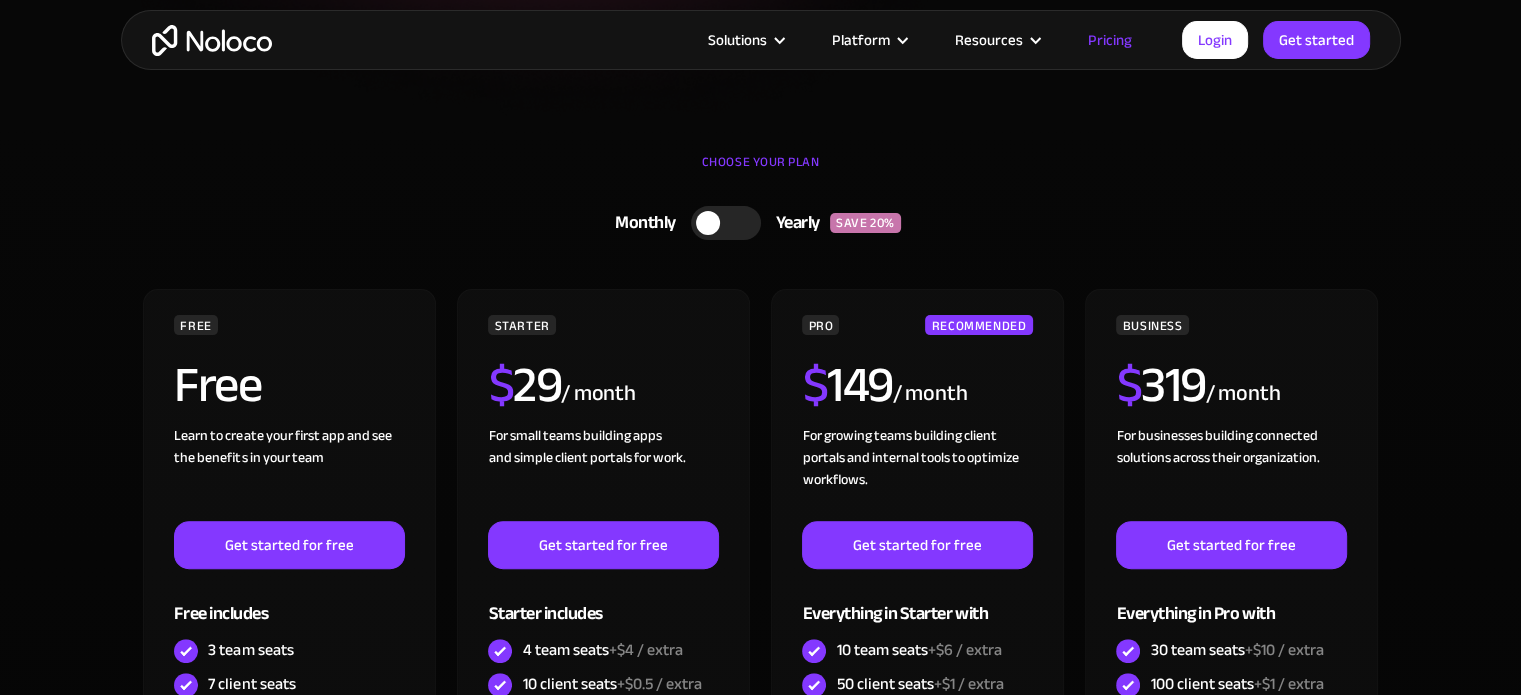 click at bounding box center (726, 223) 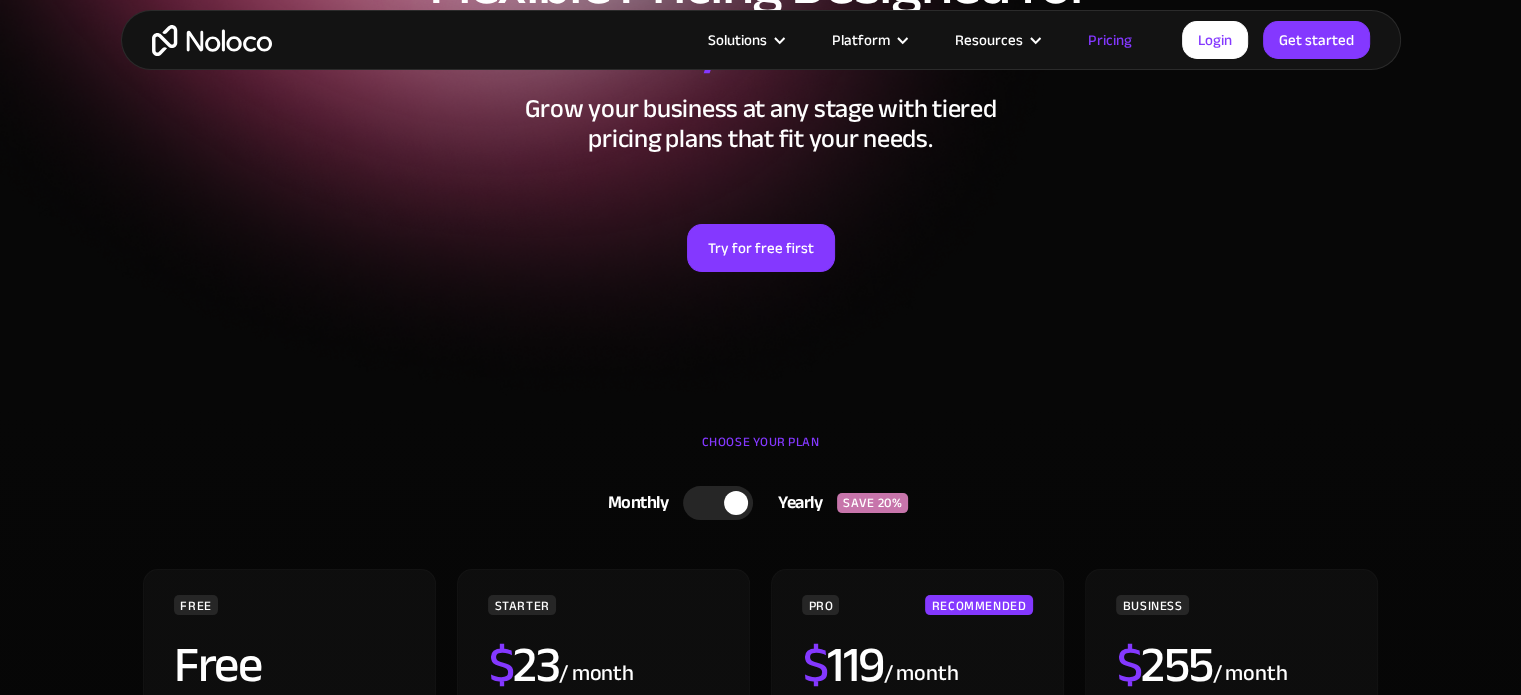 scroll, scrollTop: 188, scrollLeft: 0, axis: vertical 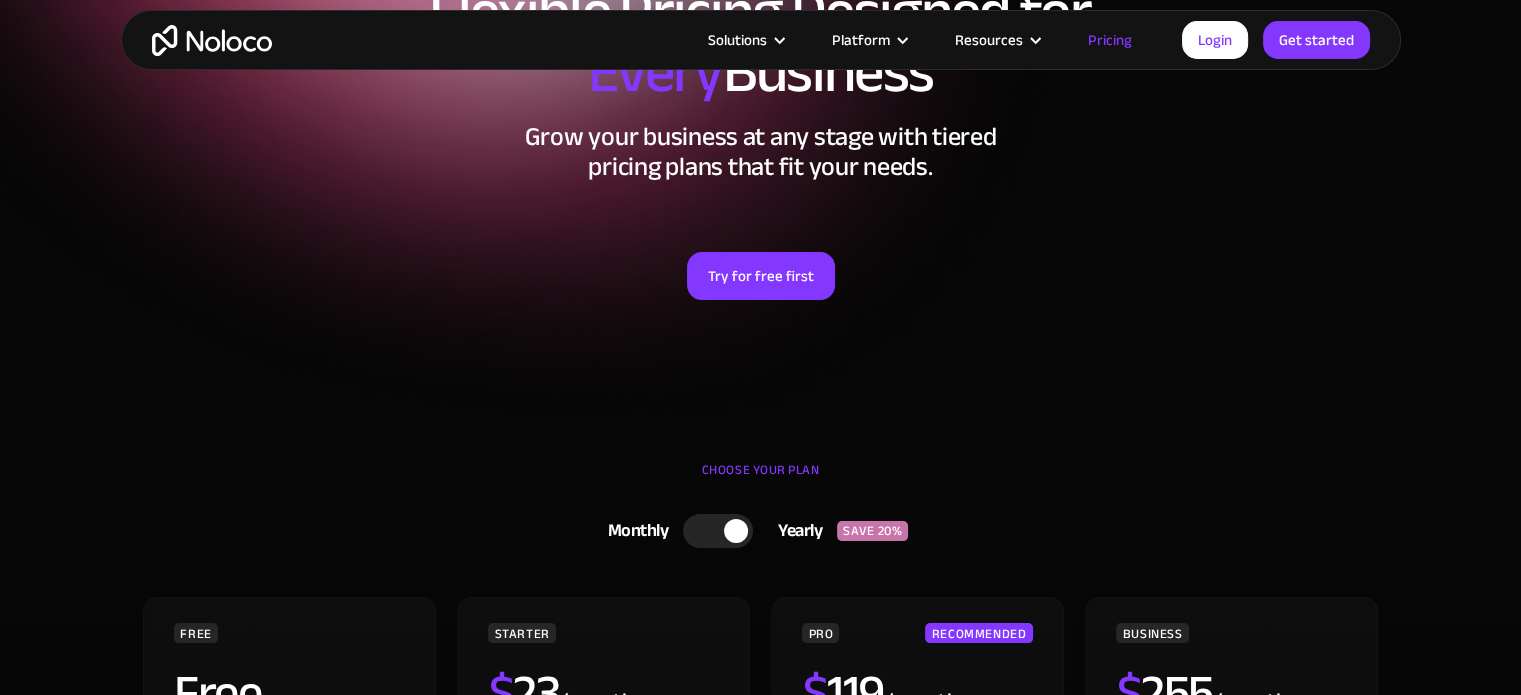 click at bounding box center (718, 531) 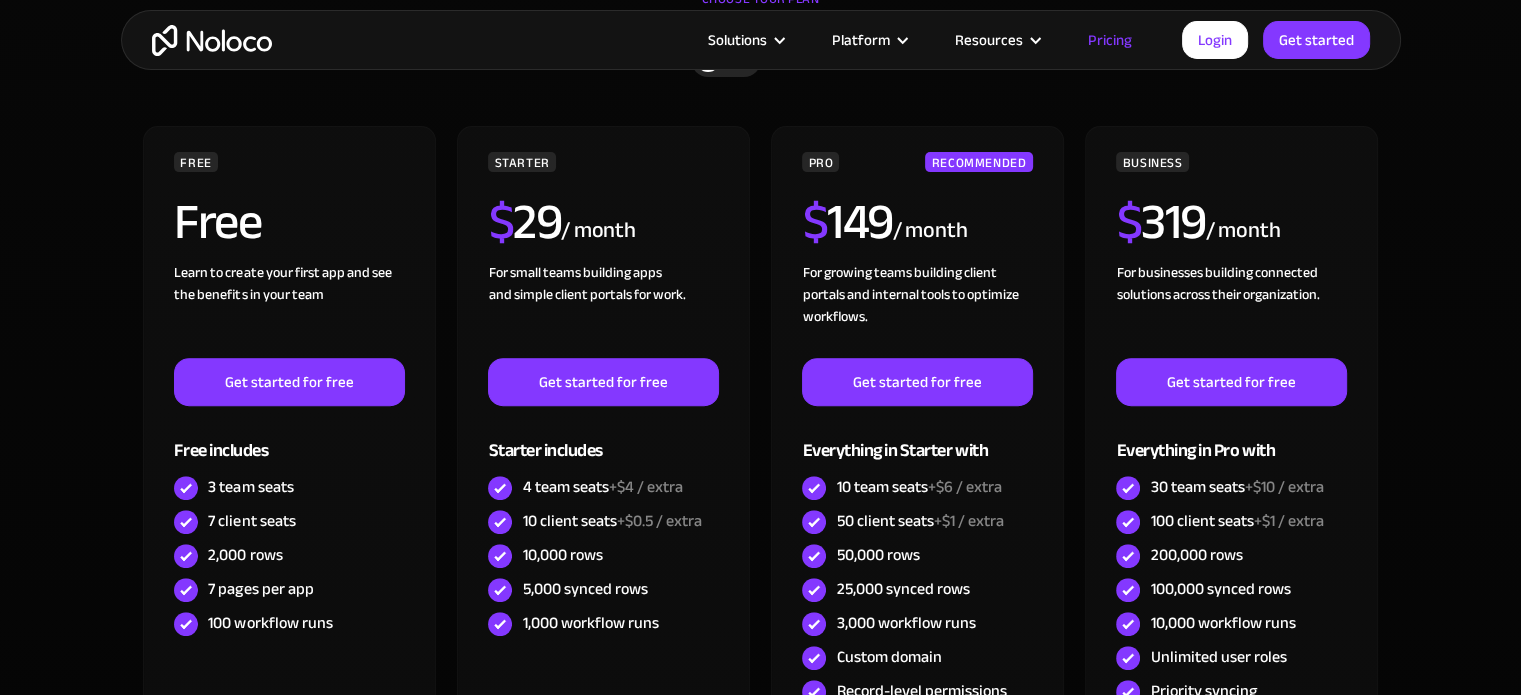 scroll, scrollTop: 660, scrollLeft: 0, axis: vertical 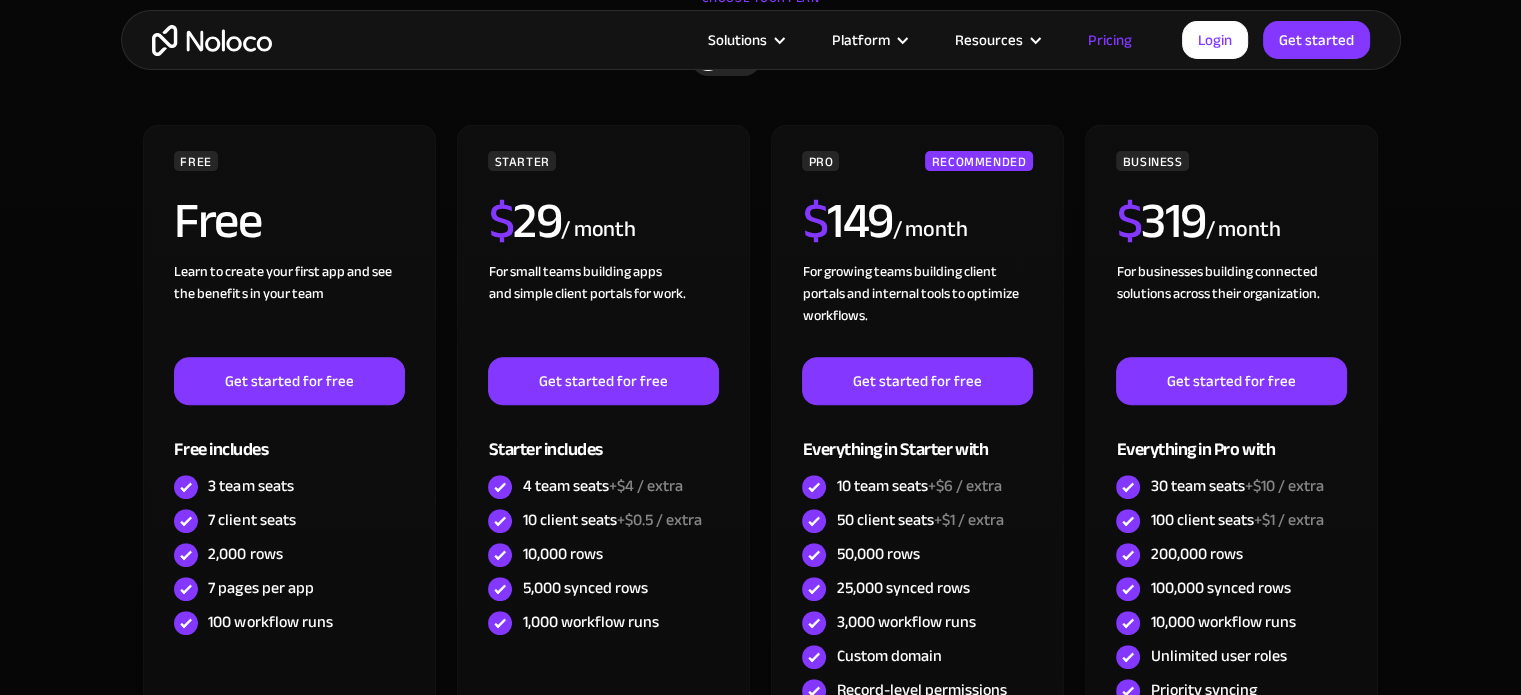 click on "FREE Free Learn to create your first app and see the benefits in your team ‍ Get started for free Free includes 3 team seats 7 client seats 2,000 rows 7 pages per app 100 workflow runs STARTER $ 29 / month For small teams building apps and simple client portals for work. ‍ Get started for free Starter includes 4 team seats  +$4 / extra 10 client seats  +$0.5 / extra 10,000 rows  5,000 synced rows 1,000 workflow runs PRO RECOMMENDED $ 149 / month For growing teams building client portals and internal tools to optimize workflows. Get started for free Everything in Starter with 10 team seats  +$6 / extra  50 client seats  +$1 / extra  50,000 rows 25,000 synced rows 3,000 workflow runs Custom domain Record-level permissions Field-level permissions Custom code BUSINESS $ 319 / month For businesses building connected  solutions across their organization. ‍ Get started for free Everything in Pro with 30 team seats  +$10 / extra  100 client seats  +$1 / extra 200,000 rows 100,000 synced rows 10,000 workflow runs" at bounding box center (761, 484) 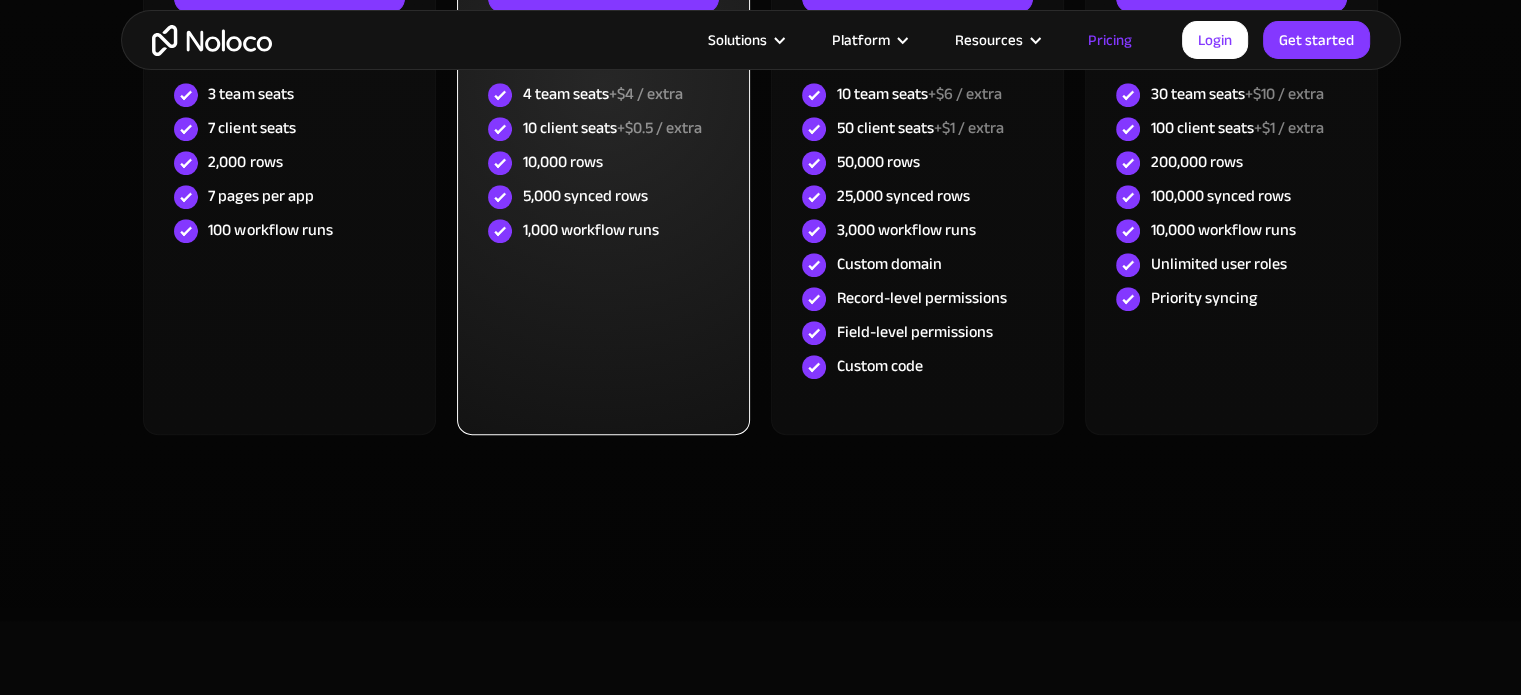scroll, scrollTop: 1052, scrollLeft: 0, axis: vertical 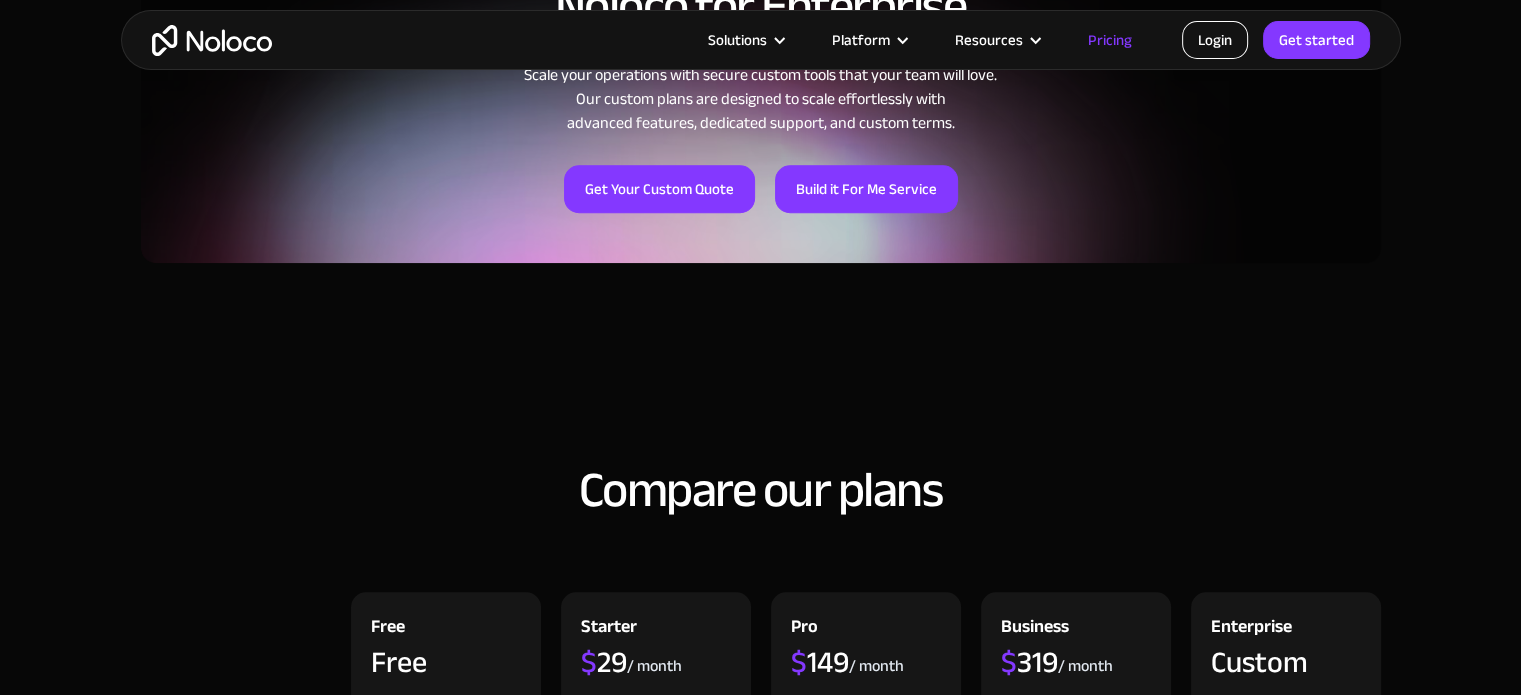 click on "Login" at bounding box center [1215, 40] 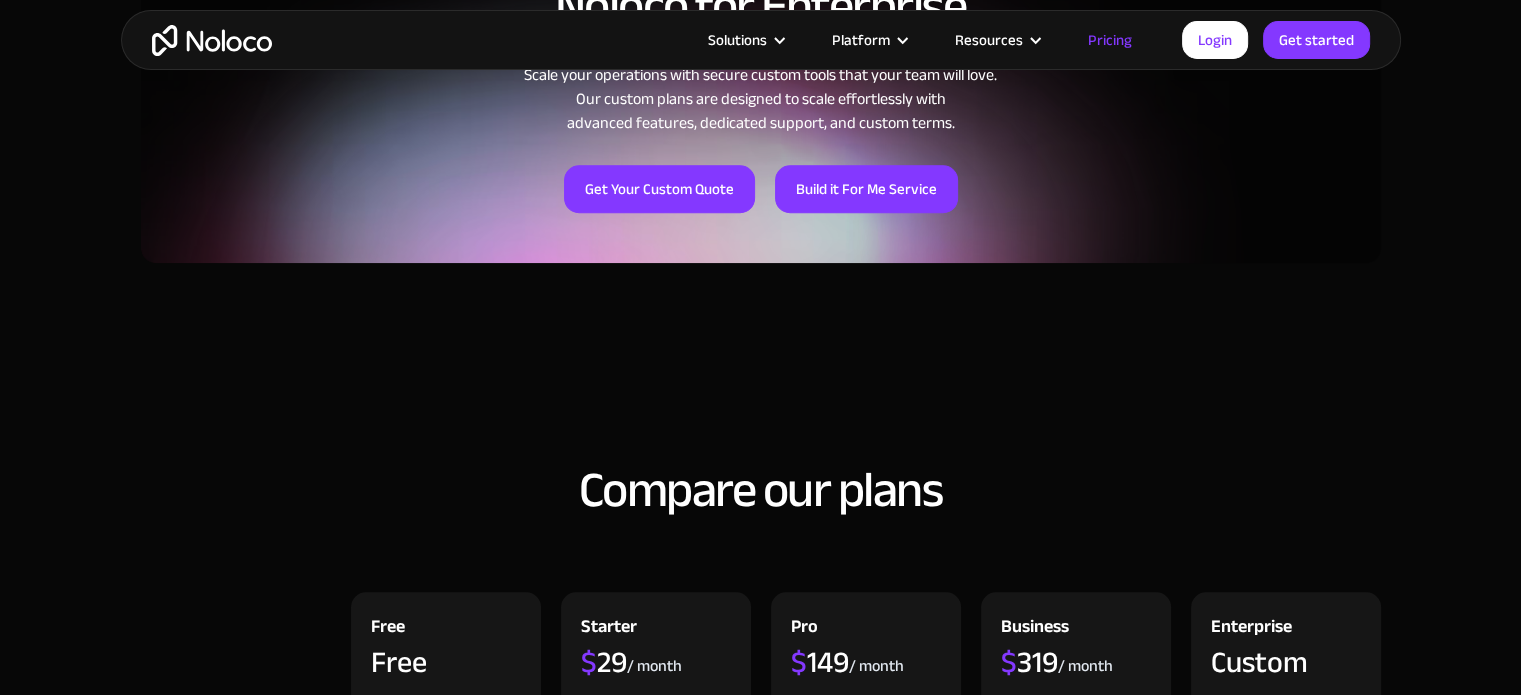 click on "Pricing" at bounding box center (1110, 40) 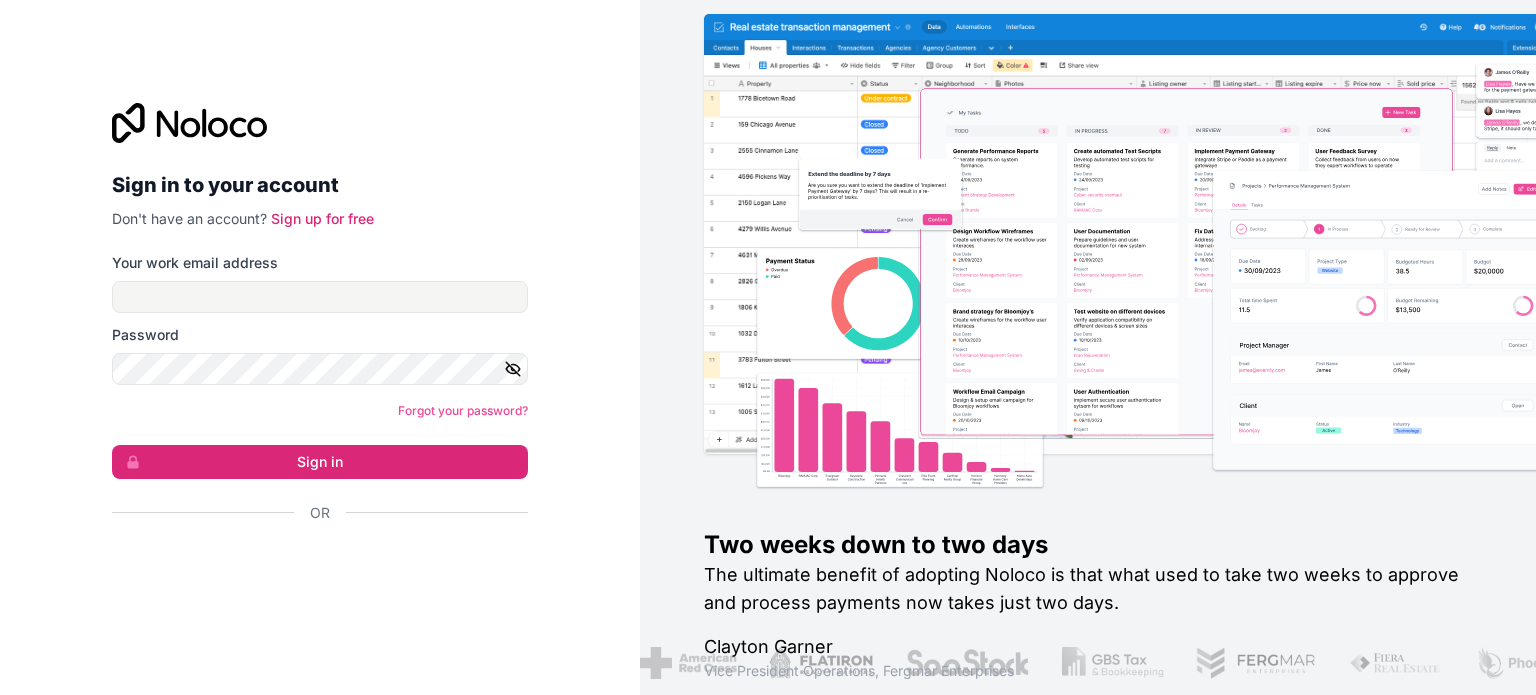 scroll, scrollTop: 0, scrollLeft: 0, axis: both 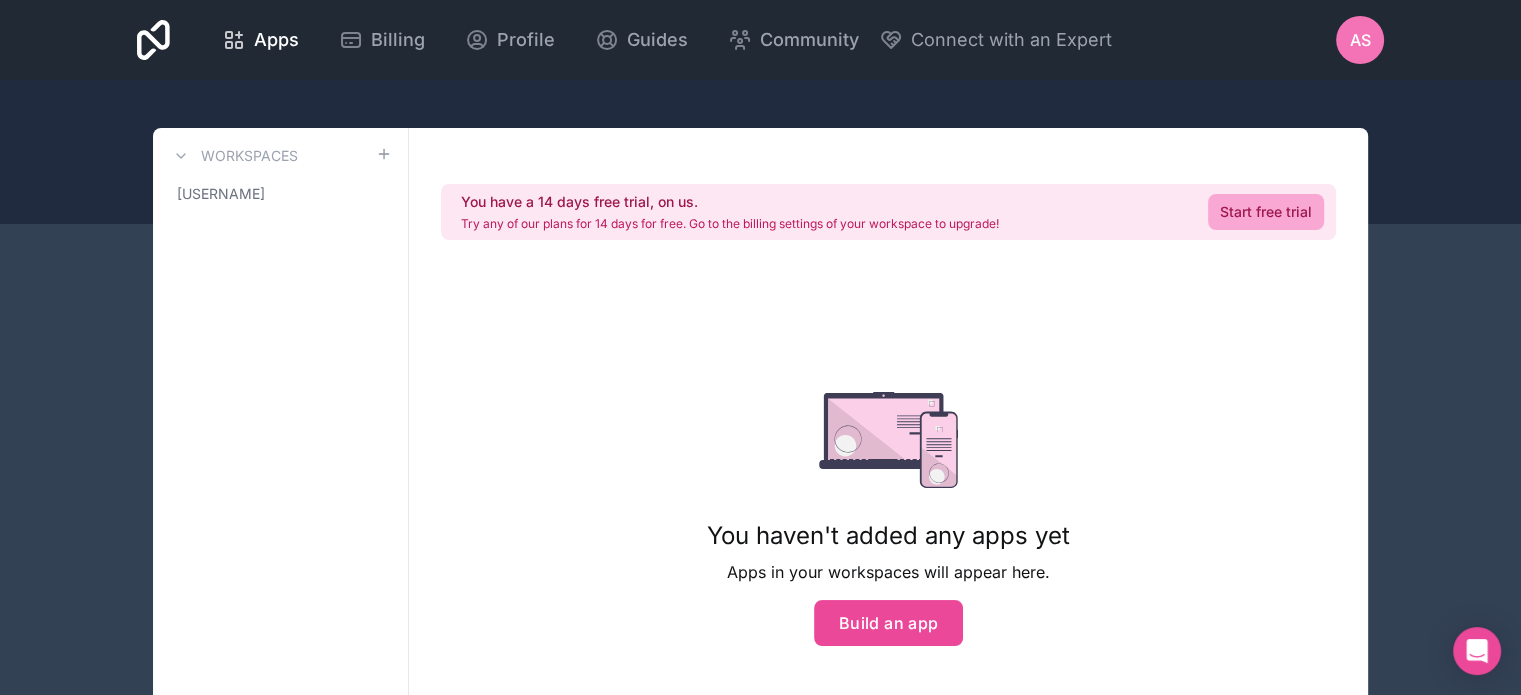 click on "Try any of our plans for 14 days for free. Go to the billing settings of your workspace to upgrade!" at bounding box center [730, 224] 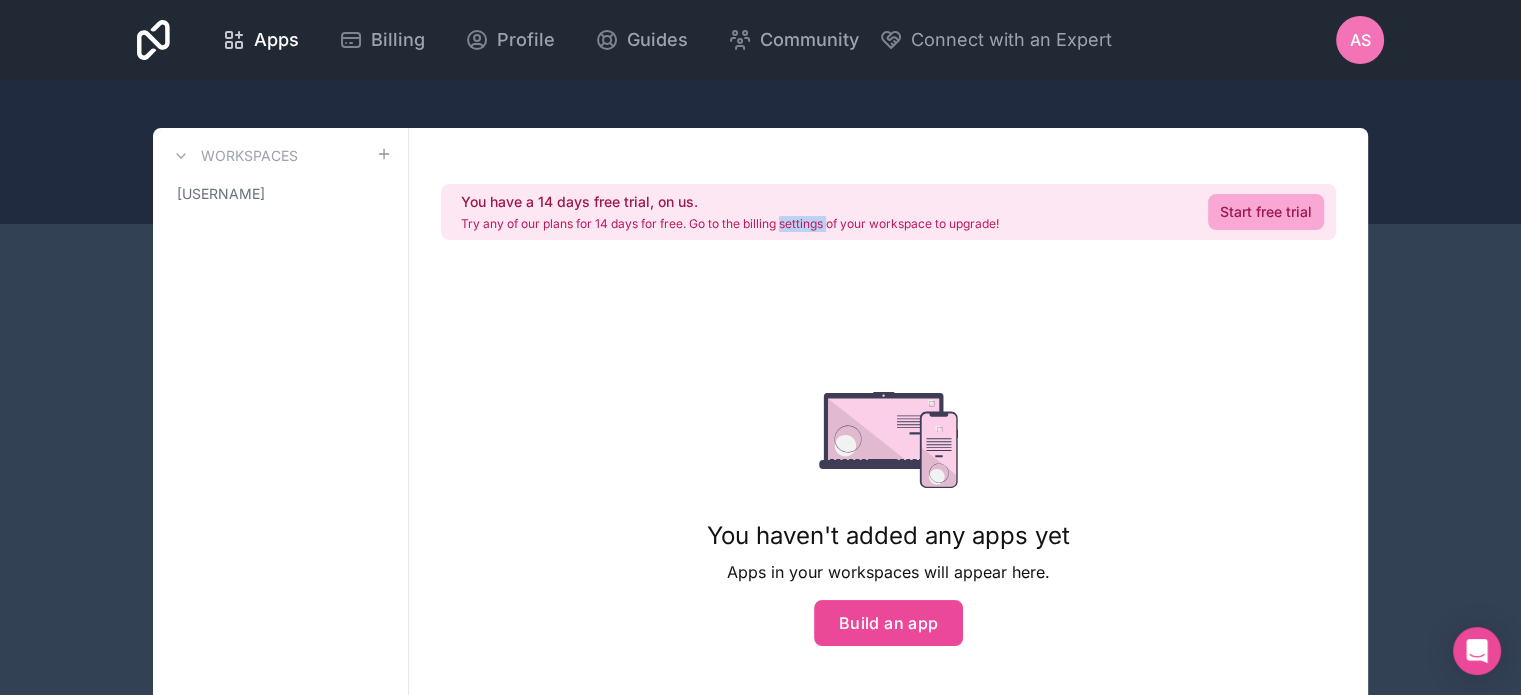 click on "Try any of our plans for 14 days for free. Go to the billing settings of your workspace to upgrade!" at bounding box center [730, 224] 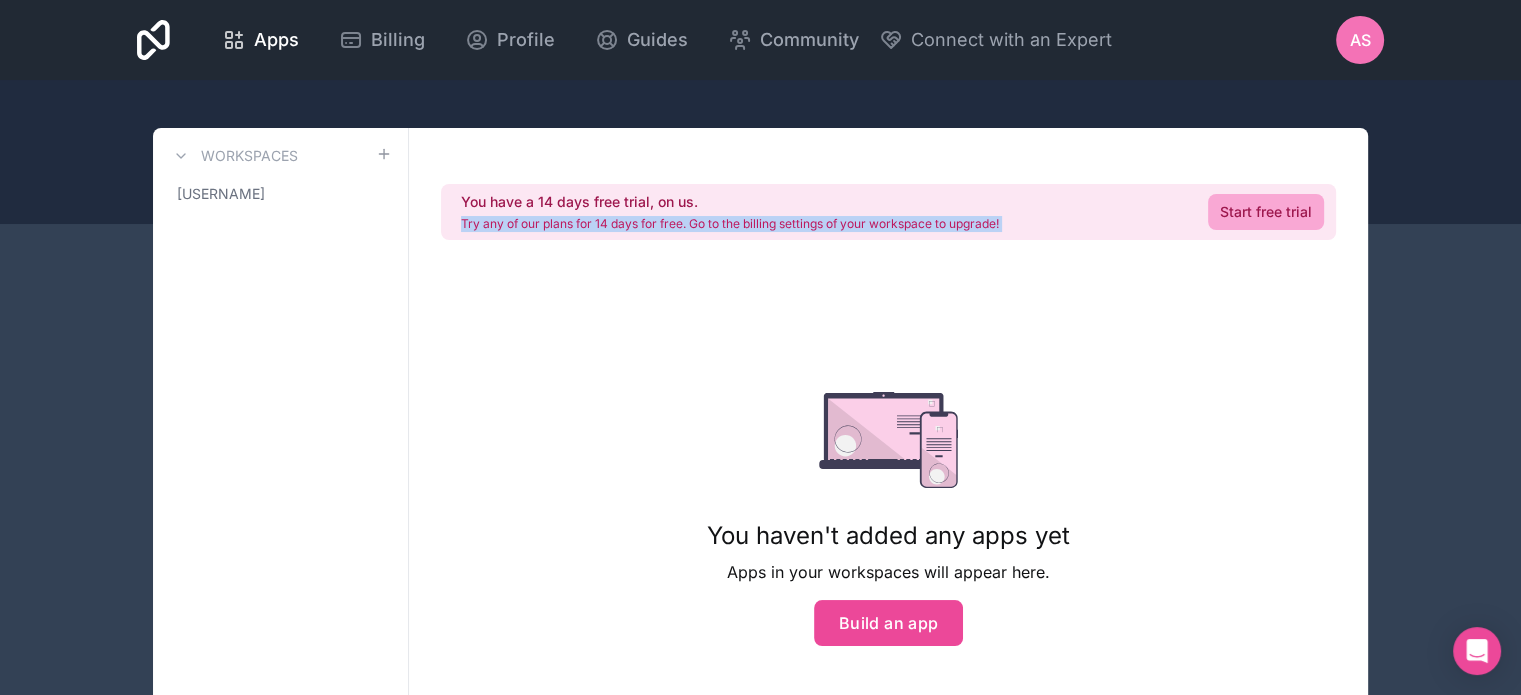 click on "Try any of our plans for 14 days for free. Go to the billing settings of your workspace to upgrade!" at bounding box center (730, 224) 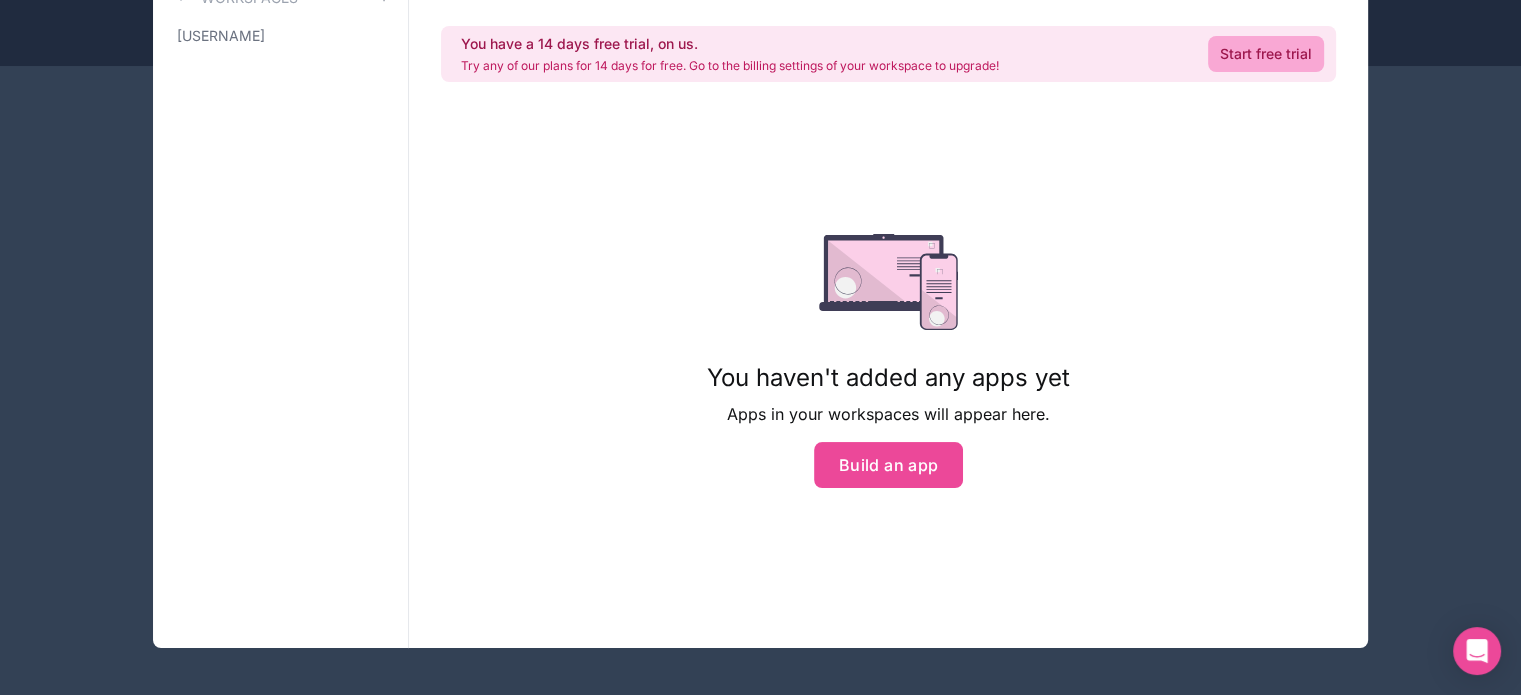 scroll, scrollTop: 157, scrollLeft: 0, axis: vertical 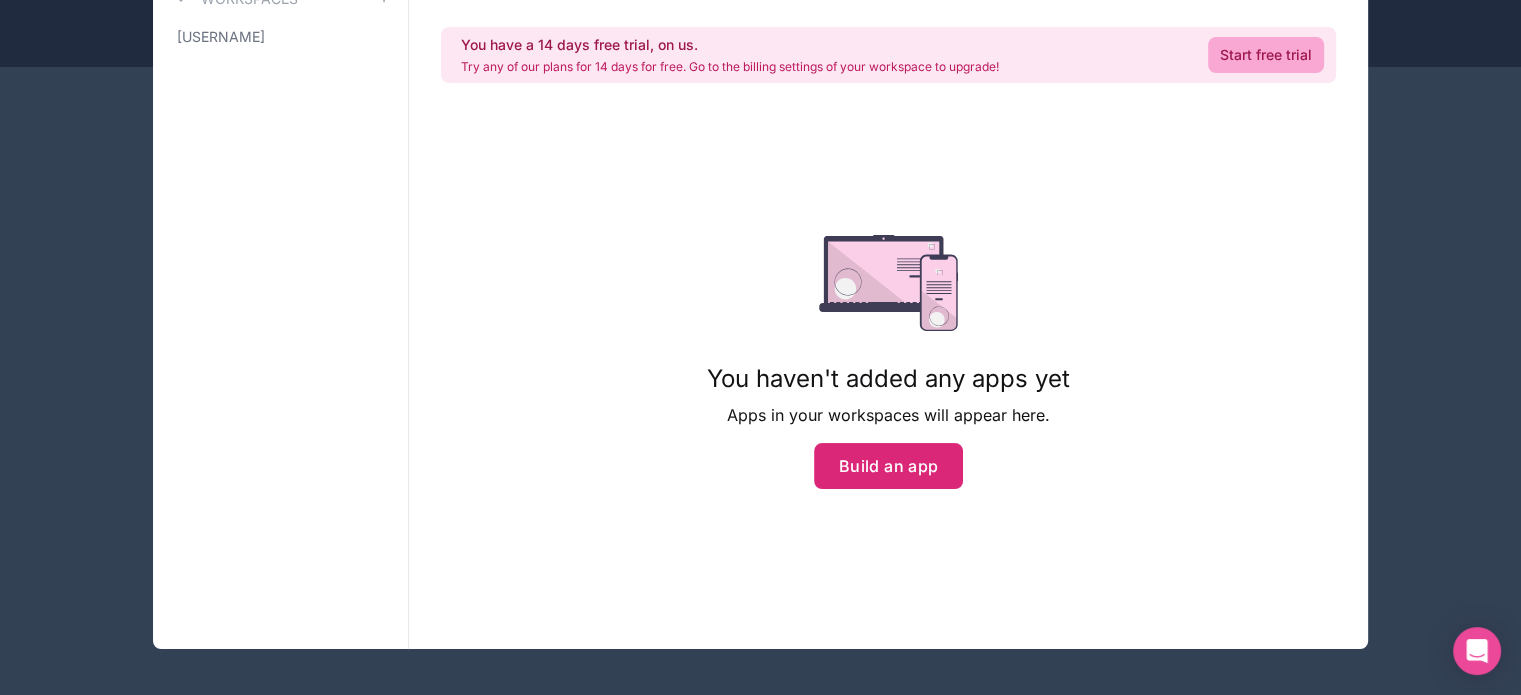 click on "Build an app" at bounding box center [889, 466] 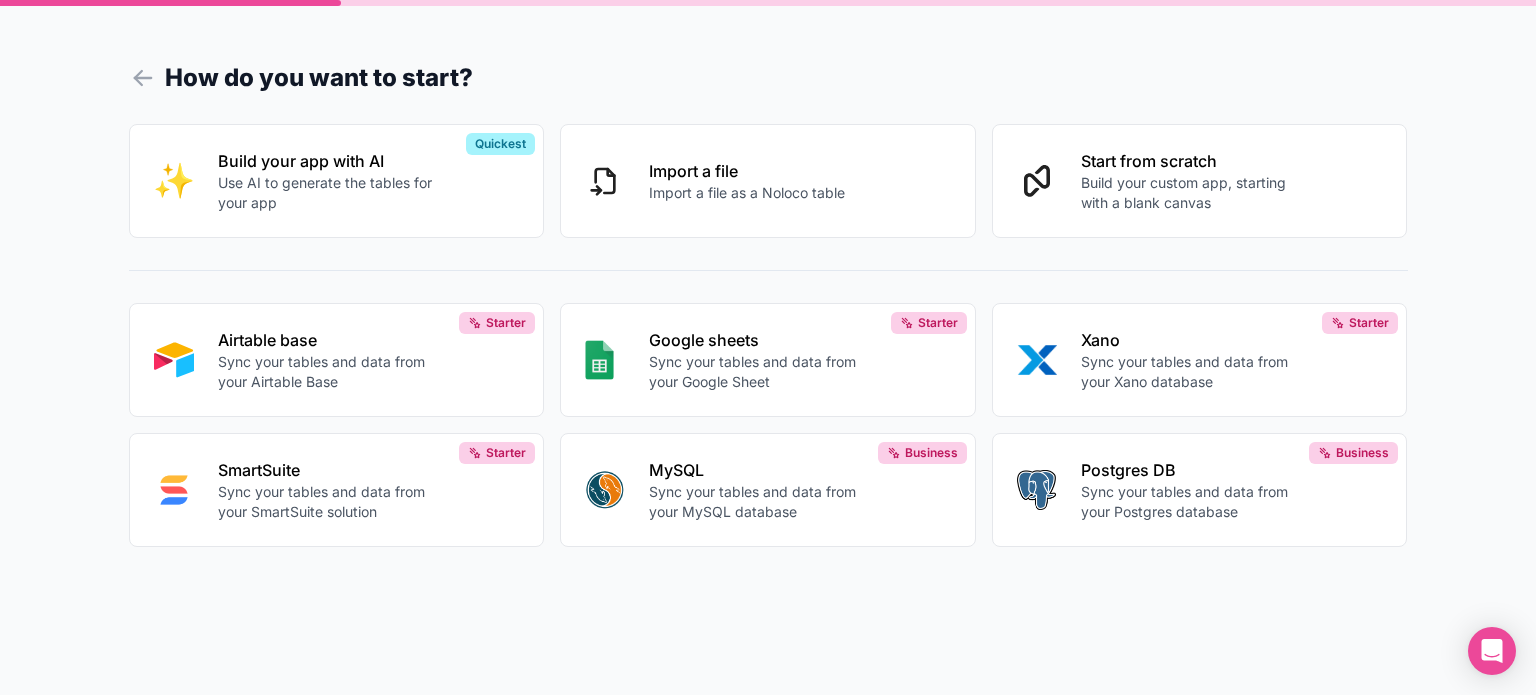 click on "How do you want to start?" at bounding box center [768, 78] 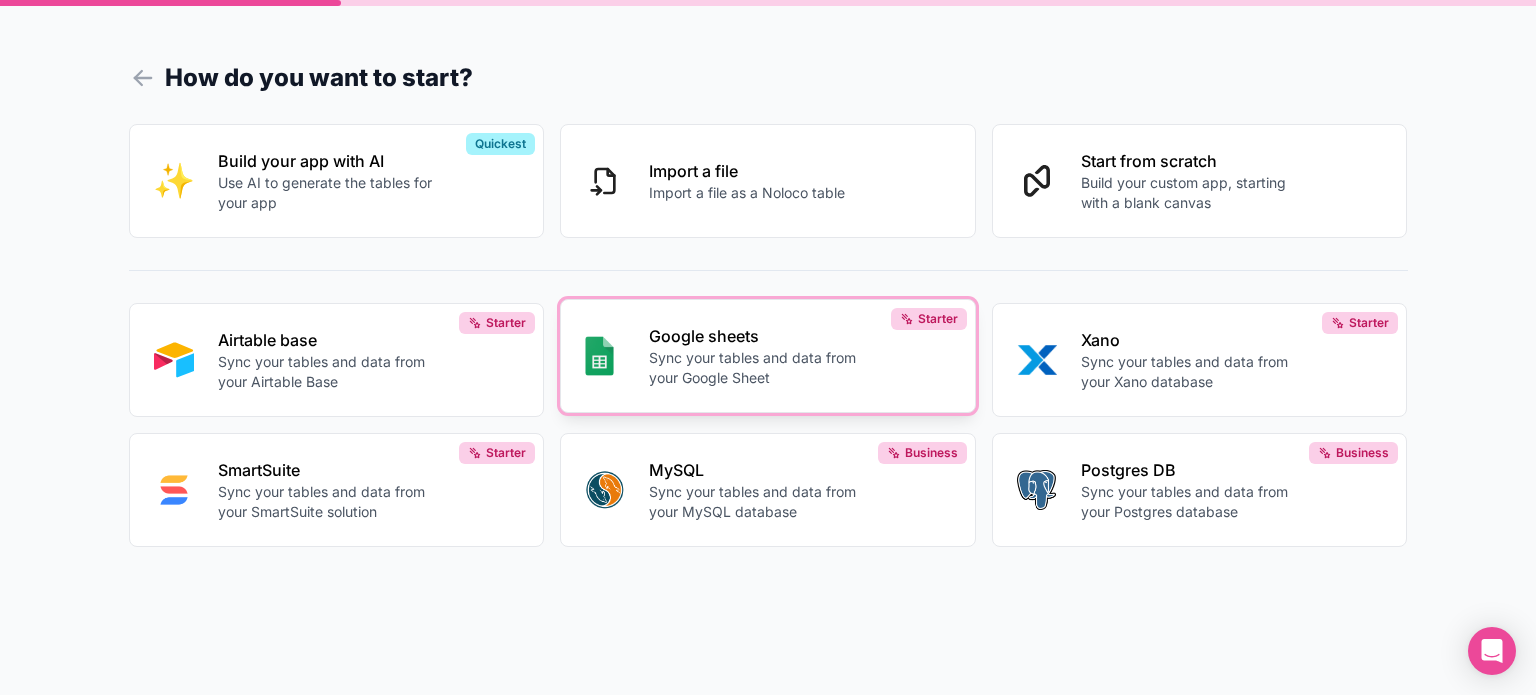 click on "Google sheets Sync your tables and data from your Google Sheet" at bounding box center (800, 356) 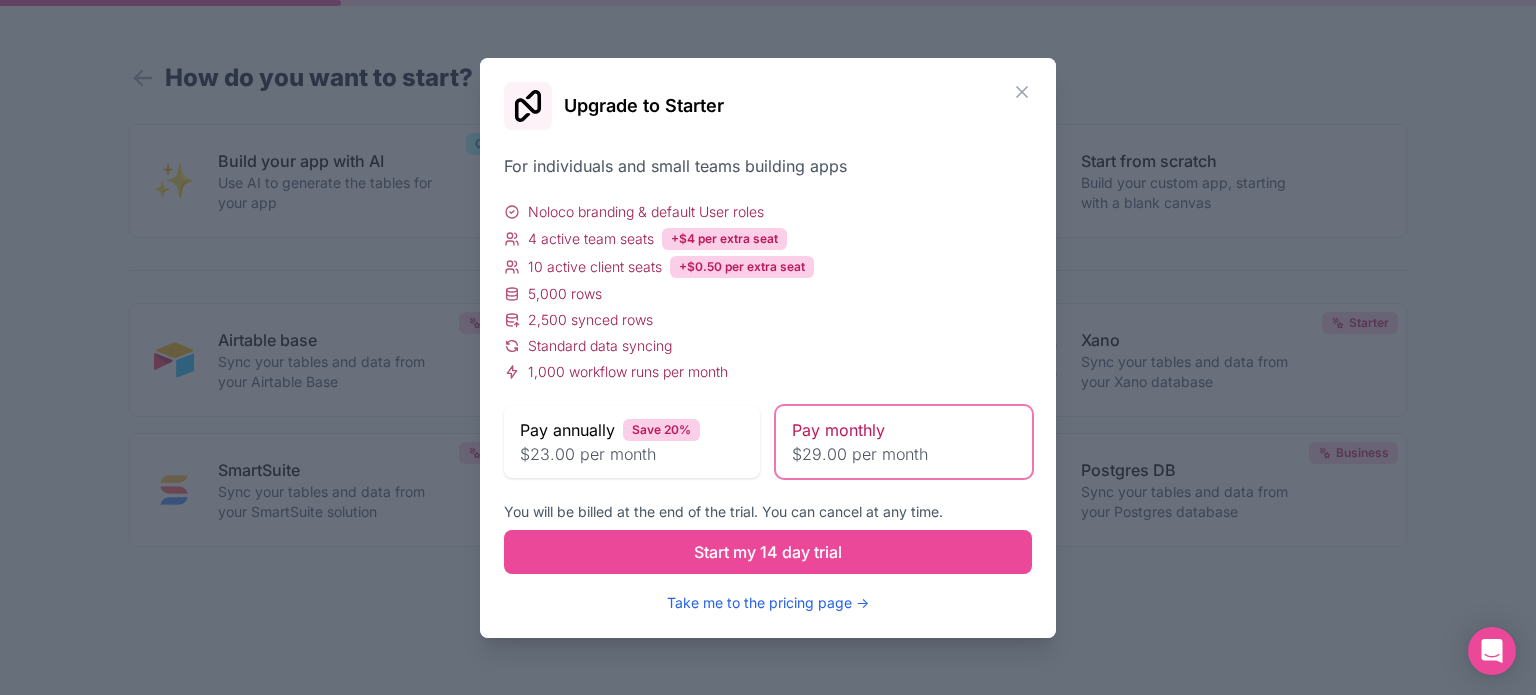 click on "Noloco branding & default User roles" at bounding box center (646, 212) 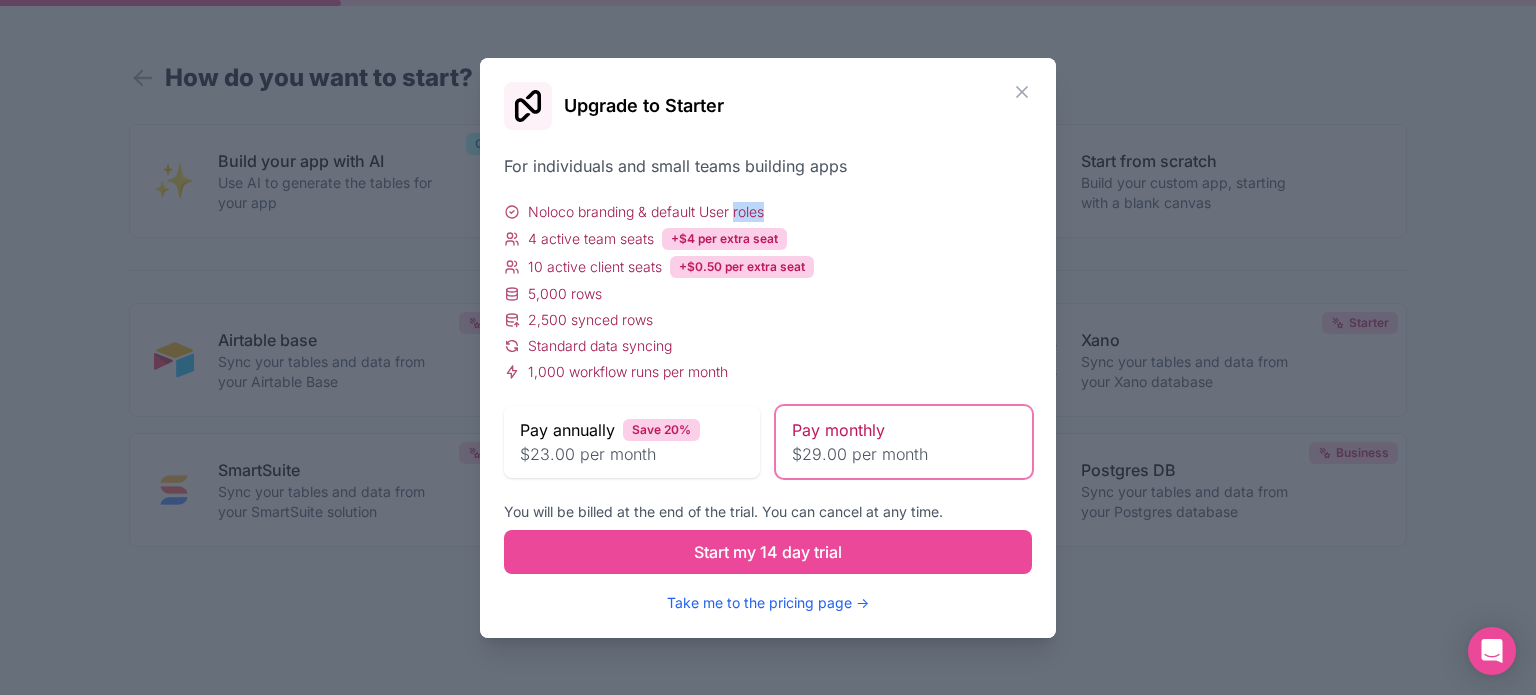 click on "Noloco branding & default User roles" at bounding box center (646, 212) 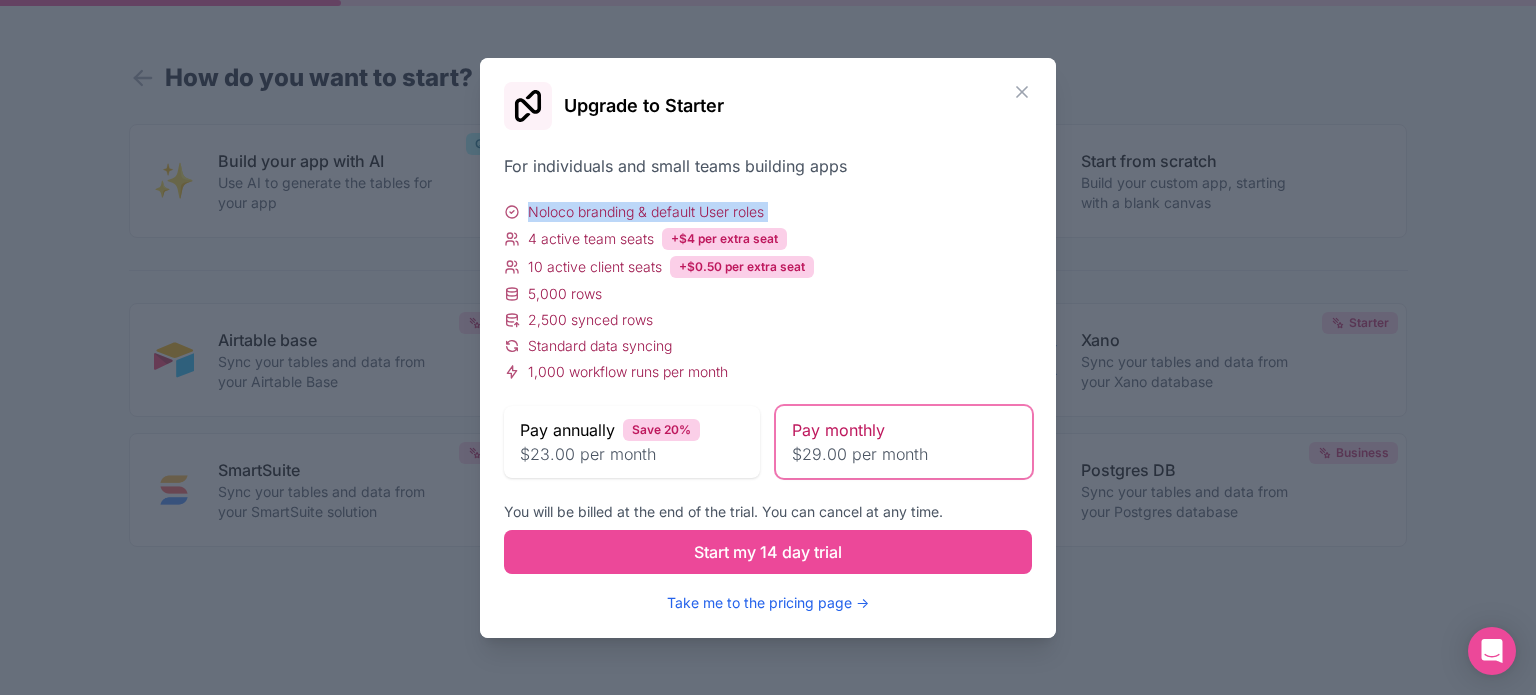 click on "Noloco branding & default User roles" at bounding box center (646, 212) 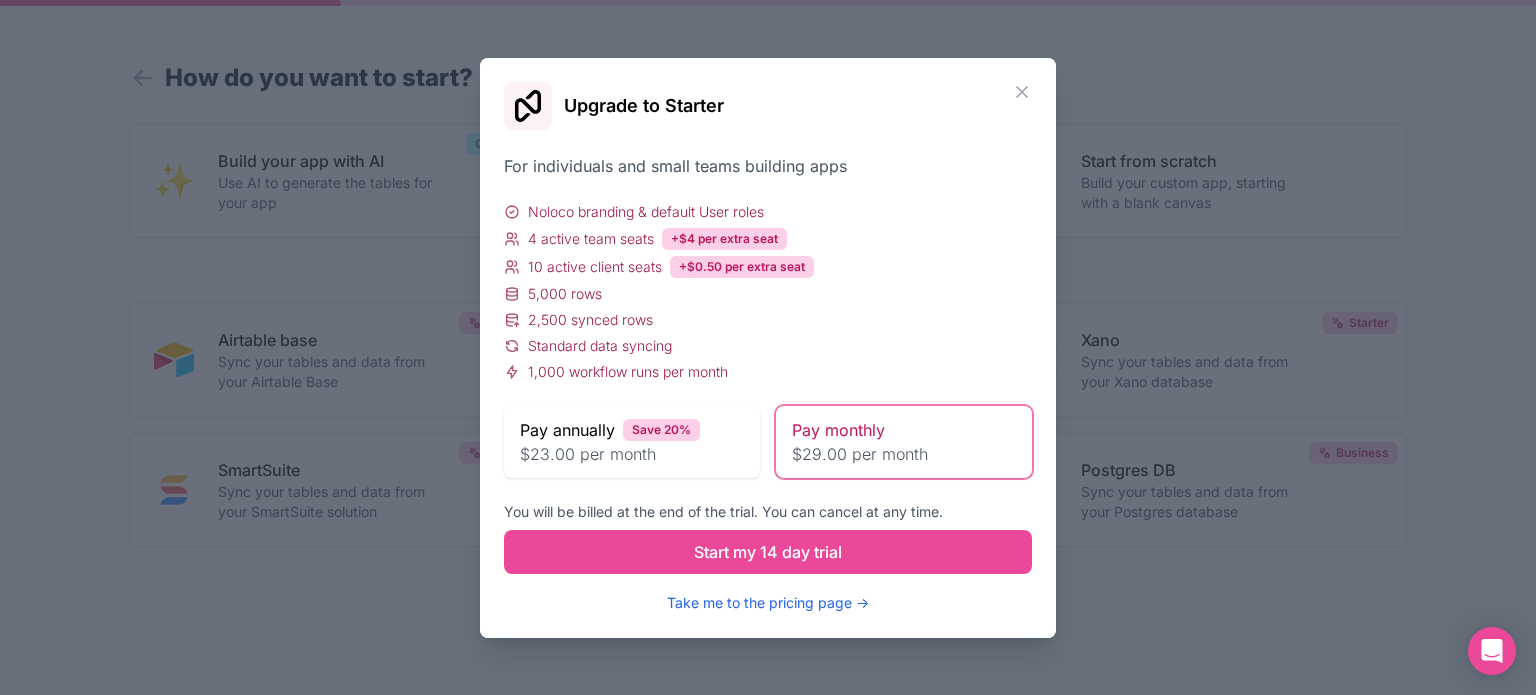 click on "Noloco branding & default User roles" at bounding box center [768, 212] 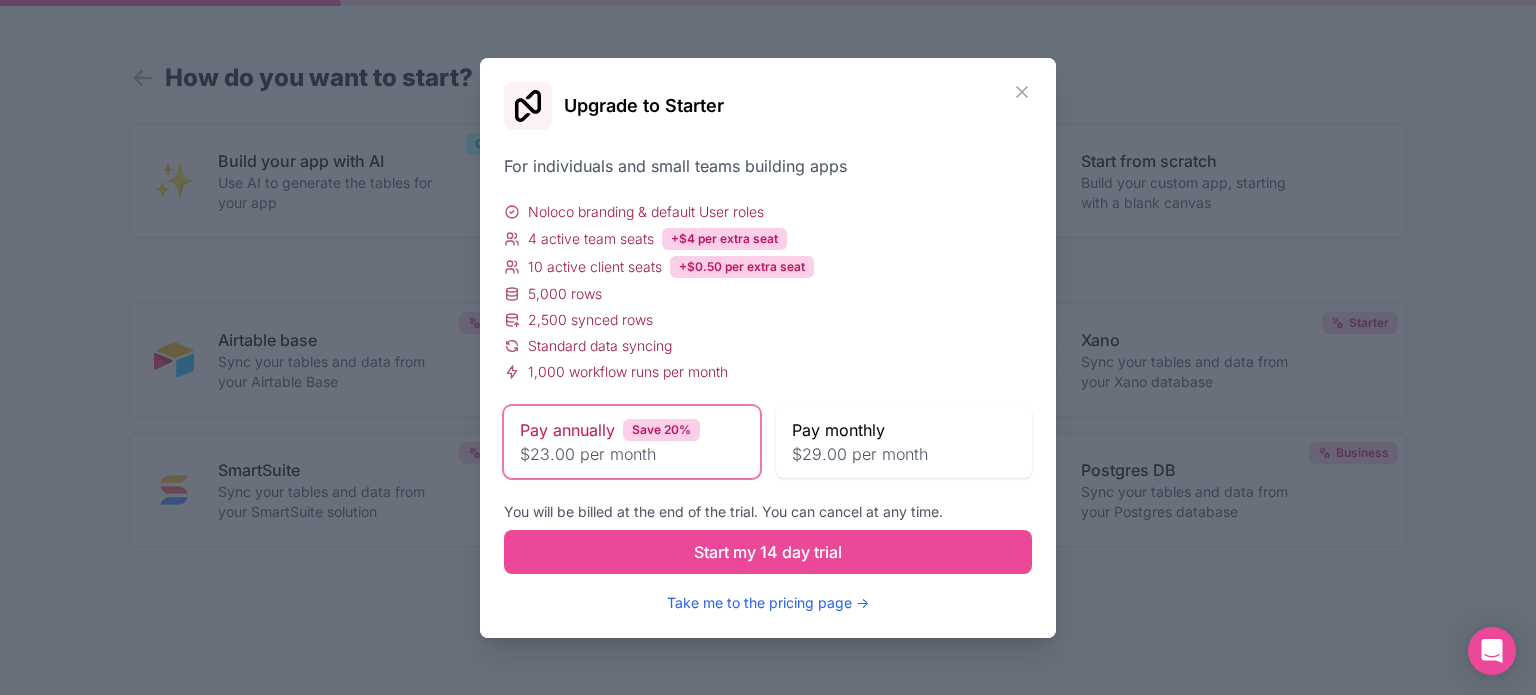 click on "$29.00 per month" at bounding box center [904, 454] 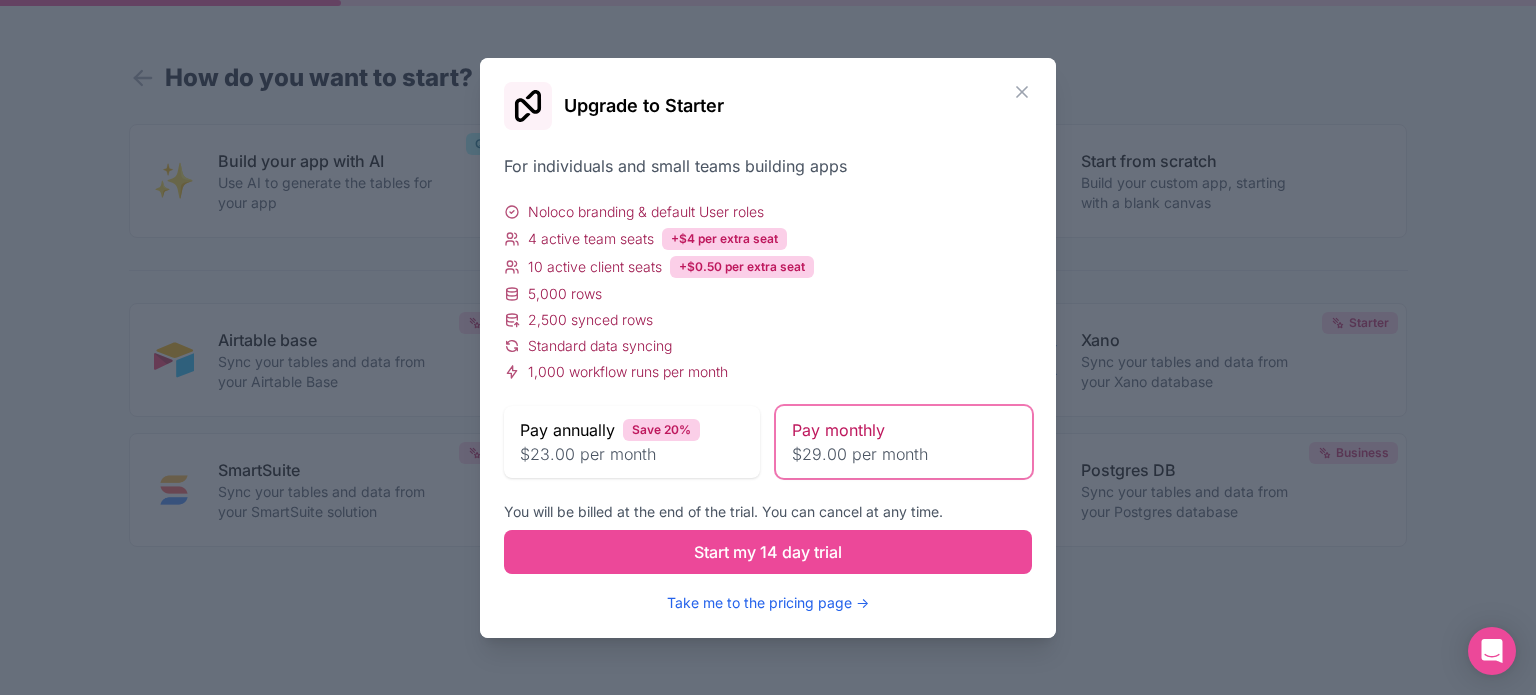 click on "You will be billed at the end of the trial. You can cancel at any time." at bounding box center (768, 512) 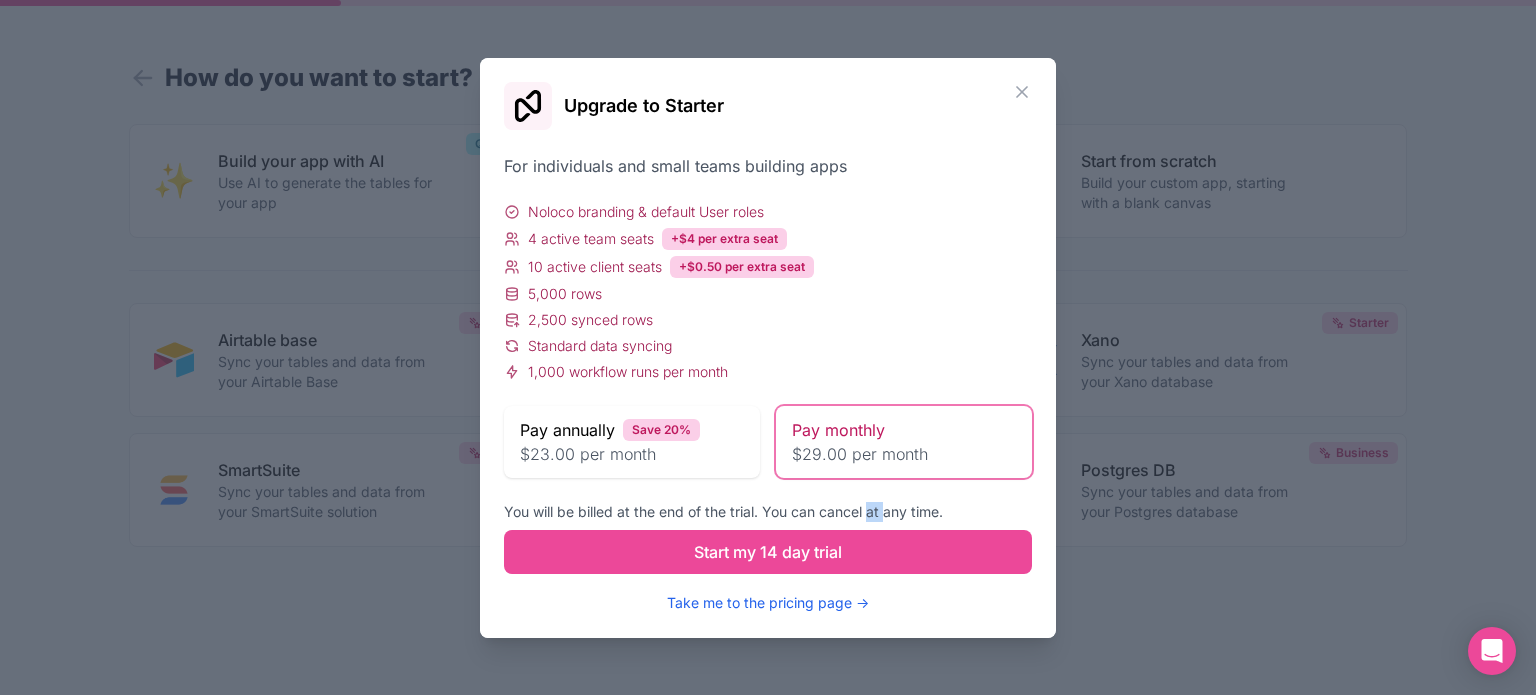 click on "You will be billed at the end of the trial. You can cancel at any time." at bounding box center (768, 512) 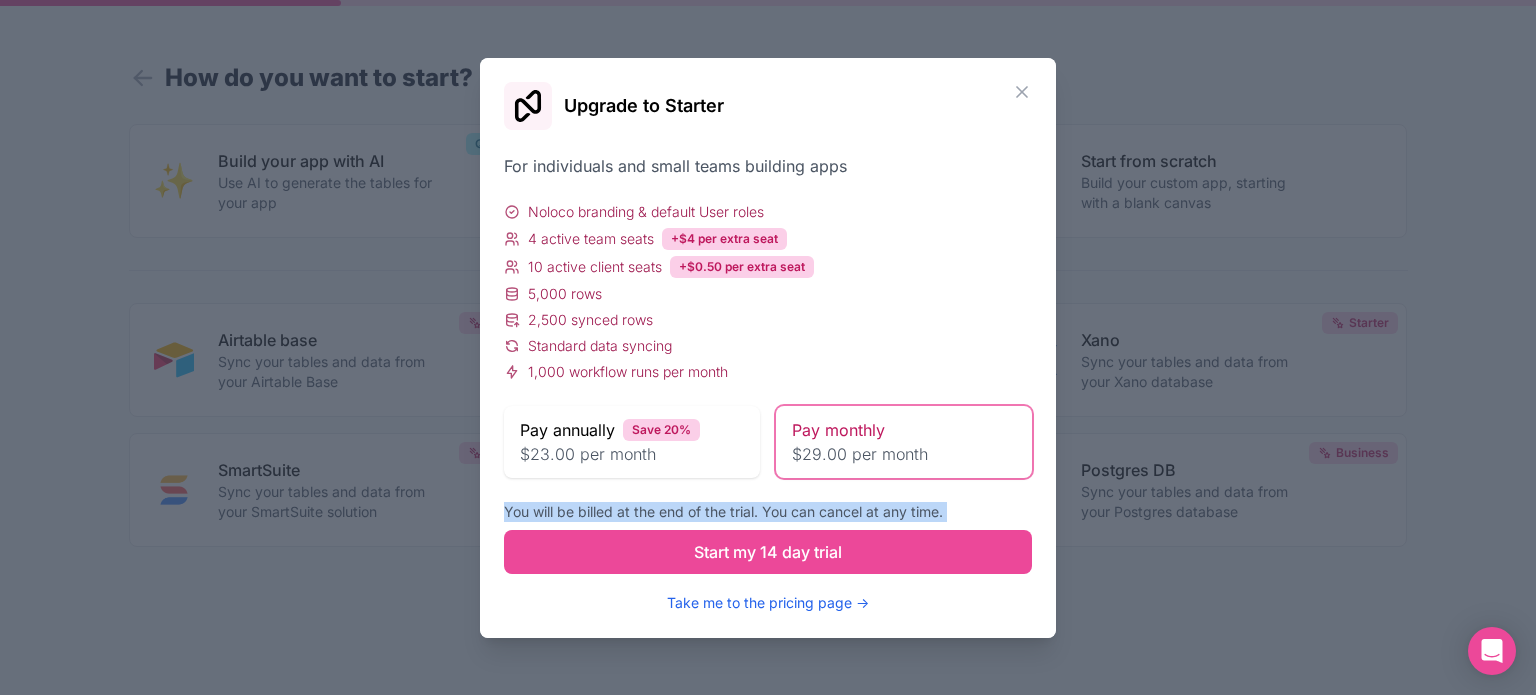 click on "You will be billed at the end of the trial. You can cancel at any time." at bounding box center [768, 512] 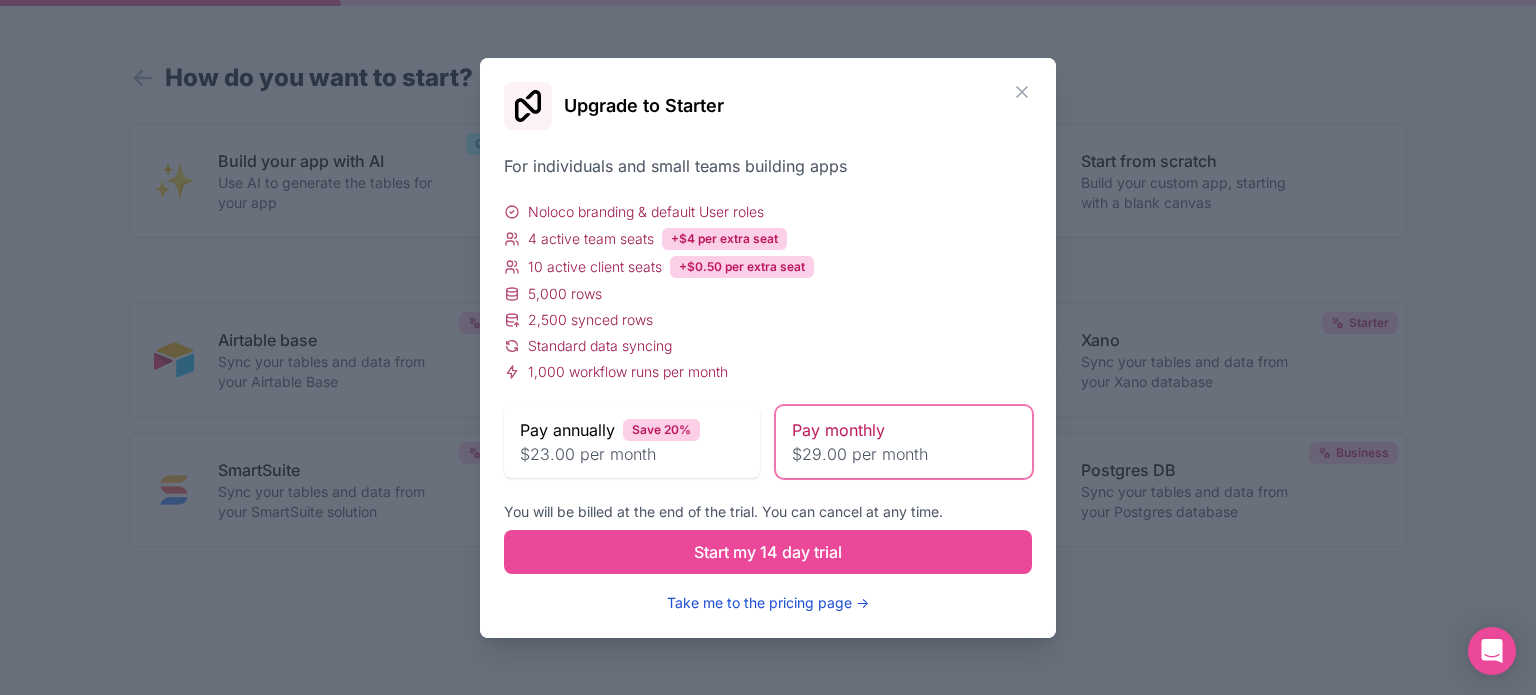 click on "Take me to the pricing page →" at bounding box center (768, 603) 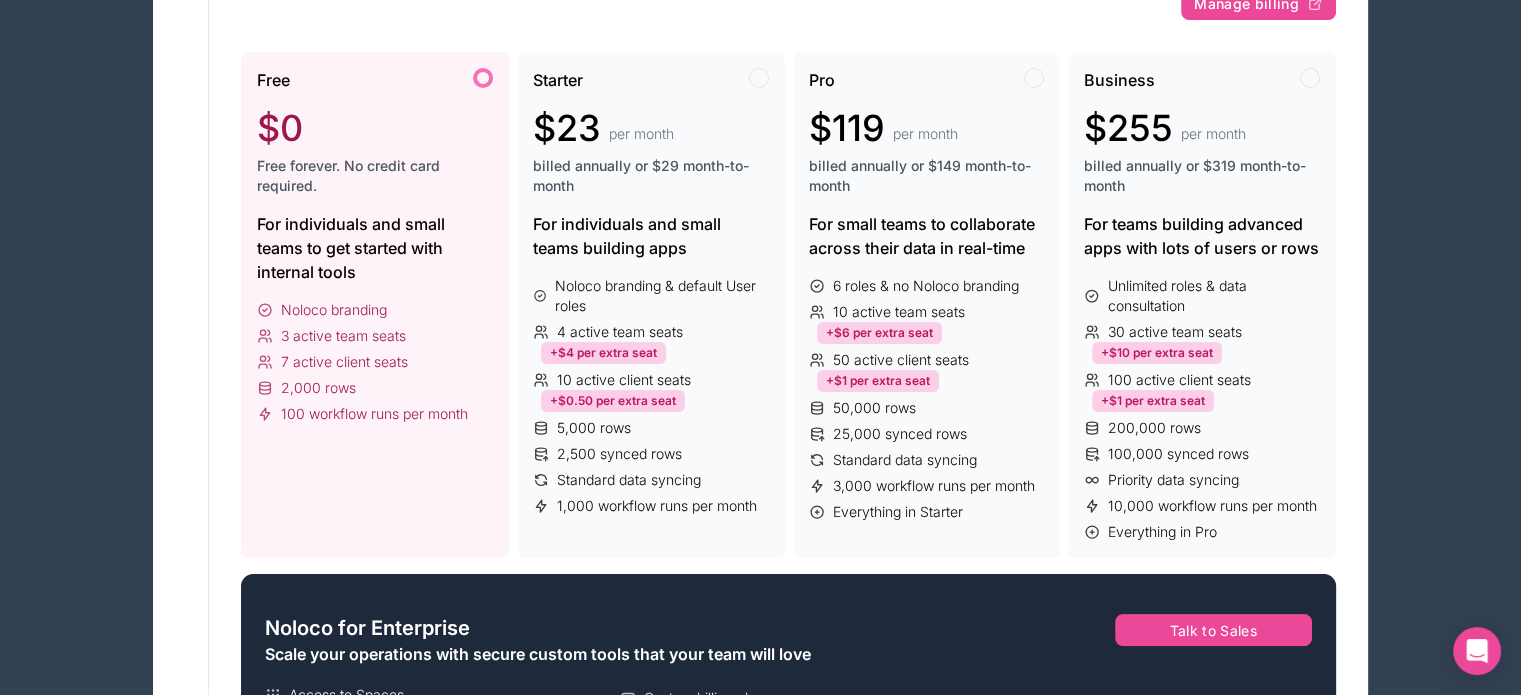 scroll, scrollTop: 308, scrollLeft: 0, axis: vertical 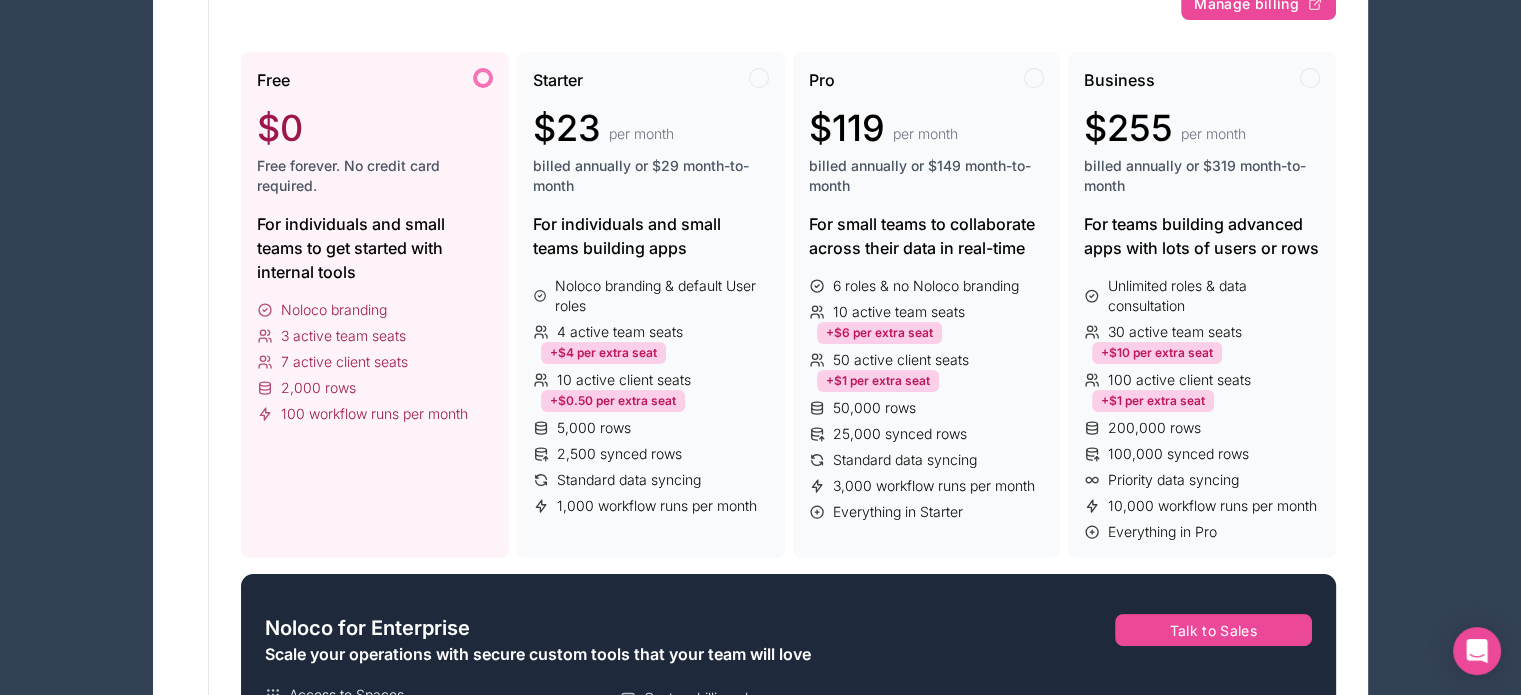 click at bounding box center [483, 78] 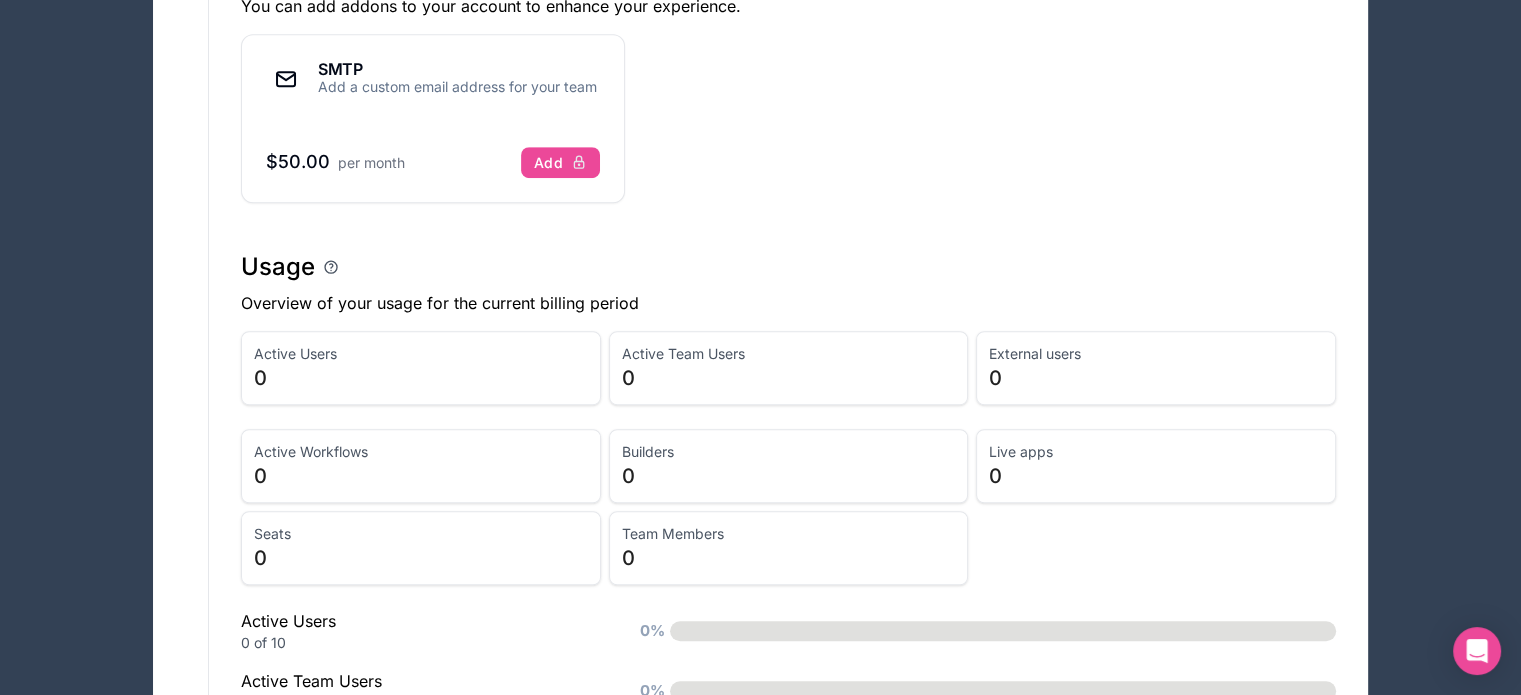 scroll, scrollTop: 1472, scrollLeft: 0, axis: vertical 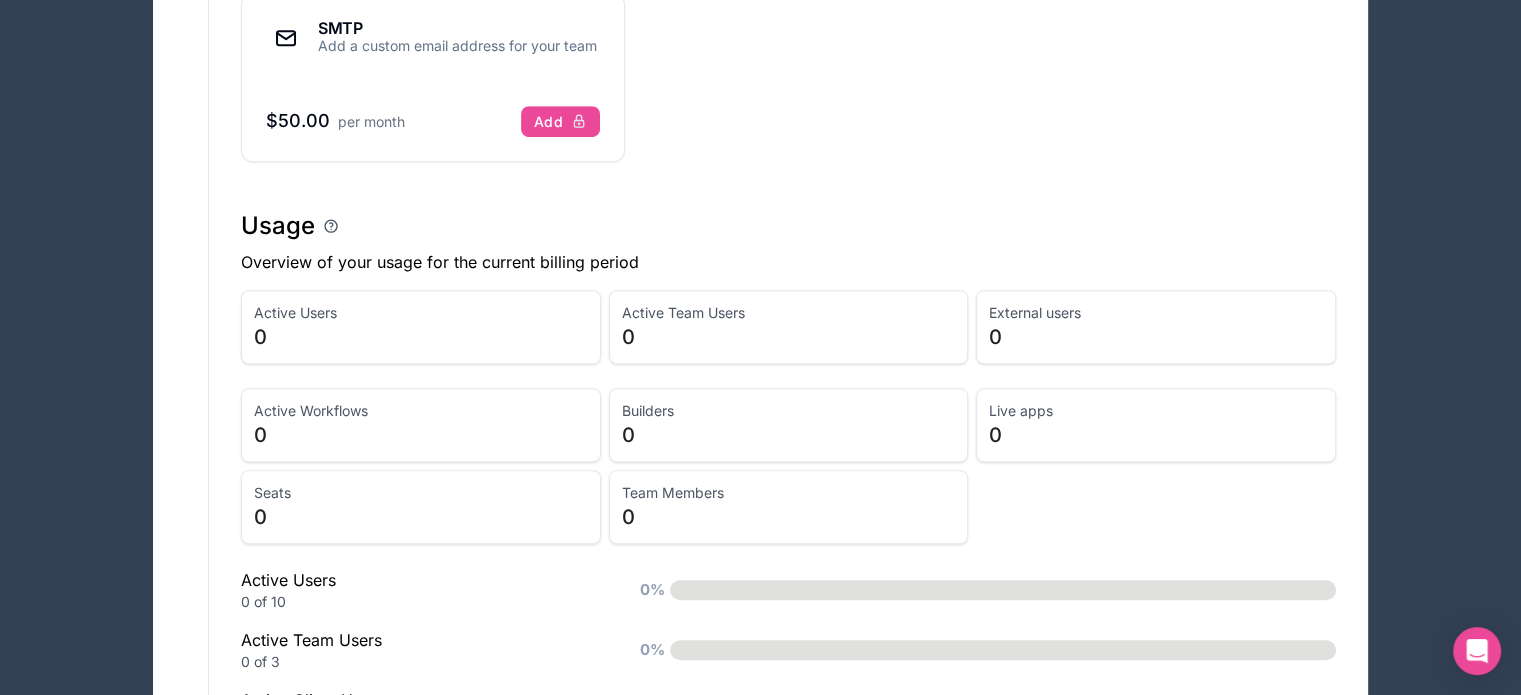 click on "Usage Overview of your usage for the current billing period" at bounding box center [788, 242] 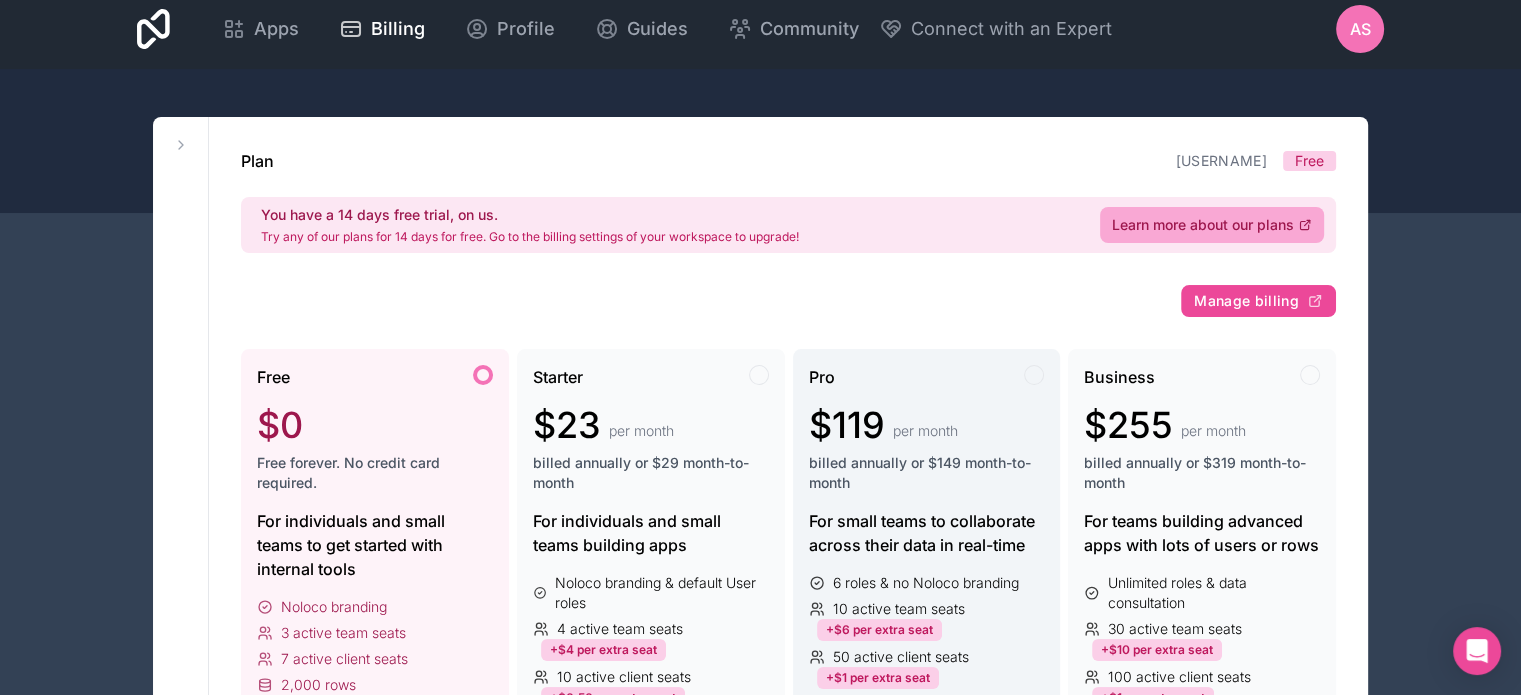scroll, scrollTop: 0, scrollLeft: 0, axis: both 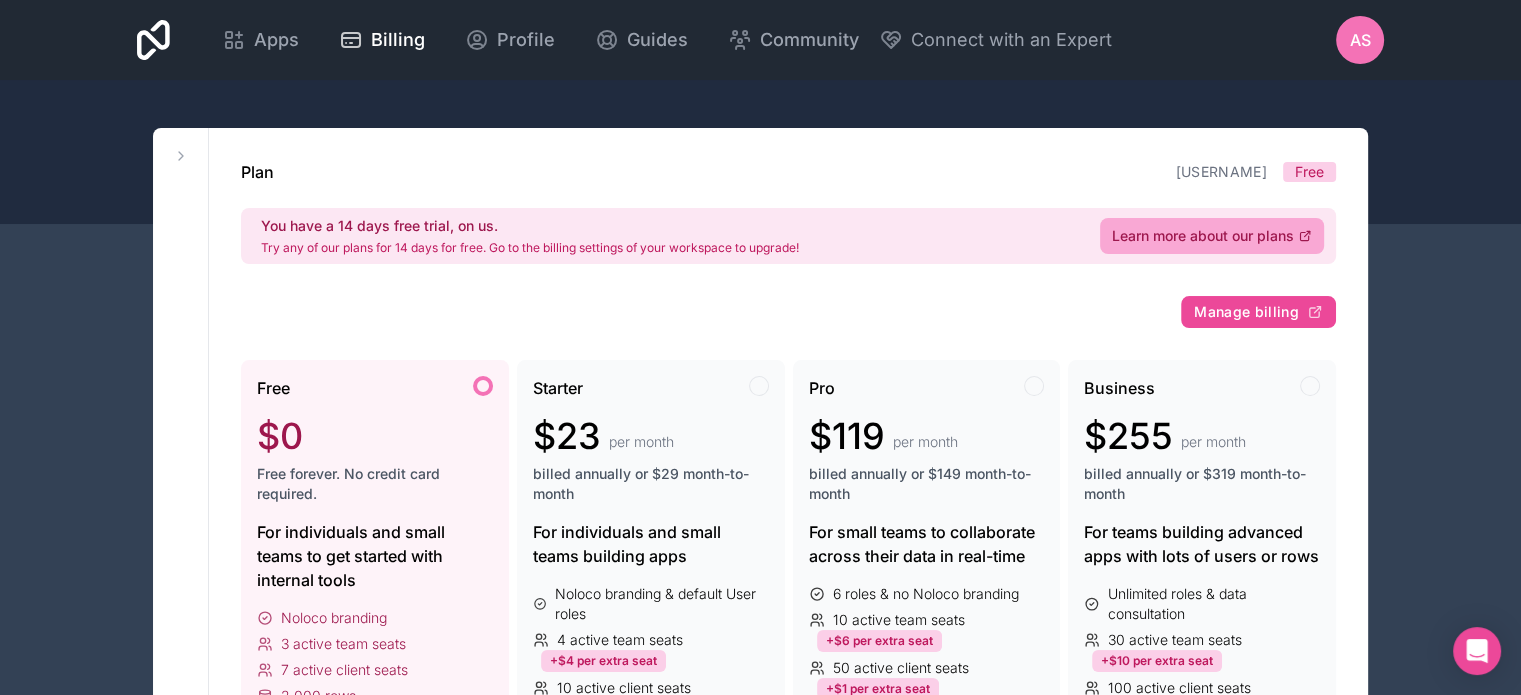click at bounding box center (483, 386) 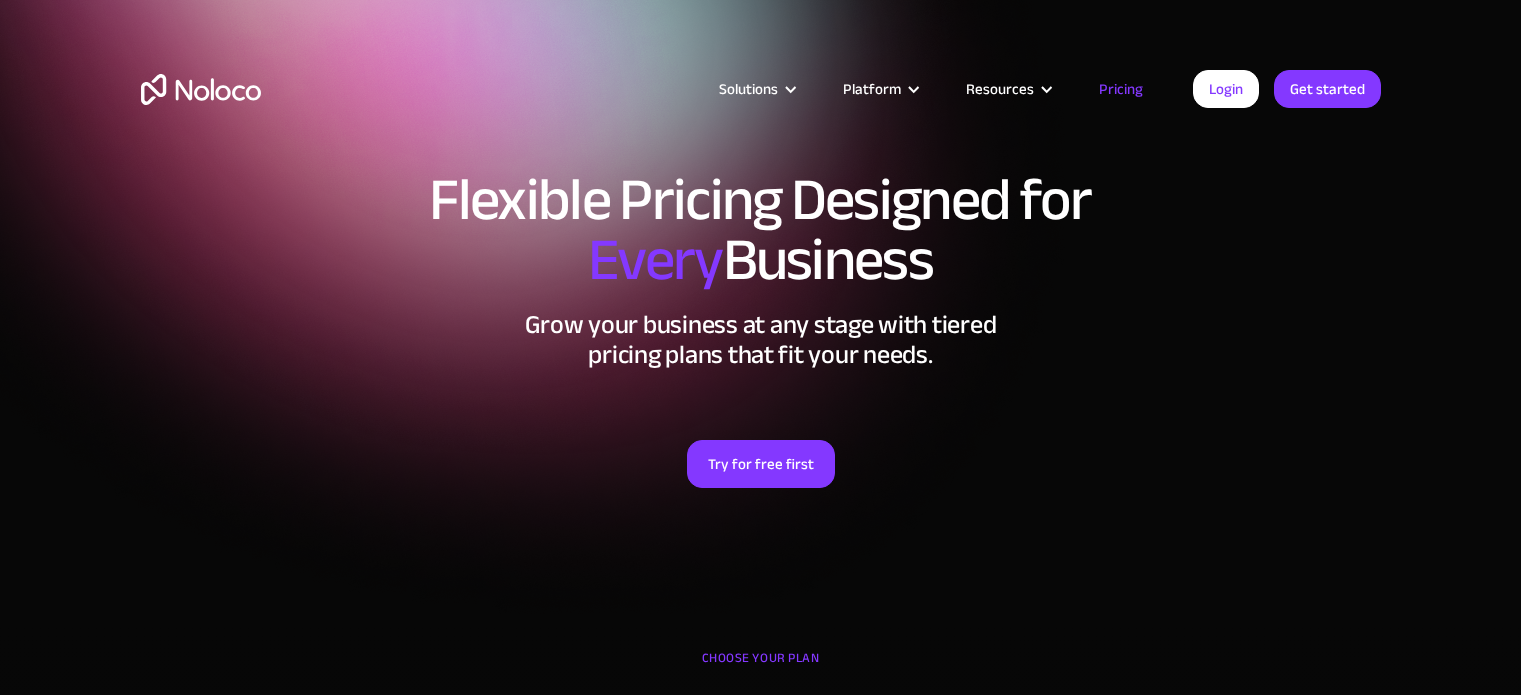 scroll, scrollTop: 0, scrollLeft: 0, axis: both 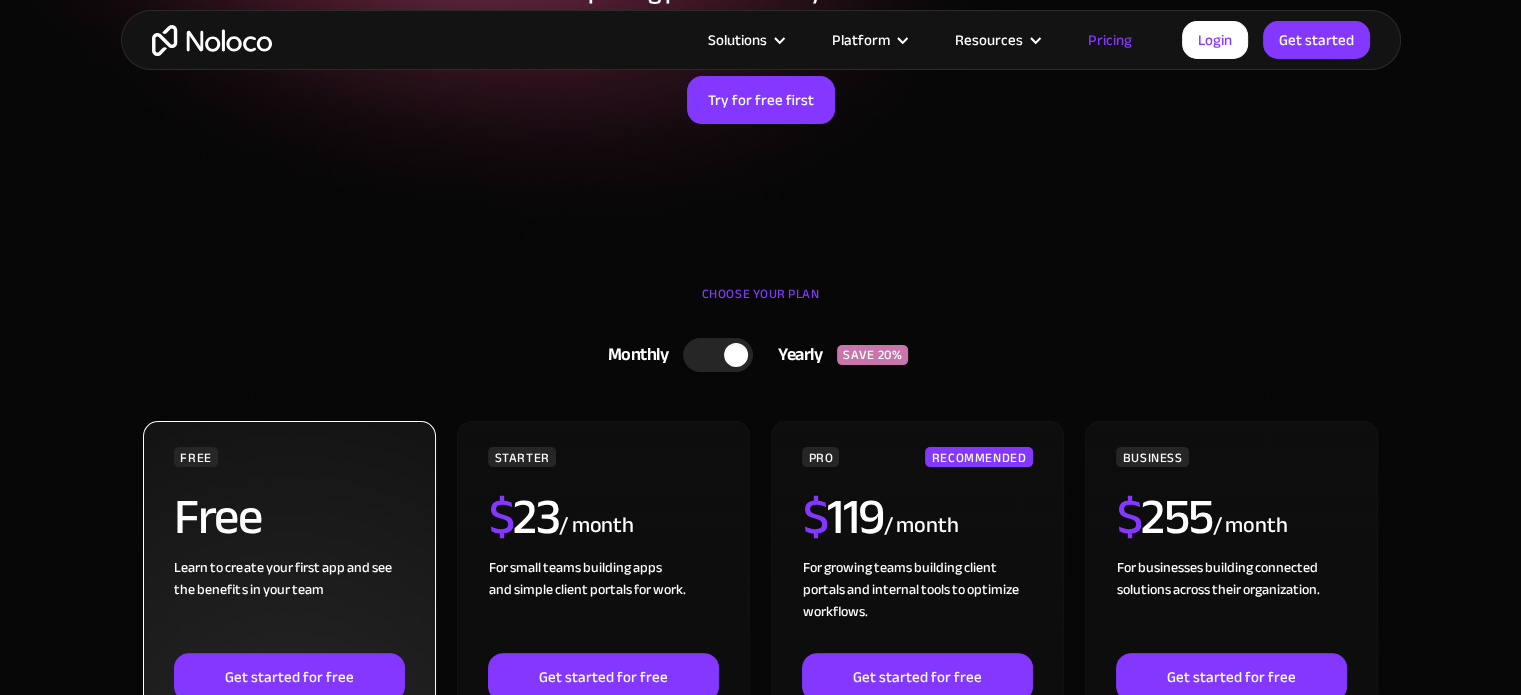 click on "Free" at bounding box center (289, 524) 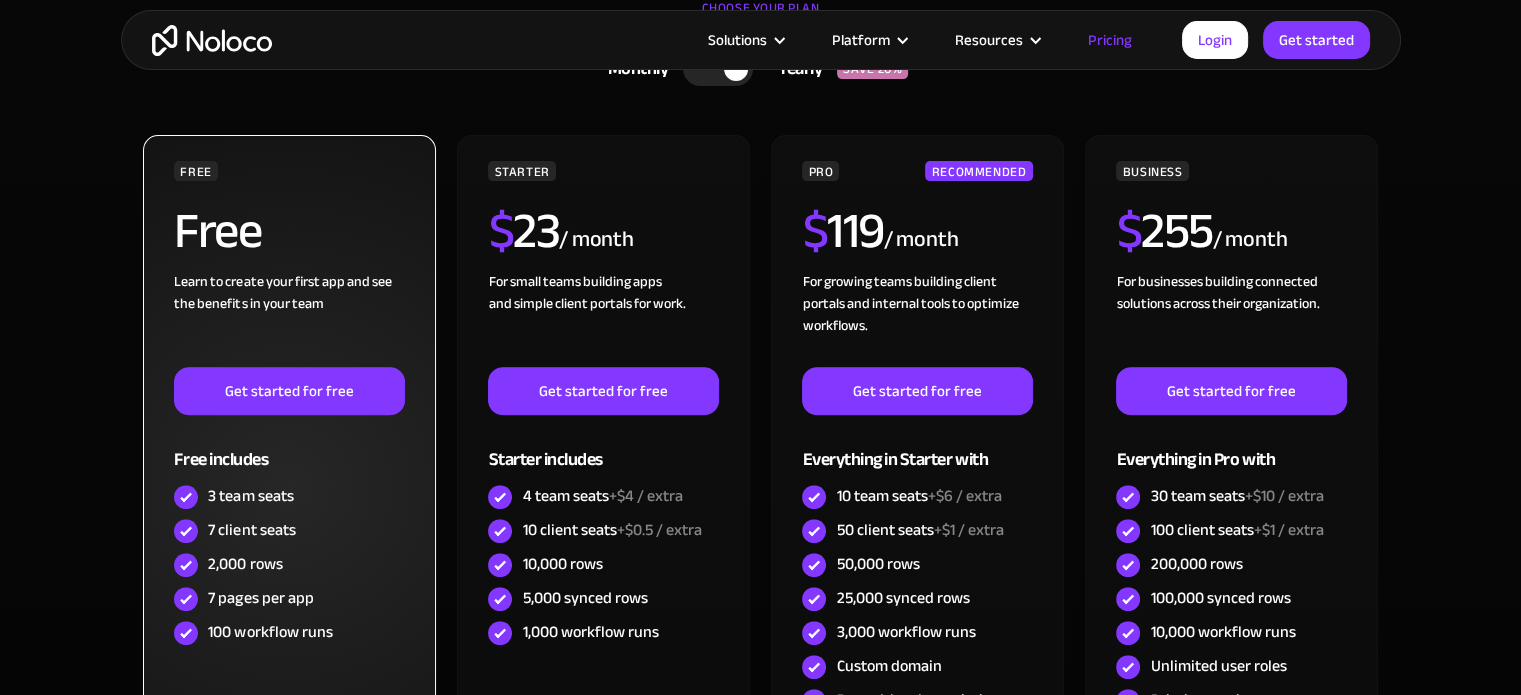 scroll, scrollTop: 652, scrollLeft: 0, axis: vertical 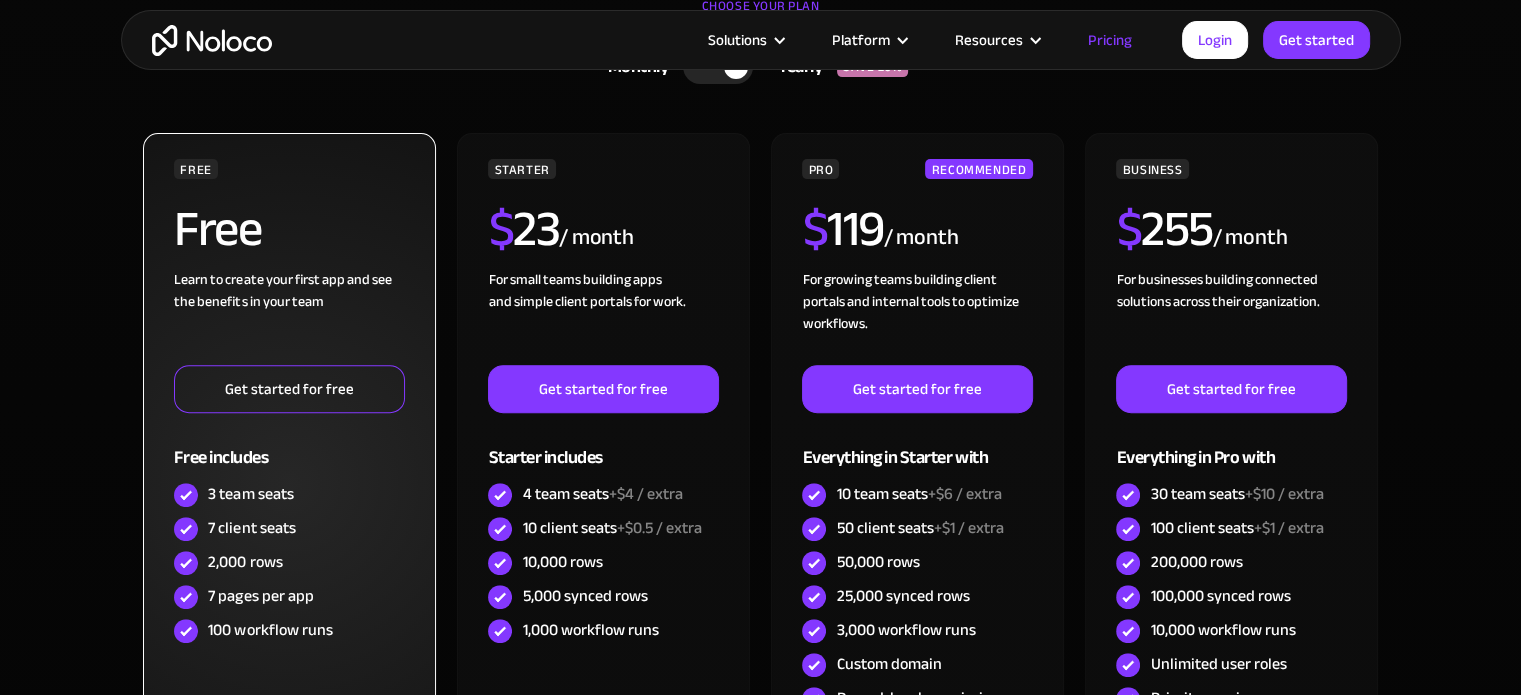 click on "Get started for free" at bounding box center (289, 389) 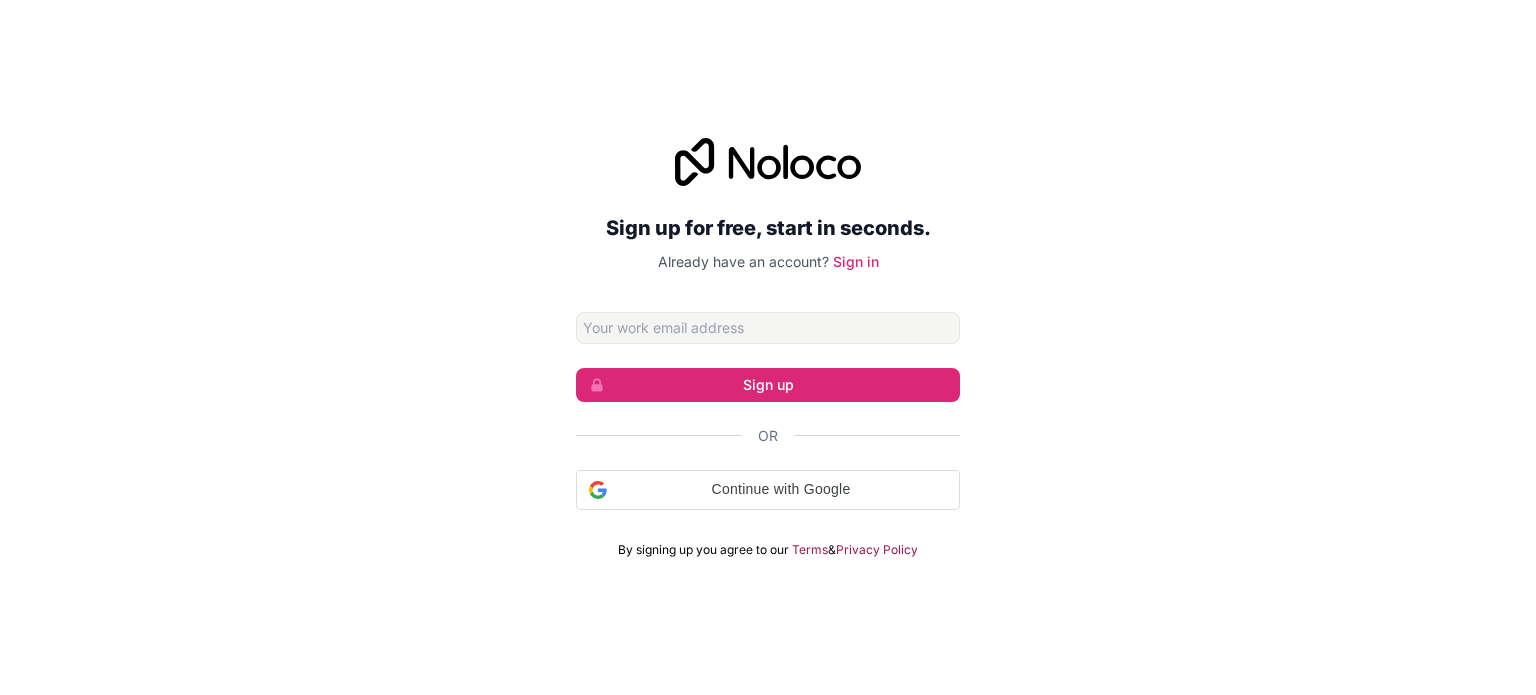 scroll, scrollTop: 0, scrollLeft: 0, axis: both 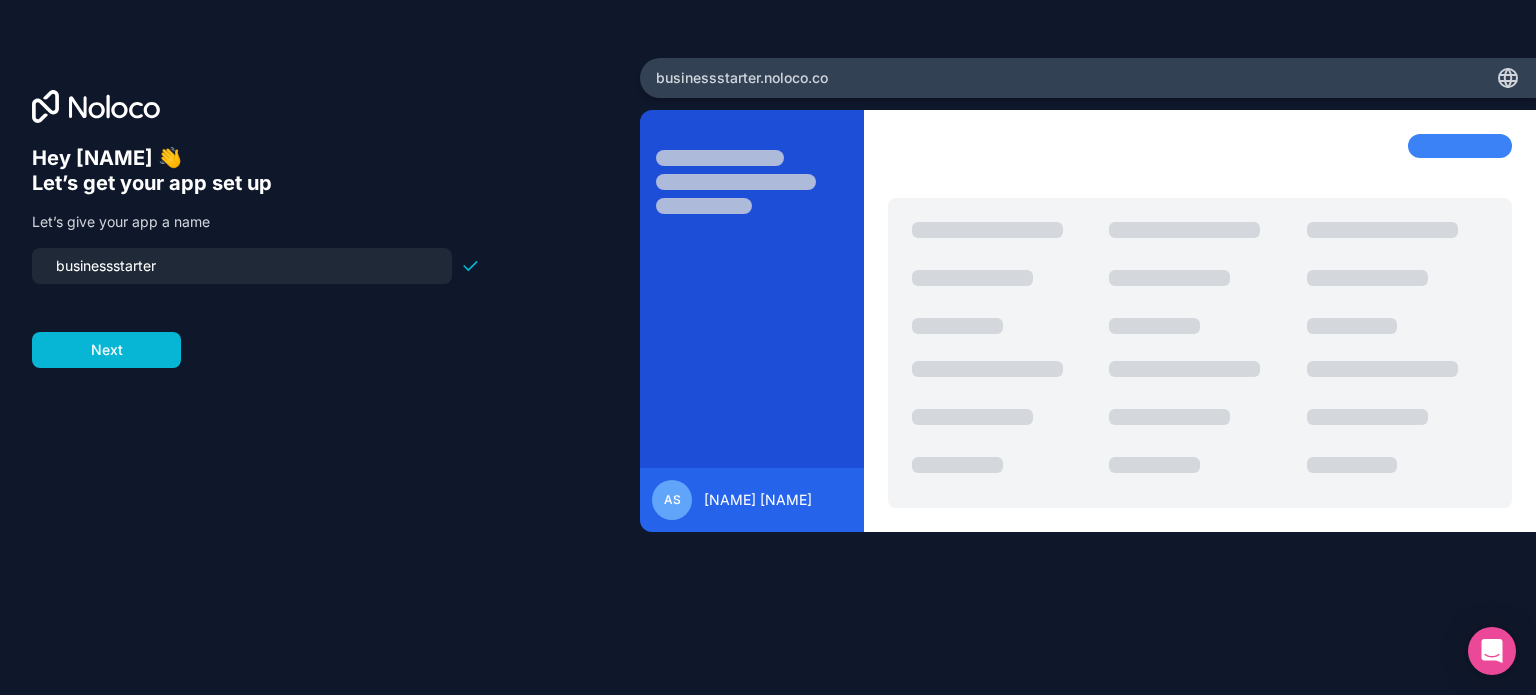 click on "businessstarter" at bounding box center [242, 266] 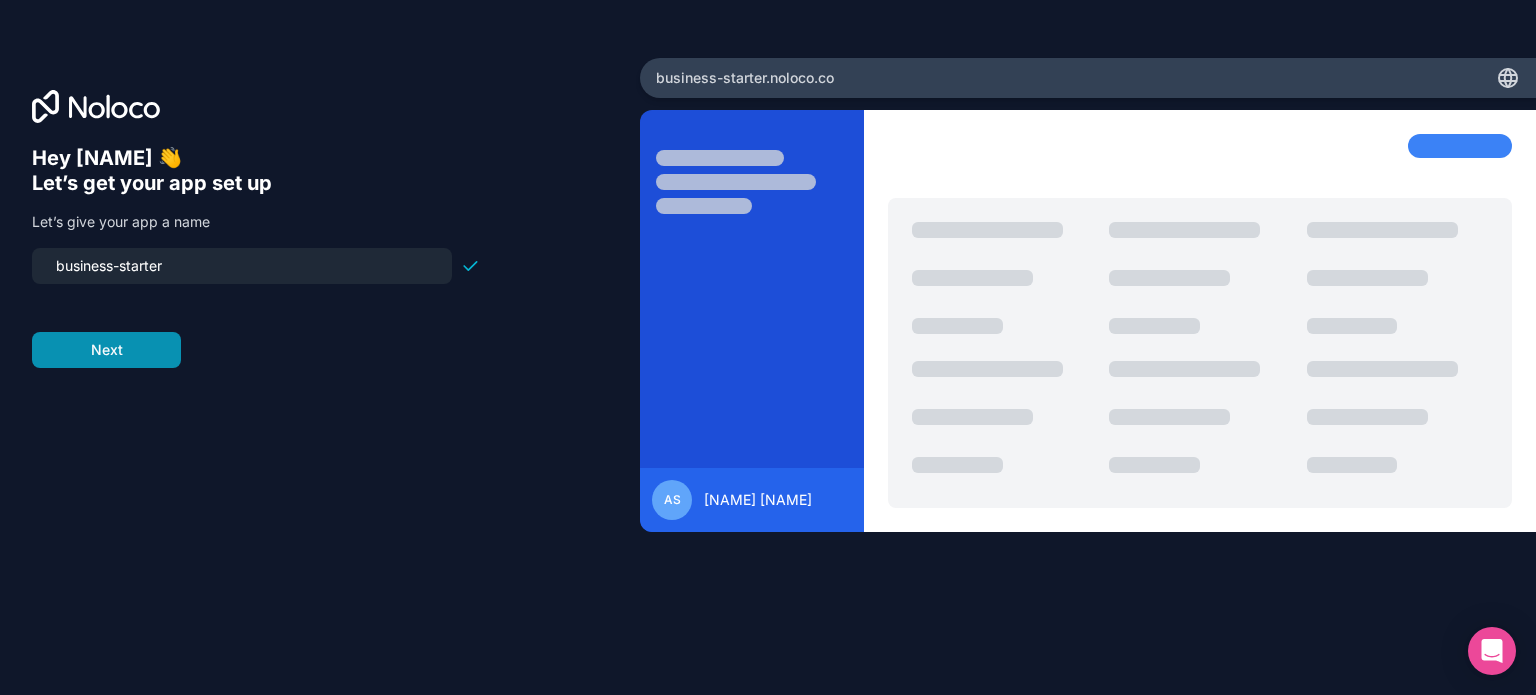 type on "business-starter" 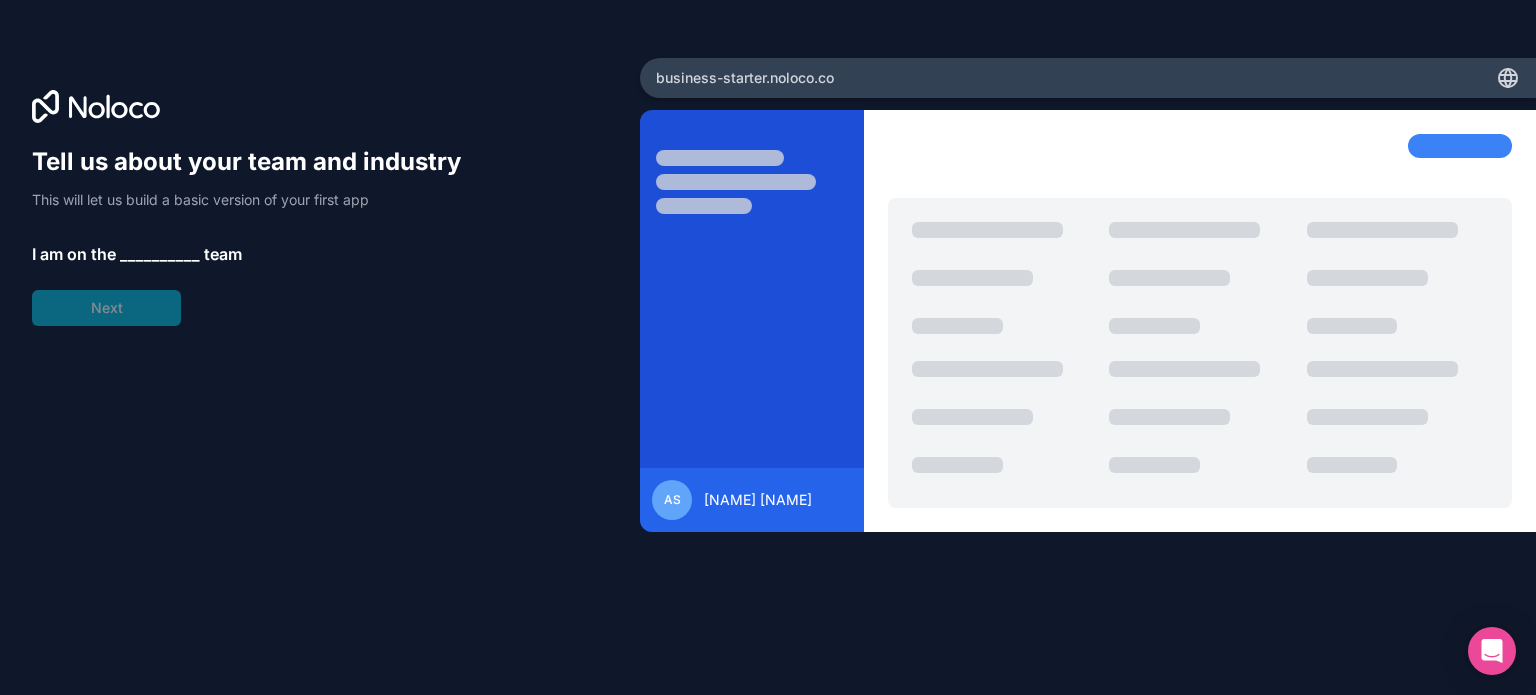 click on "__________" at bounding box center [160, 254] 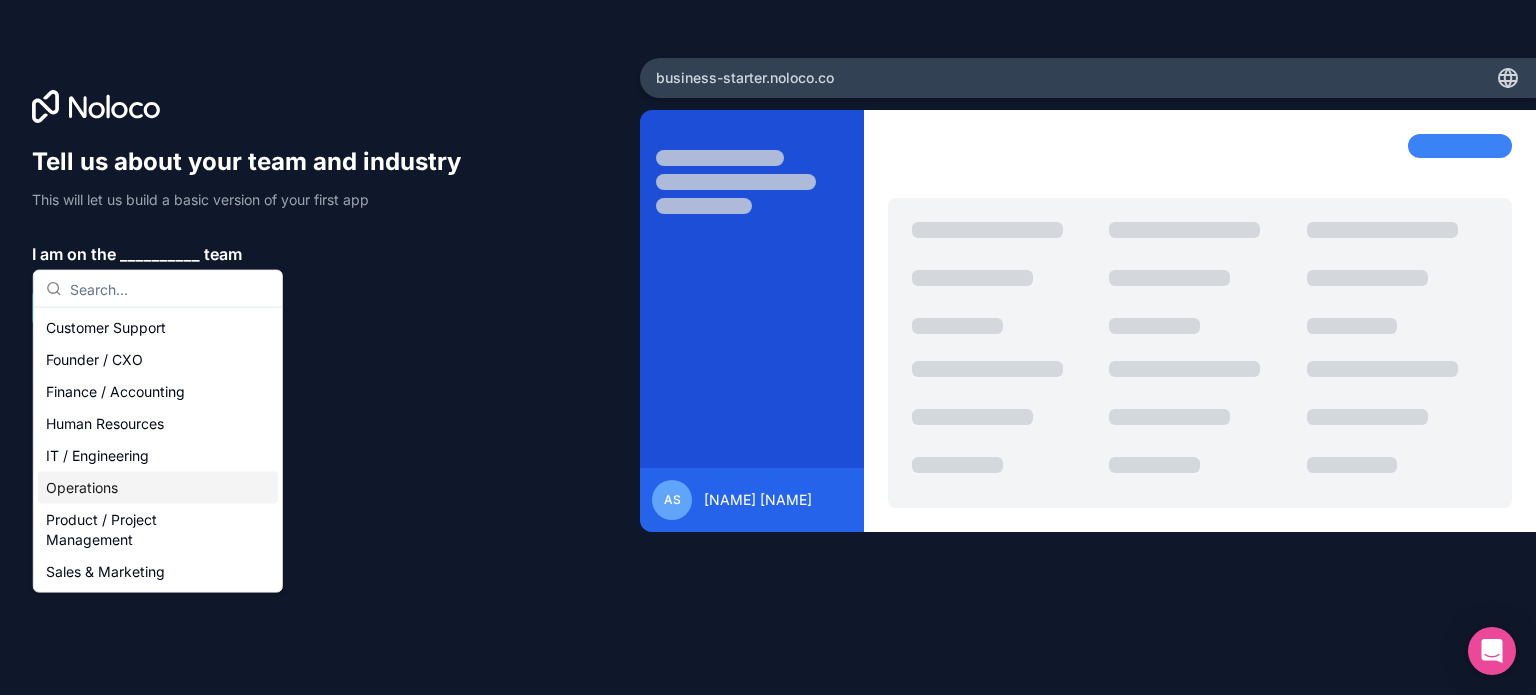 click on "Operations" at bounding box center [158, 488] 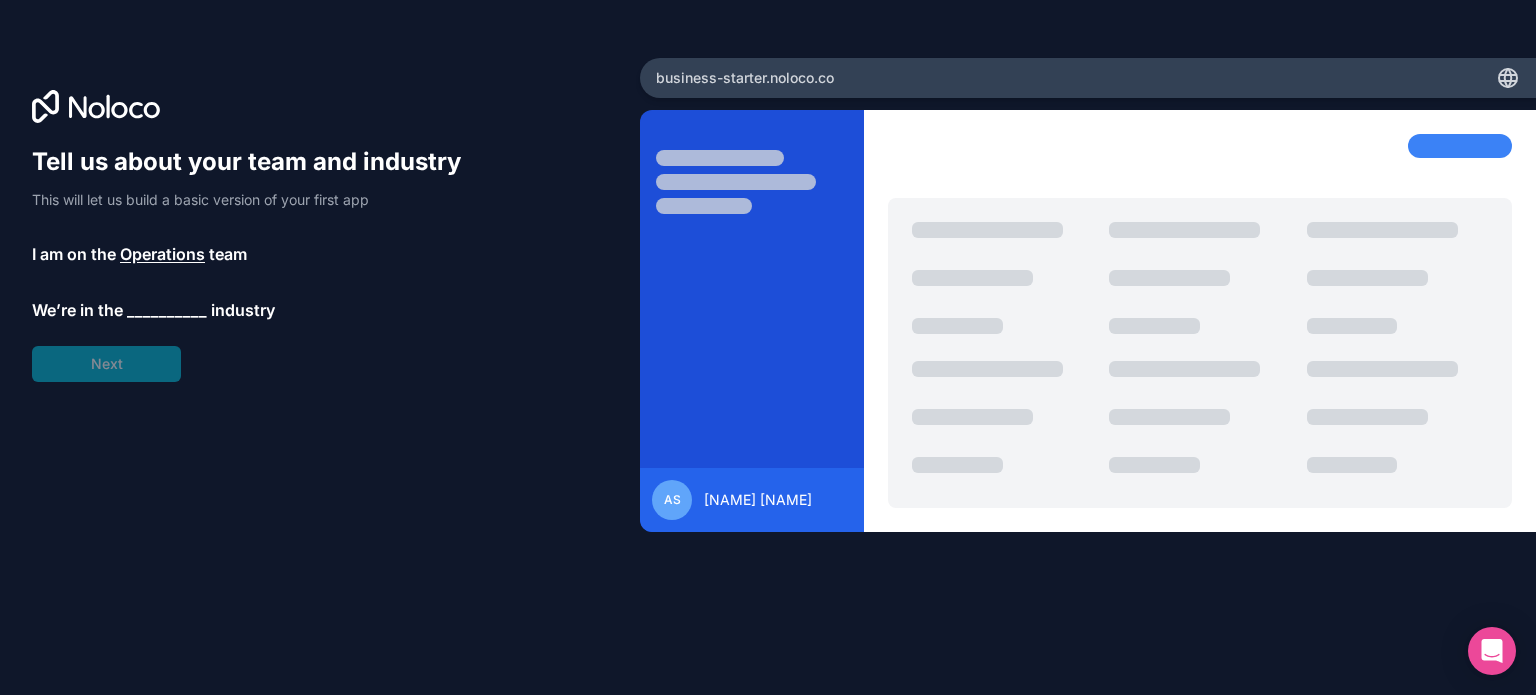 click on "__________" at bounding box center [167, 310] 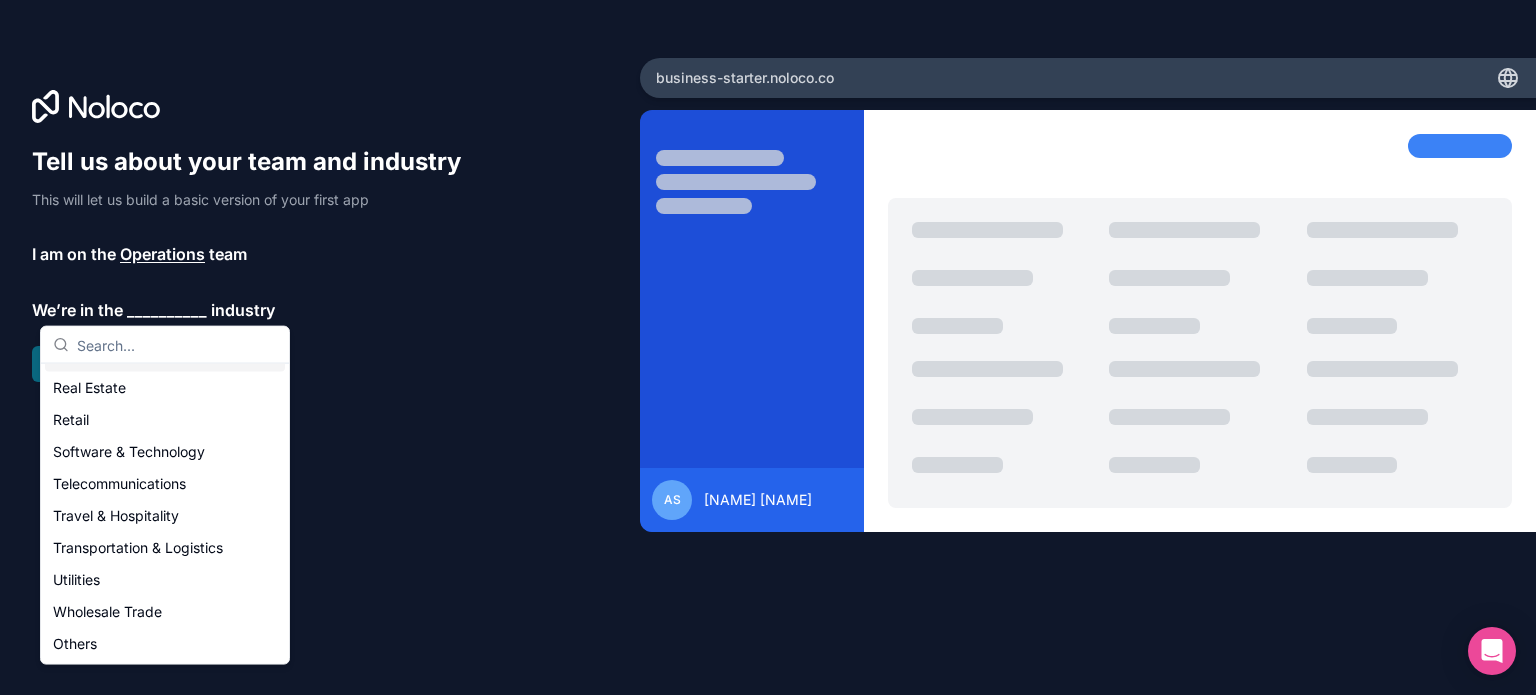 scroll, scrollTop: 412, scrollLeft: 0, axis: vertical 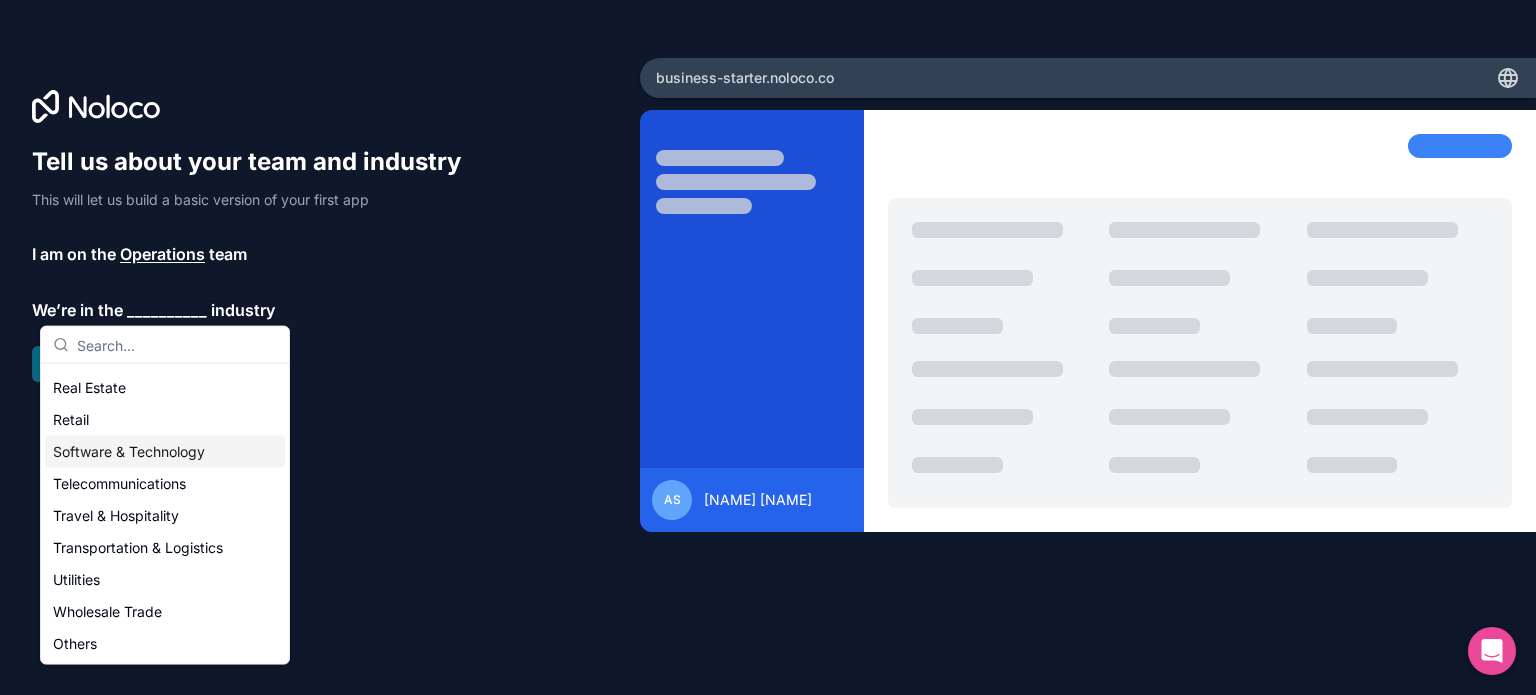 click on "Software & Technology" at bounding box center [165, 452] 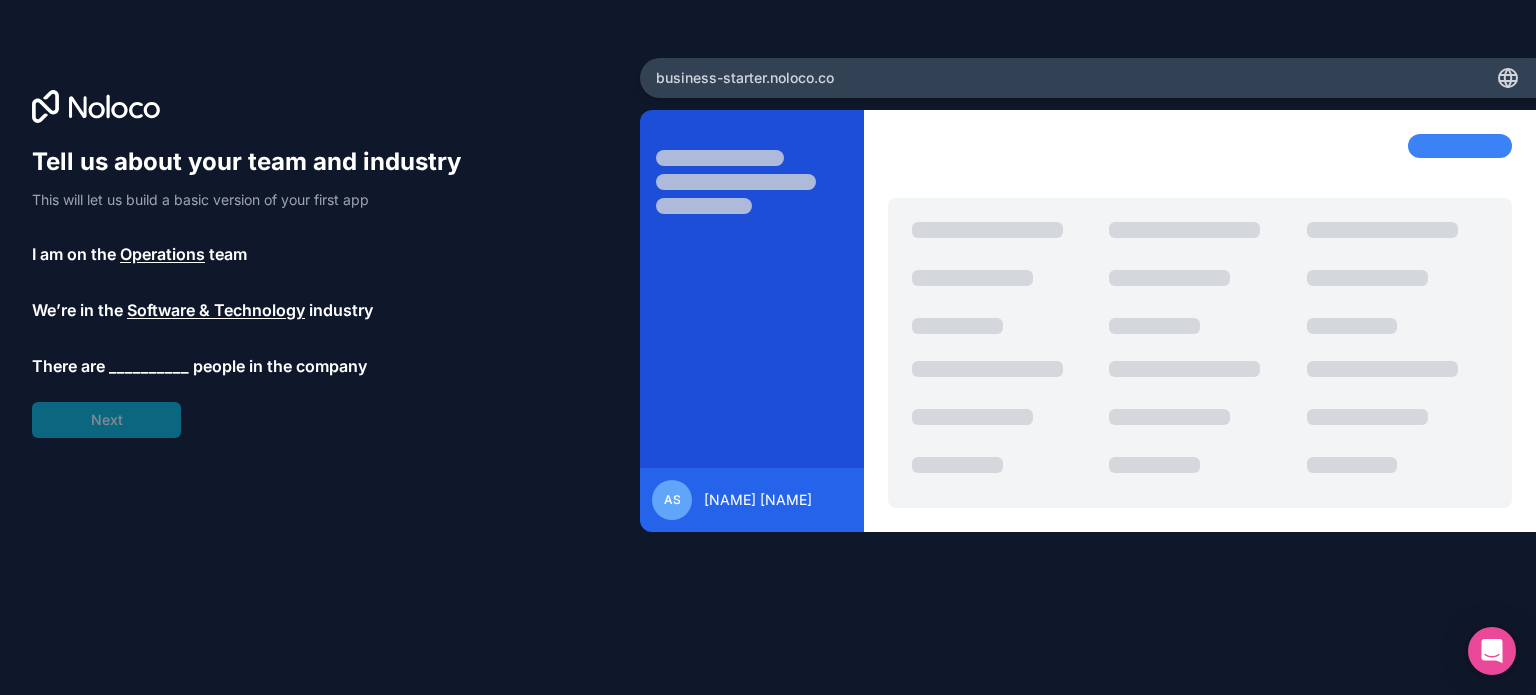 click on "__________" at bounding box center (149, 366) 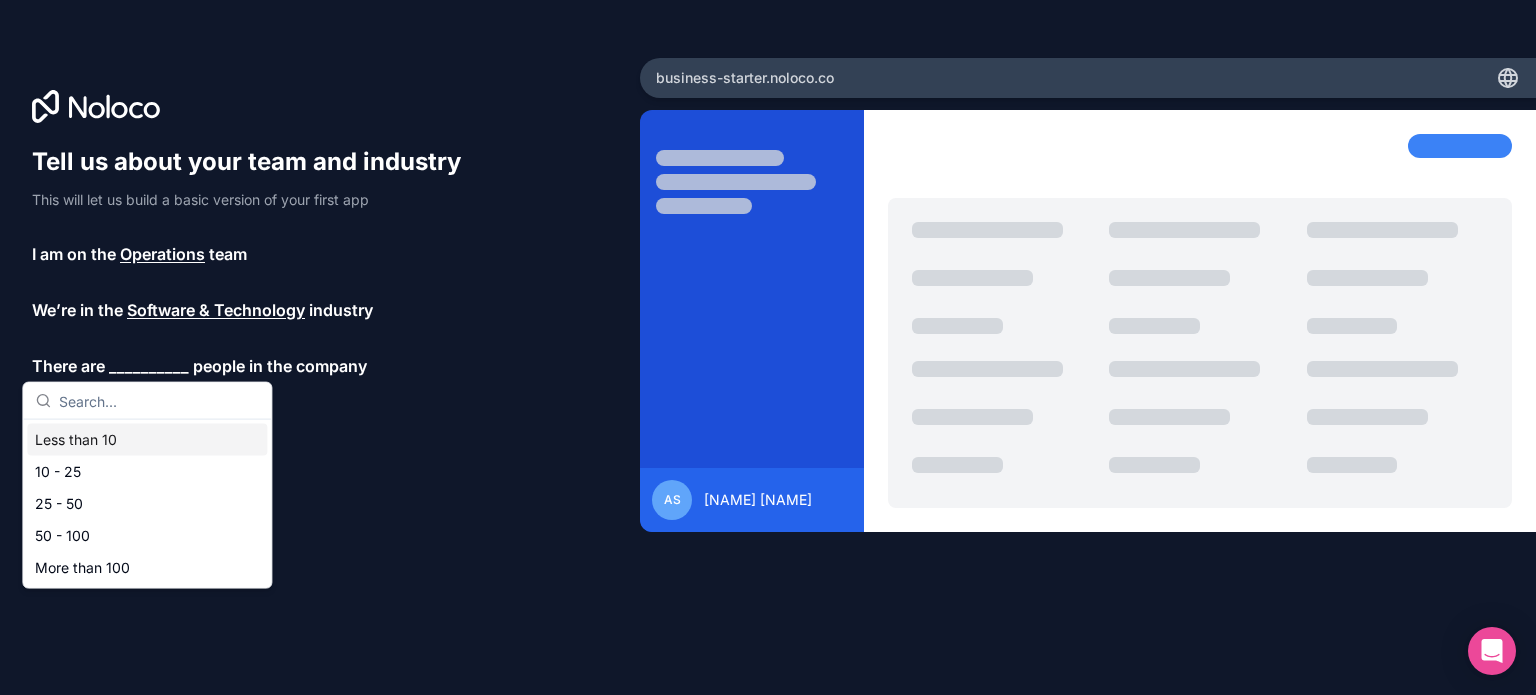click on "Less than 10" at bounding box center [147, 440] 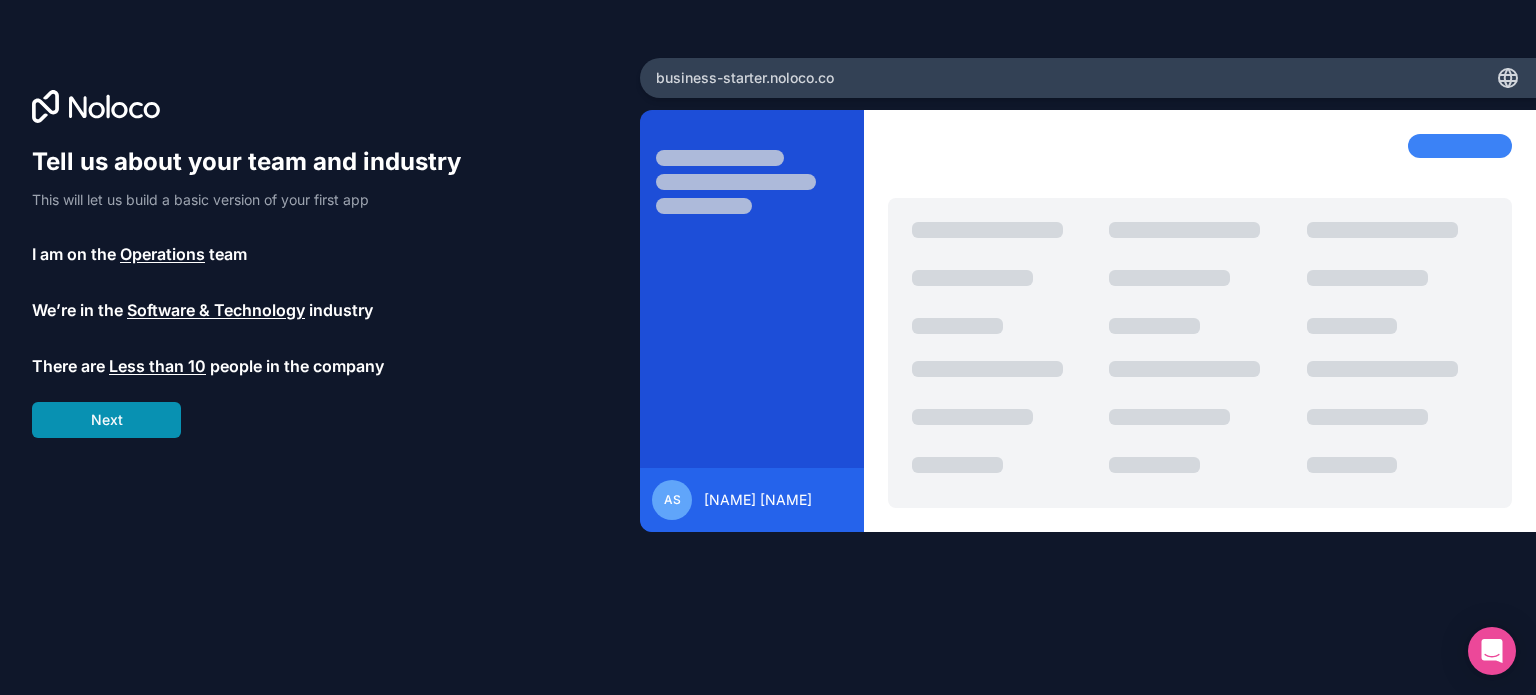 click on "Next" at bounding box center (106, 420) 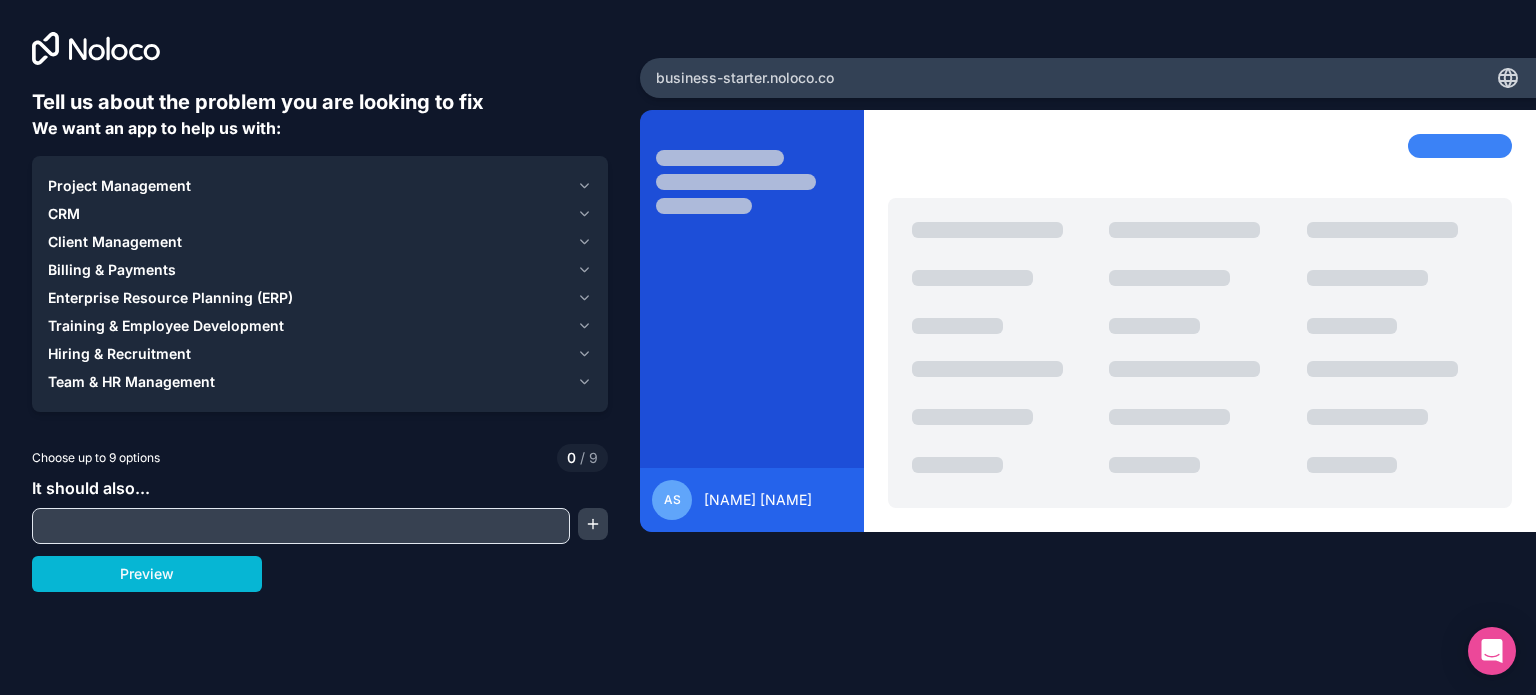 click at bounding box center (301, 526) 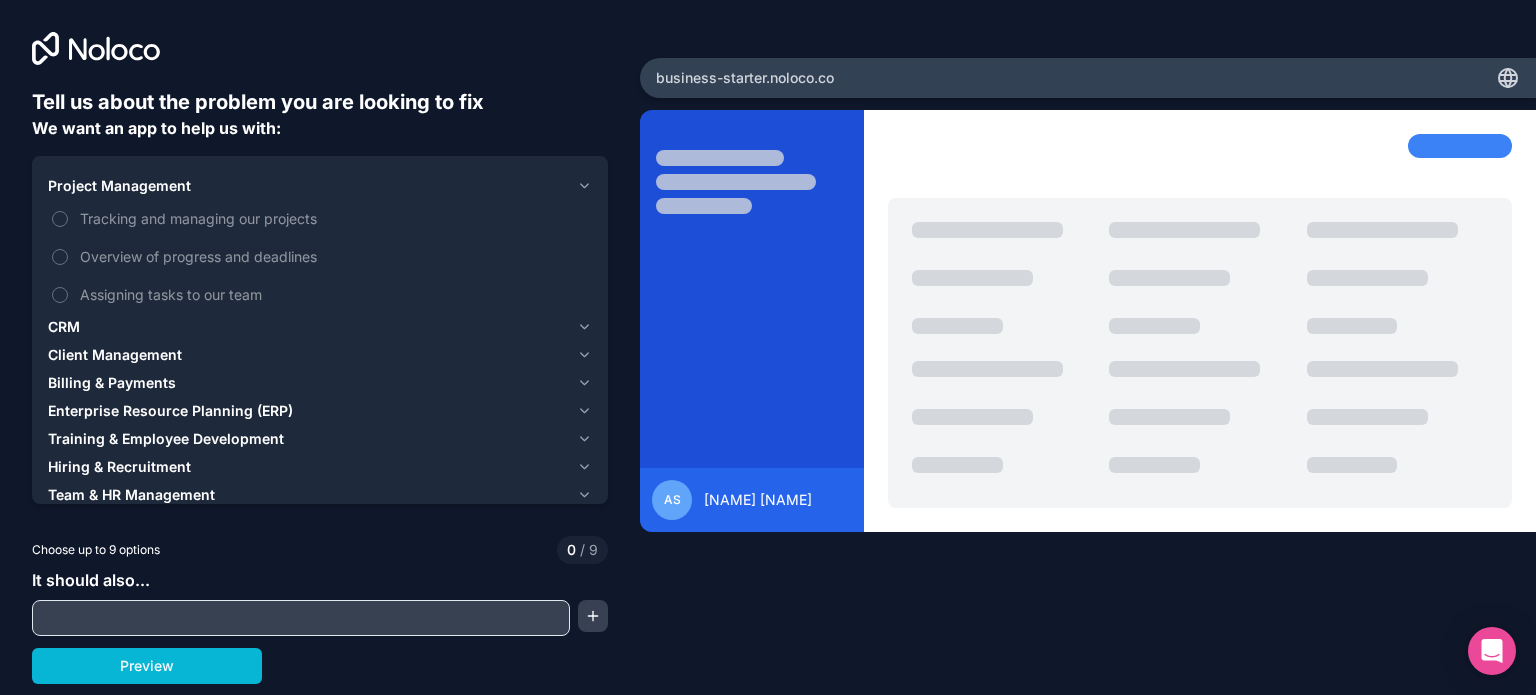 drag, startPoint x: 166, startPoint y: 189, endPoint x: 72, endPoint y: 194, distance: 94.13288 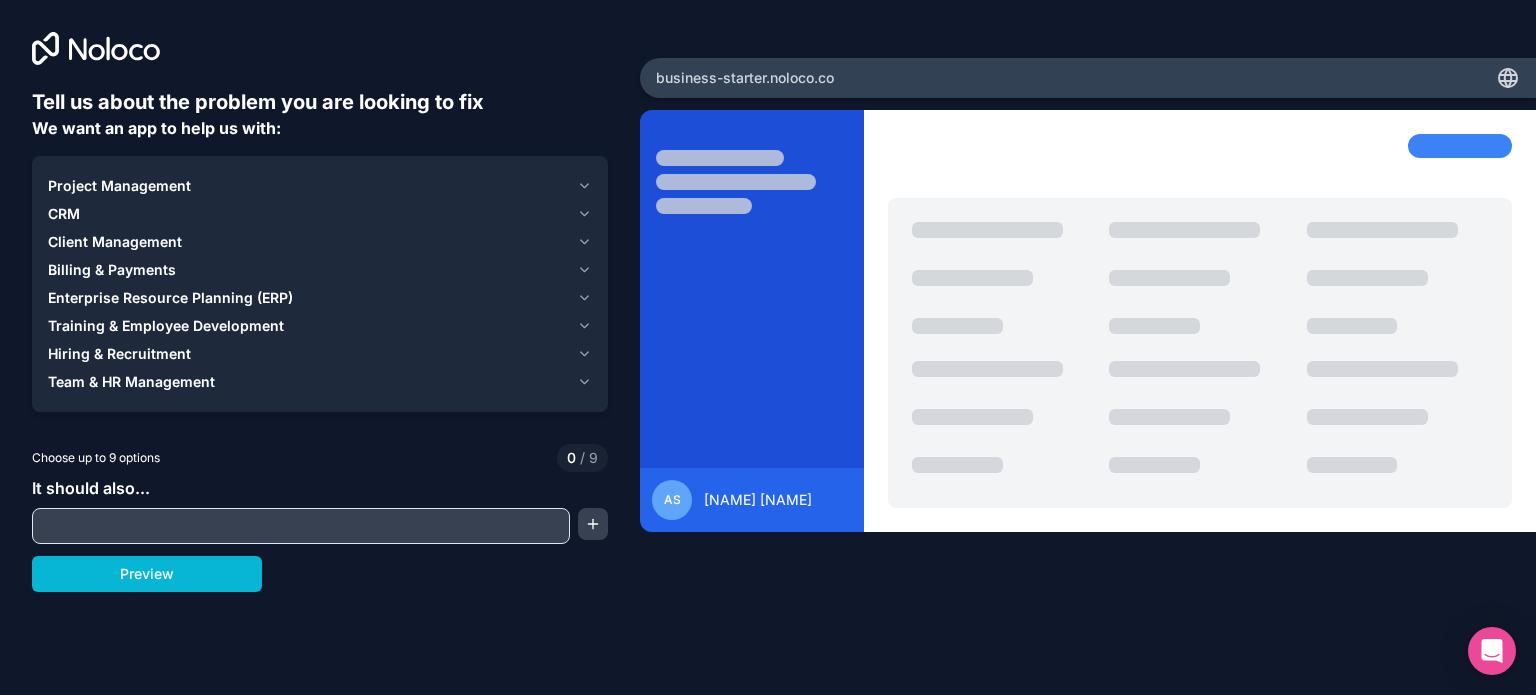 click on "Project Management" at bounding box center [308, 186] 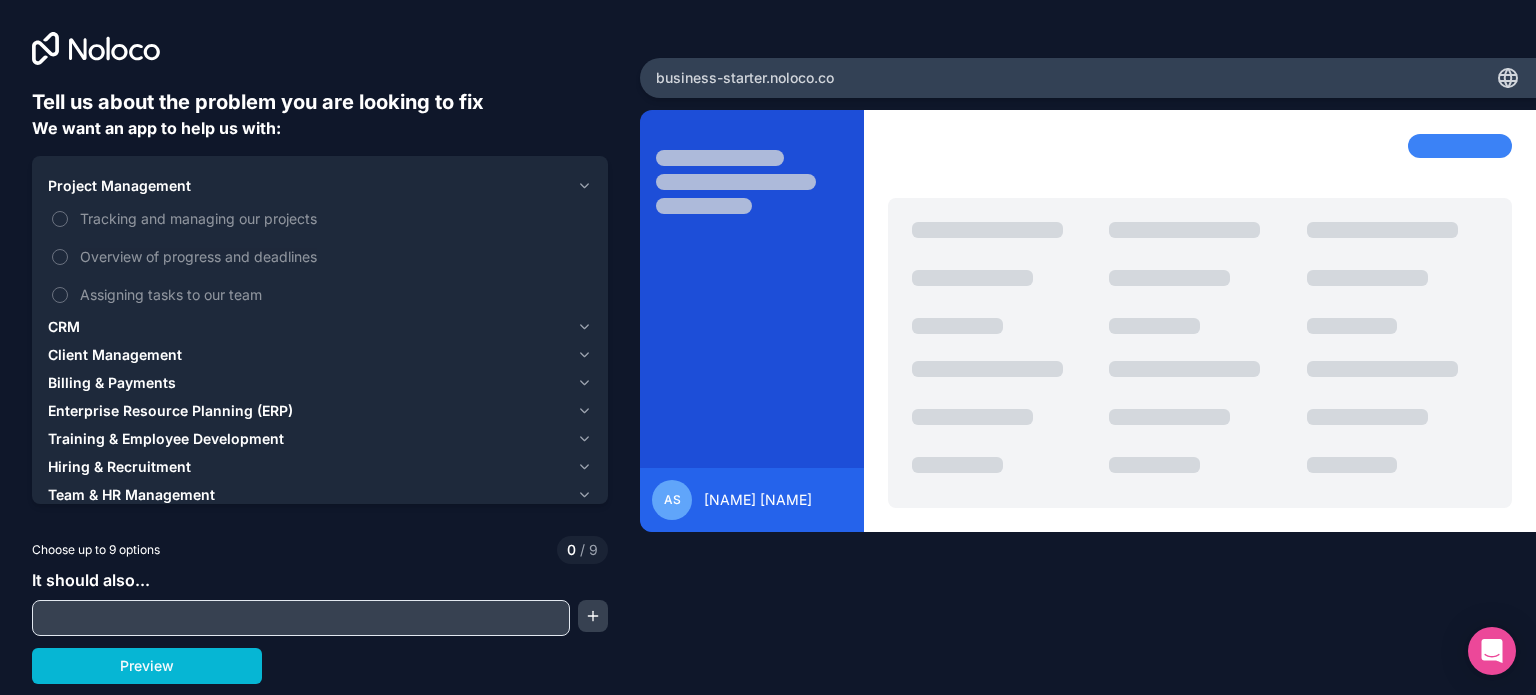 click on "Tell us about the problem you are looking to fix We want an app to help us with: Project Management Tracking and managing our projects Overview of progress and deadlines Assigning tasks to our team CRM Client Management Billing & Payments Enterprise Resource Planning (ERP) Training & Employee Development Hiring & Recruitment Team & HR Management Choose up to 9 options 0 / 9 It should also... Preview" at bounding box center (320, 386) 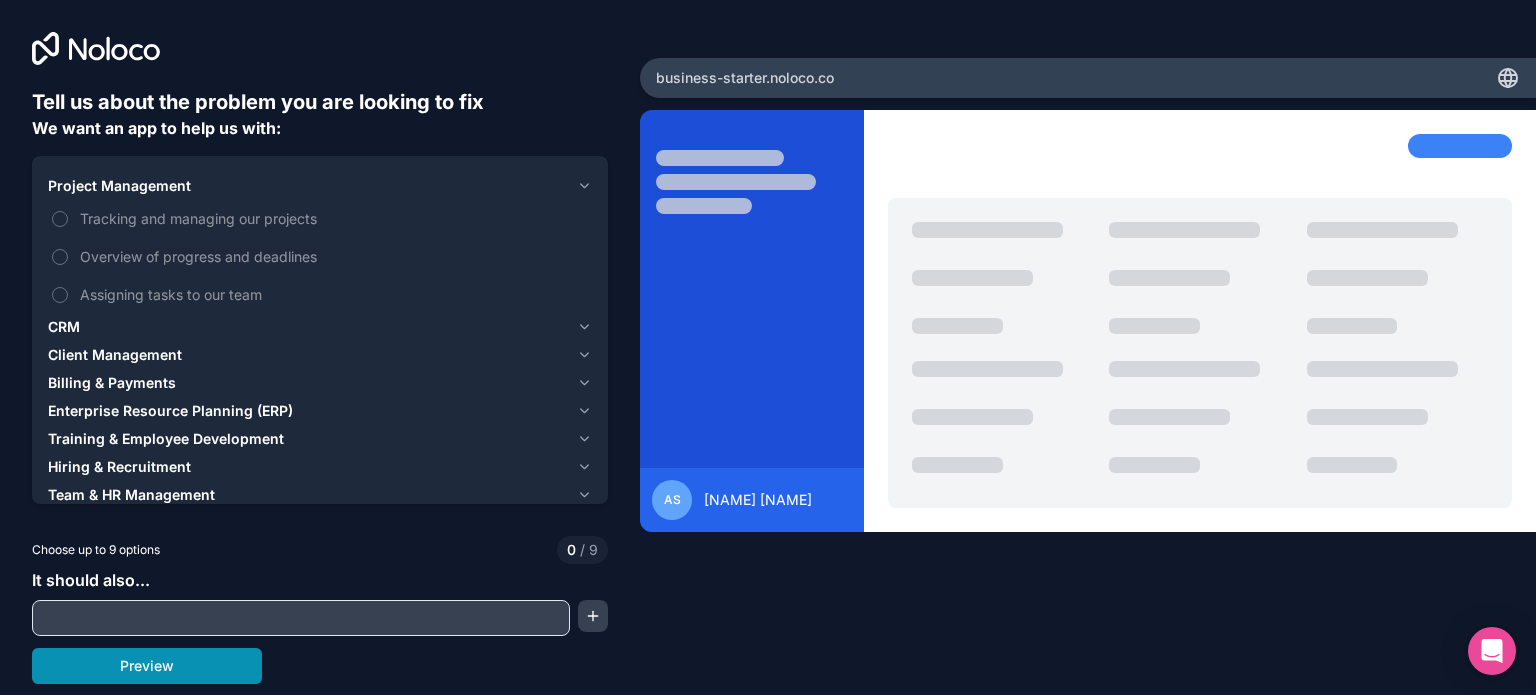 click on "Preview" at bounding box center [147, 666] 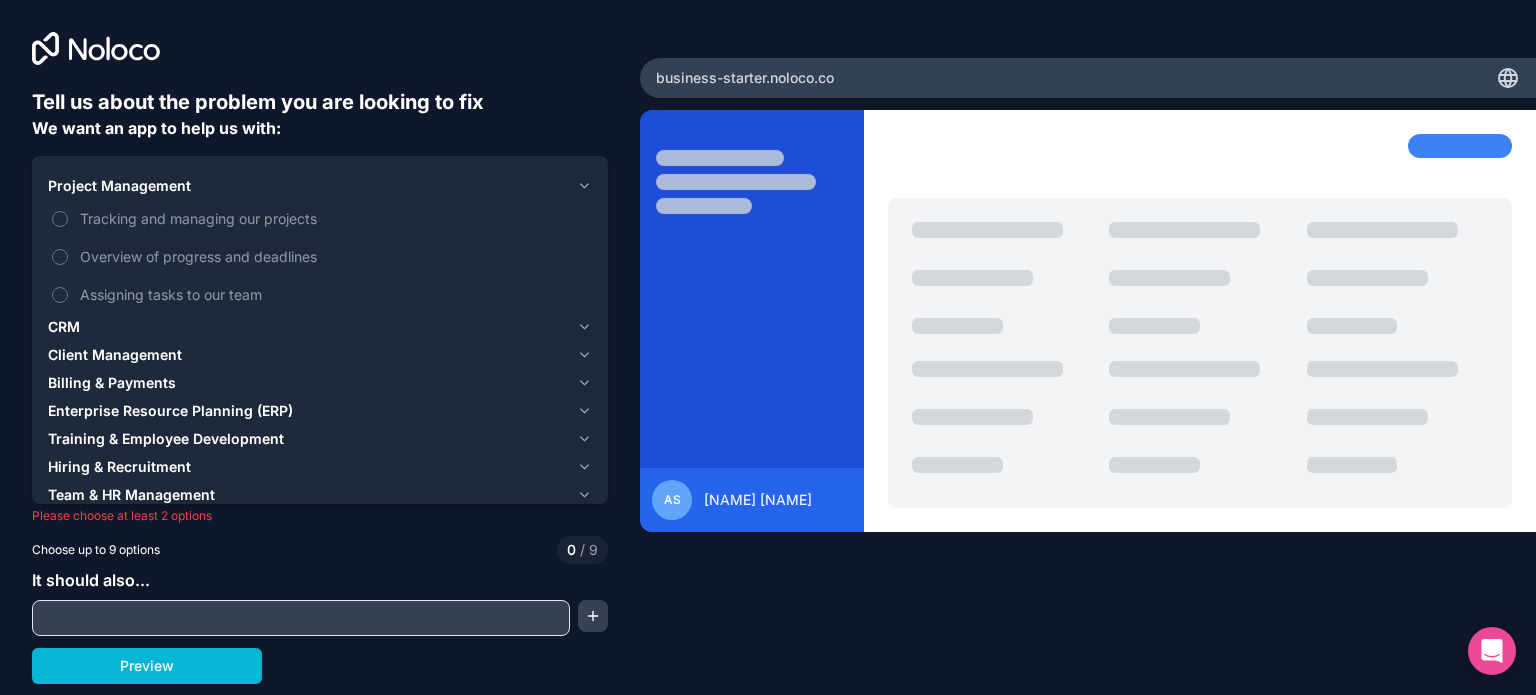click on "CRM" at bounding box center [308, 327] 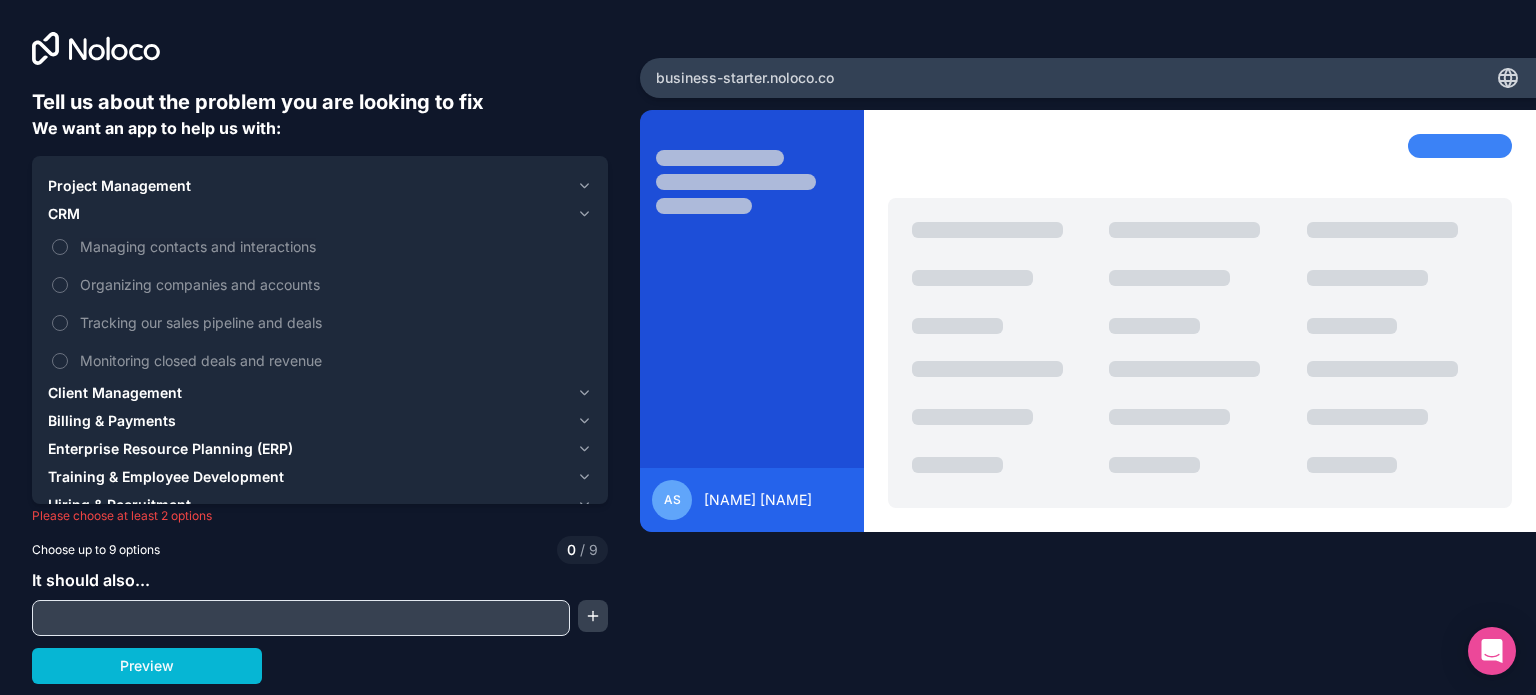 click on "Project Management" at bounding box center [308, 186] 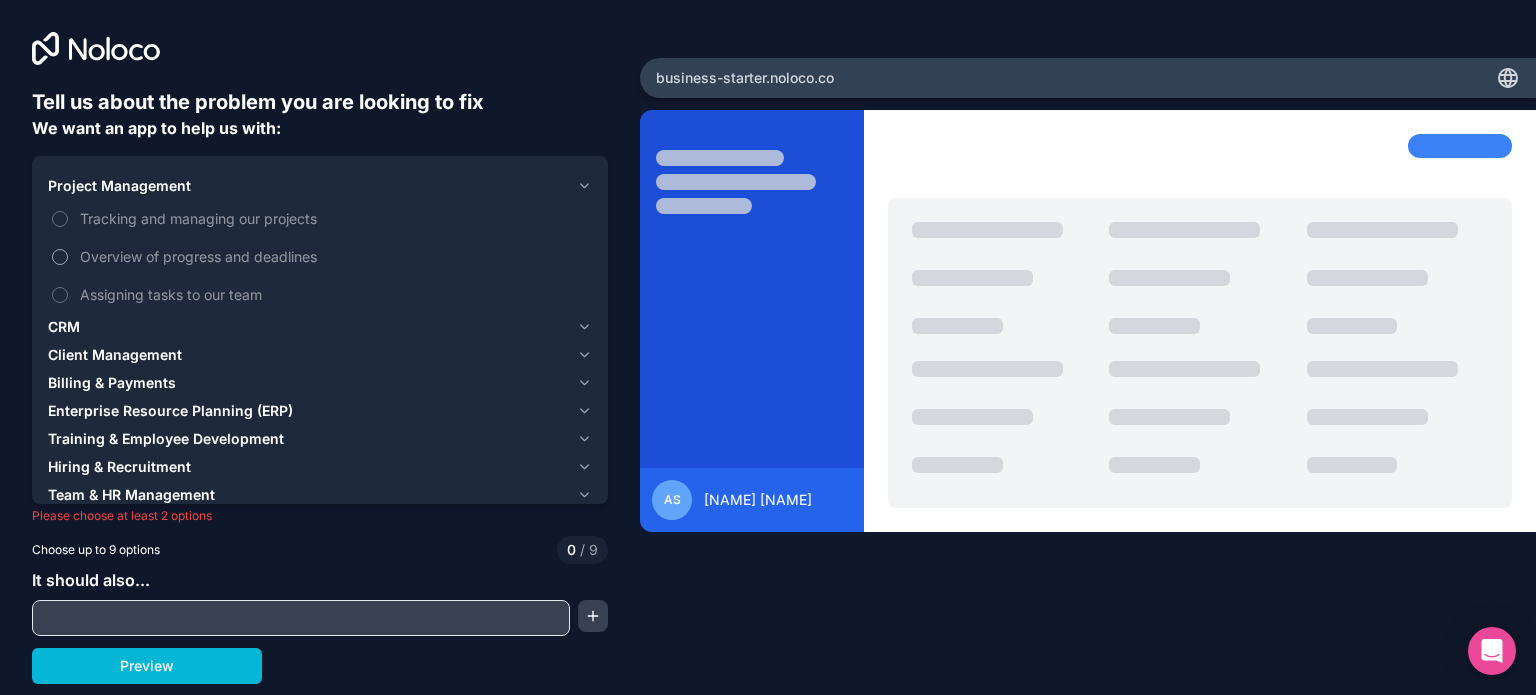 click on "Overview of progress and deadlines" at bounding box center [334, 256] 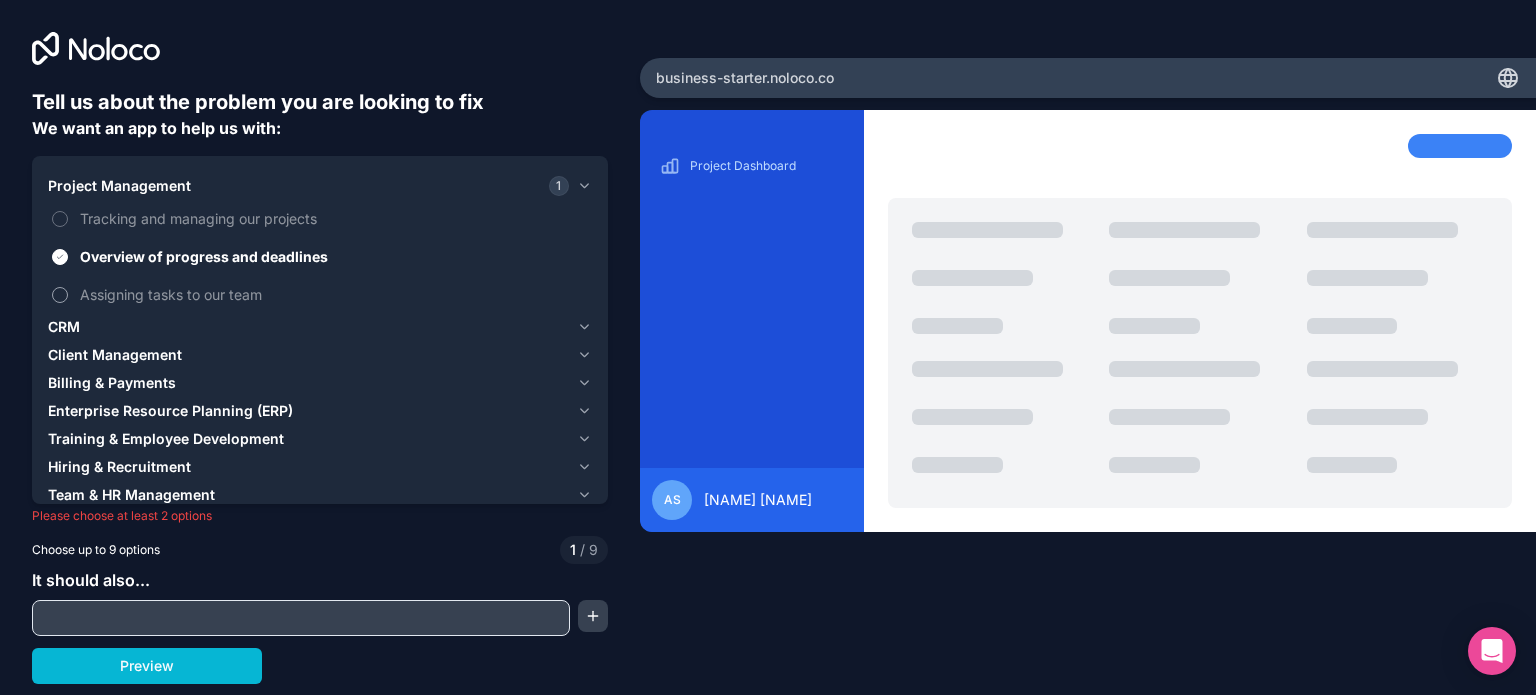 click on "Assigning tasks to our team" at bounding box center (334, 294) 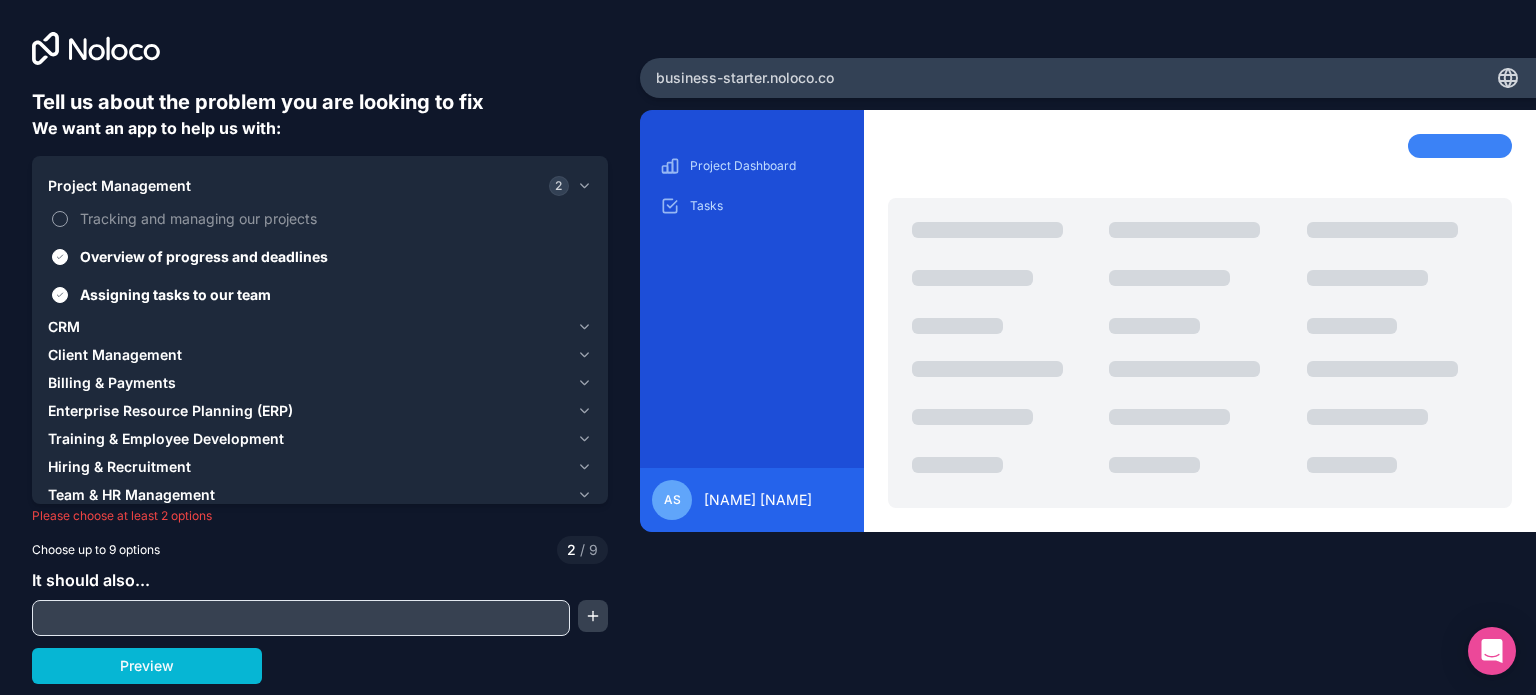 click on "Tracking and managing our projects" at bounding box center [334, 218] 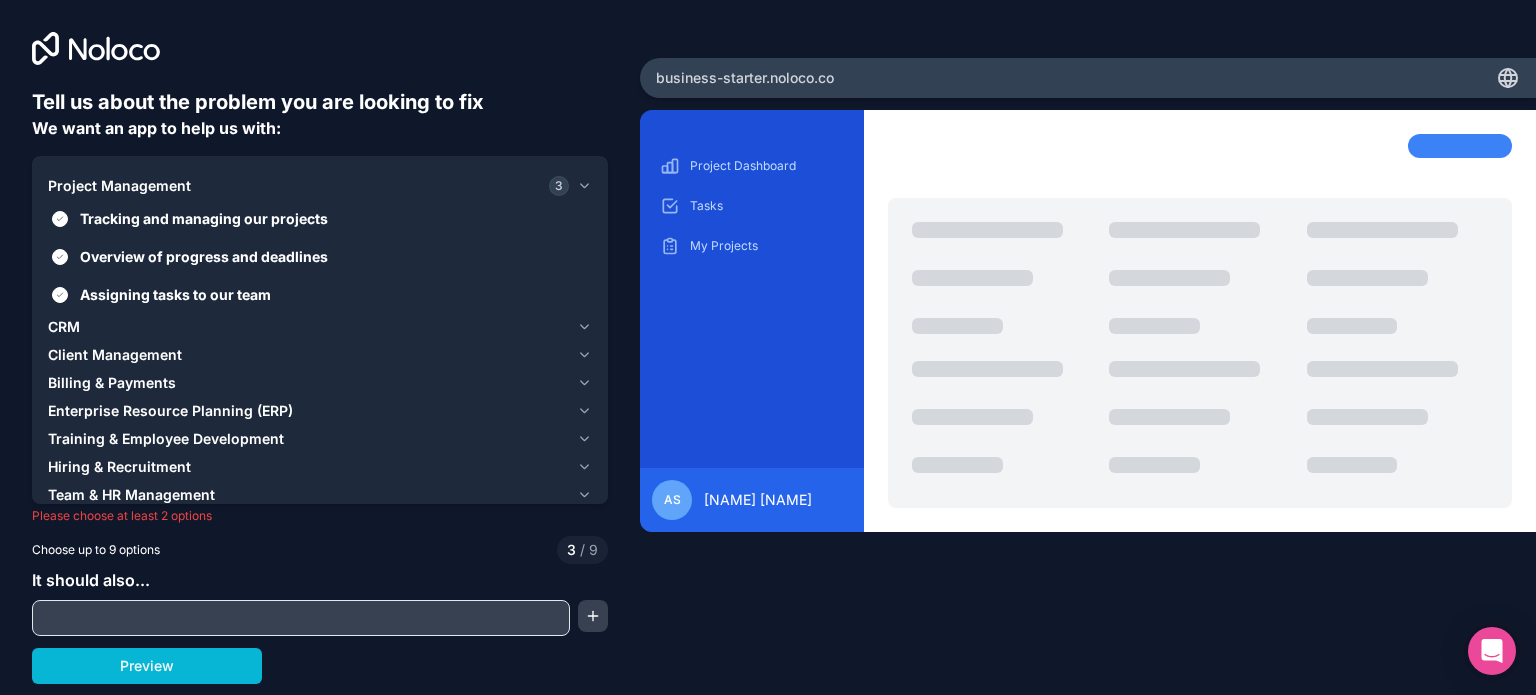 click on "CRM" at bounding box center [308, 327] 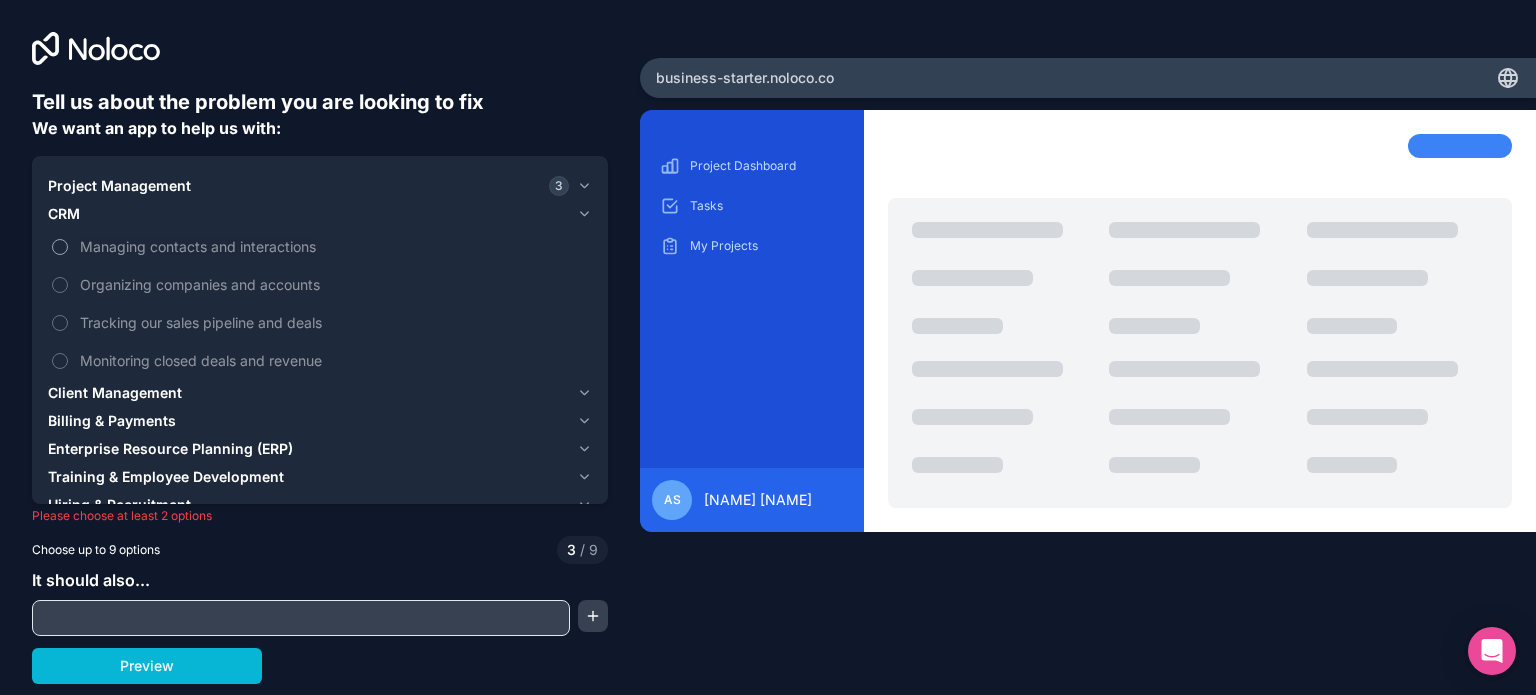 click on "Managing contacts and interactions" at bounding box center (334, 246) 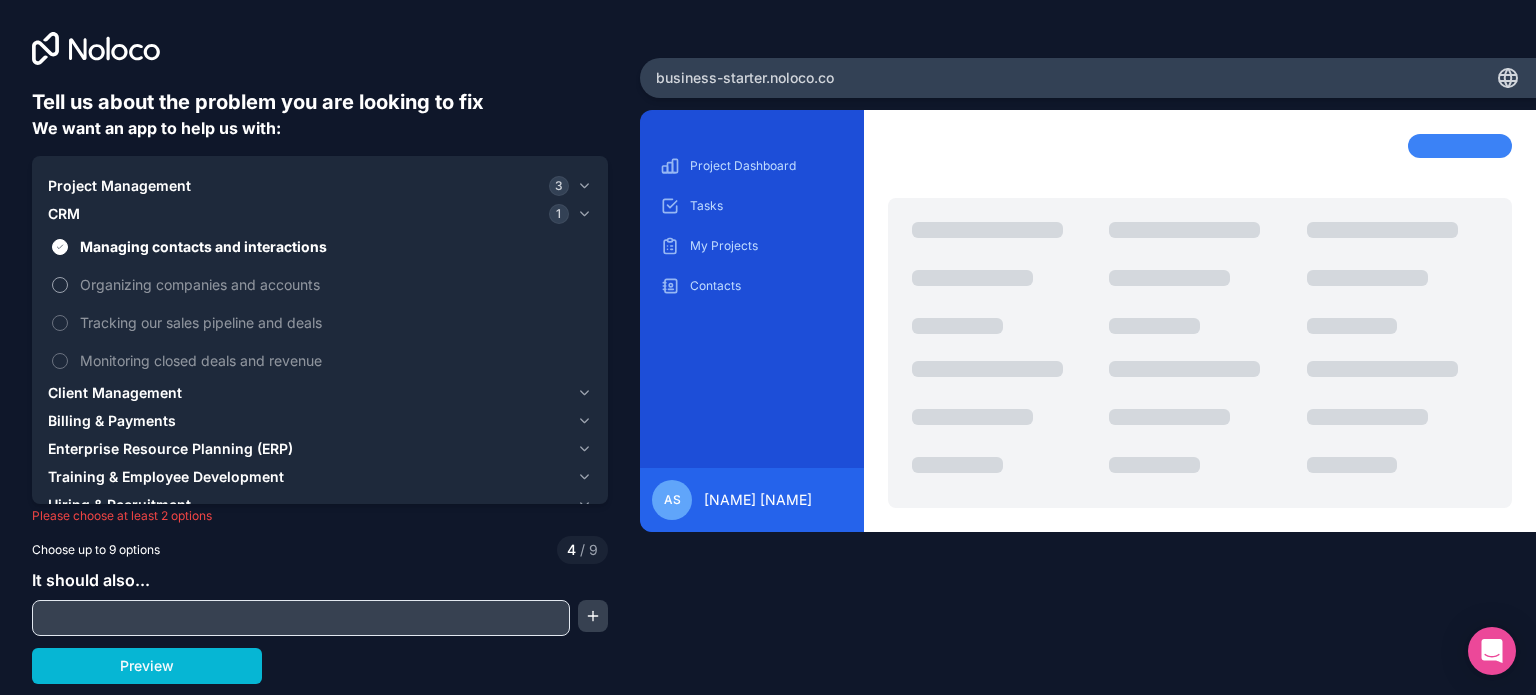 click on "Organizing companies and accounts" at bounding box center (334, 284) 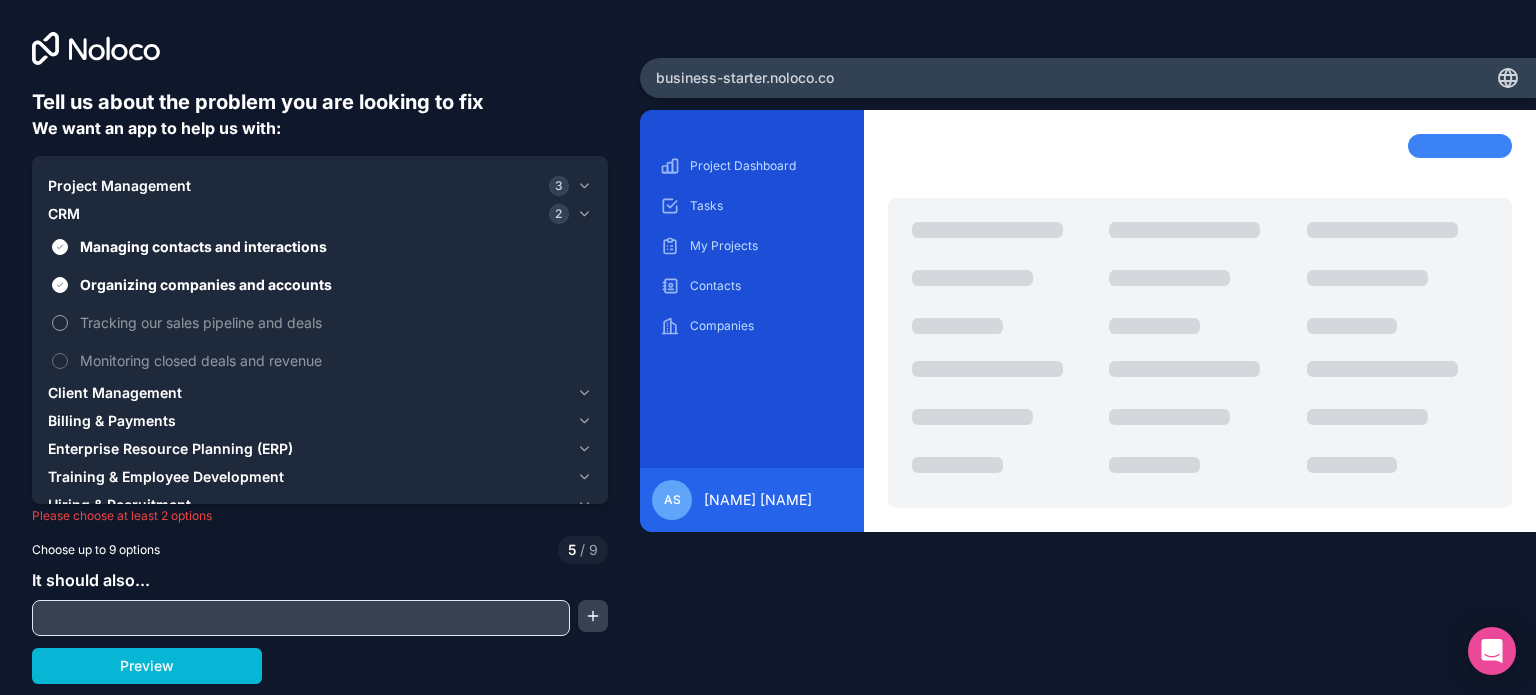 click on "Tracking our sales pipeline and deals" at bounding box center (320, 322) 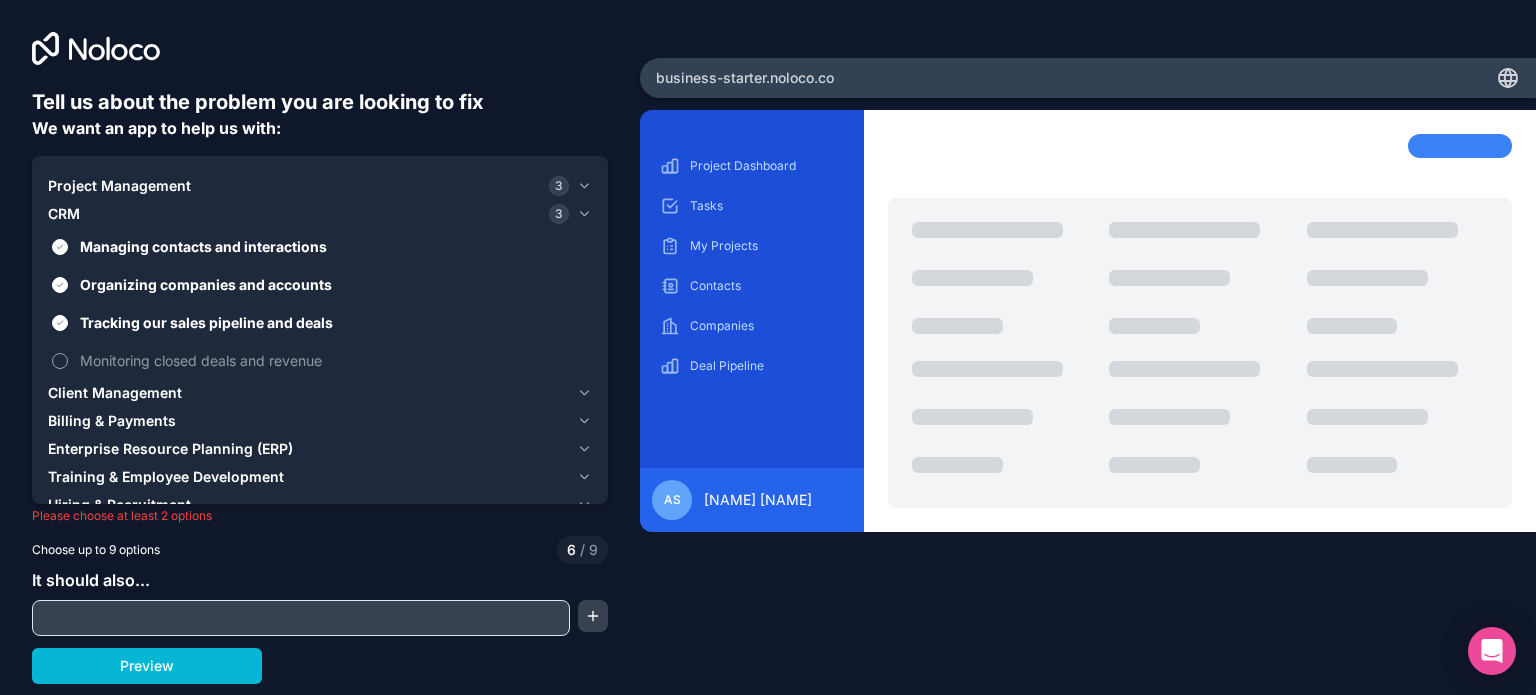 click on "Monitoring closed deals and revenue" at bounding box center [334, 360] 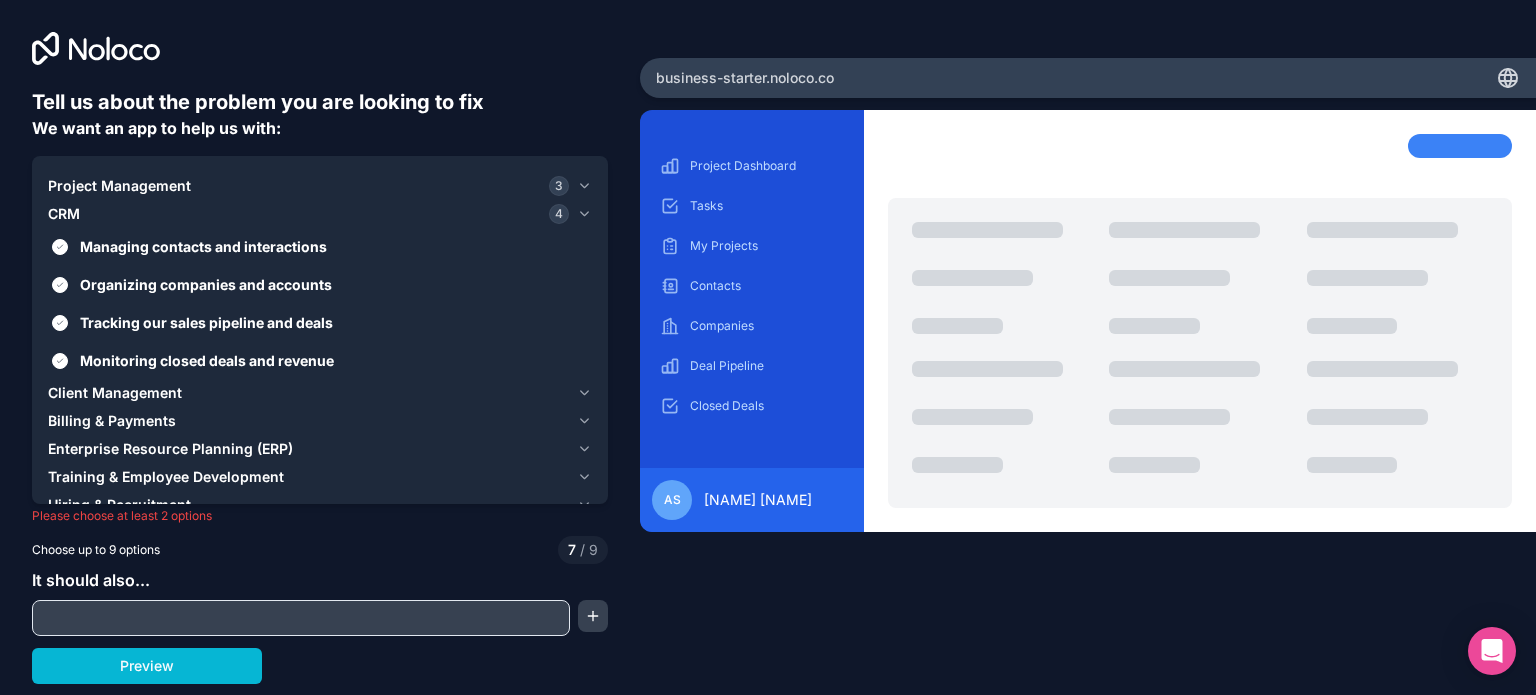 click on "Client Management" at bounding box center [320, 393] 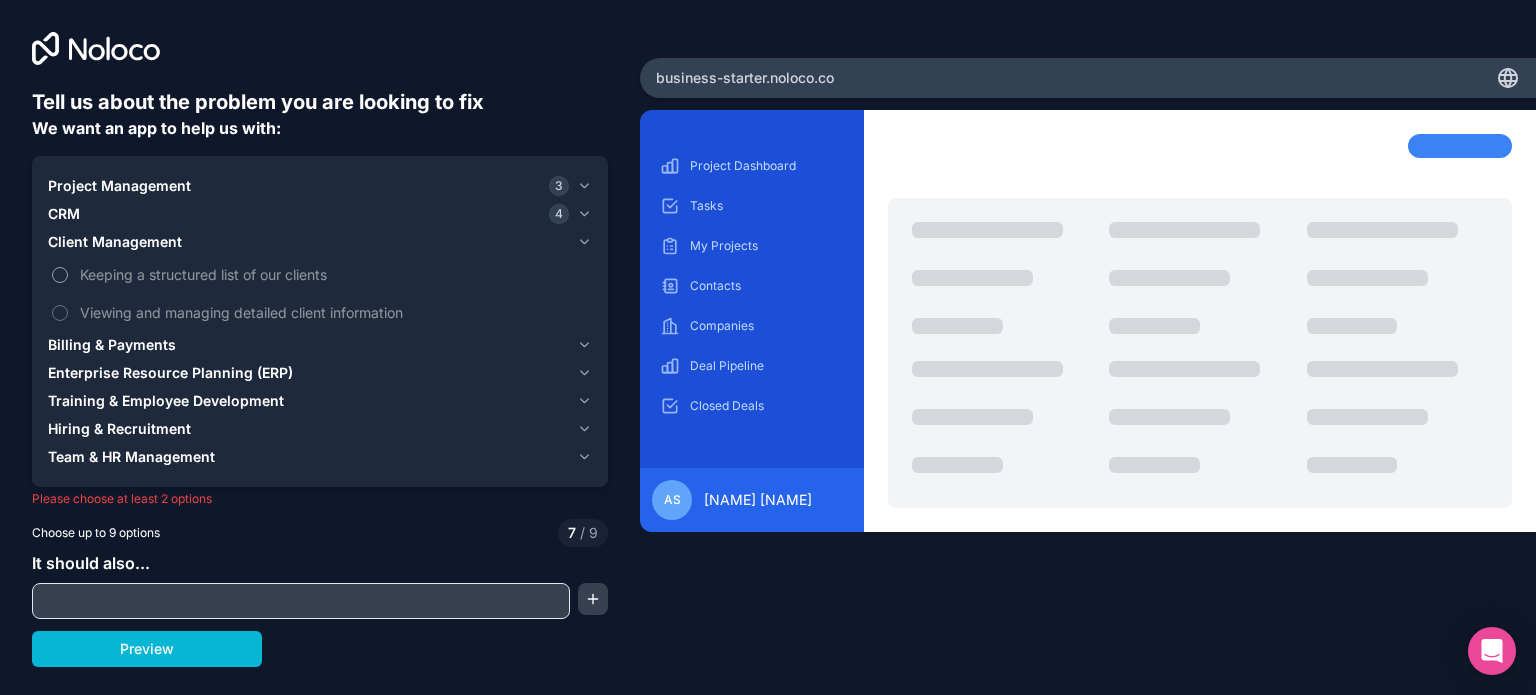 click on "Keeping a structured list of our clients" at bounding box center (334, 274) 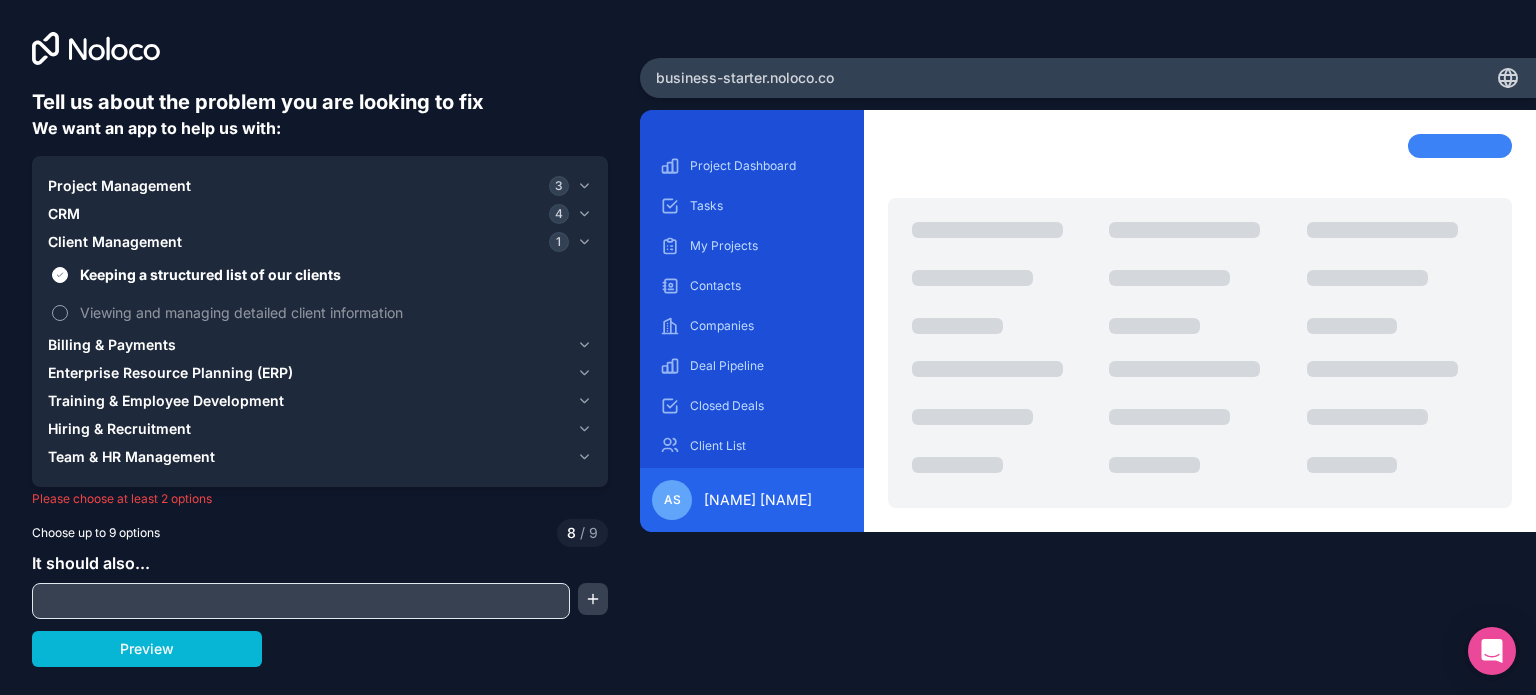 click on "Viewing and managing detailed client information" at bounding box center [334, 312] 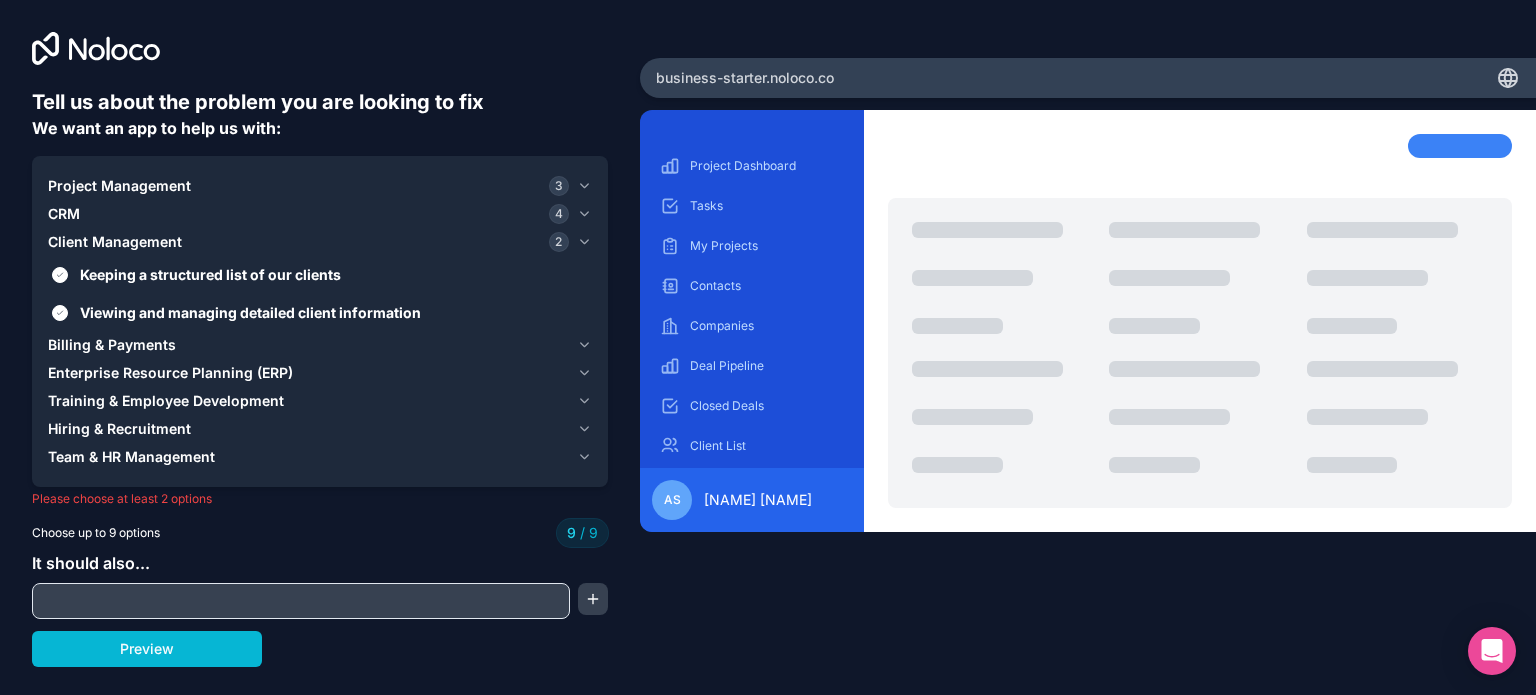 click on "Enterprise Resource Planning (ERP)" at bounding box center [170, 373] 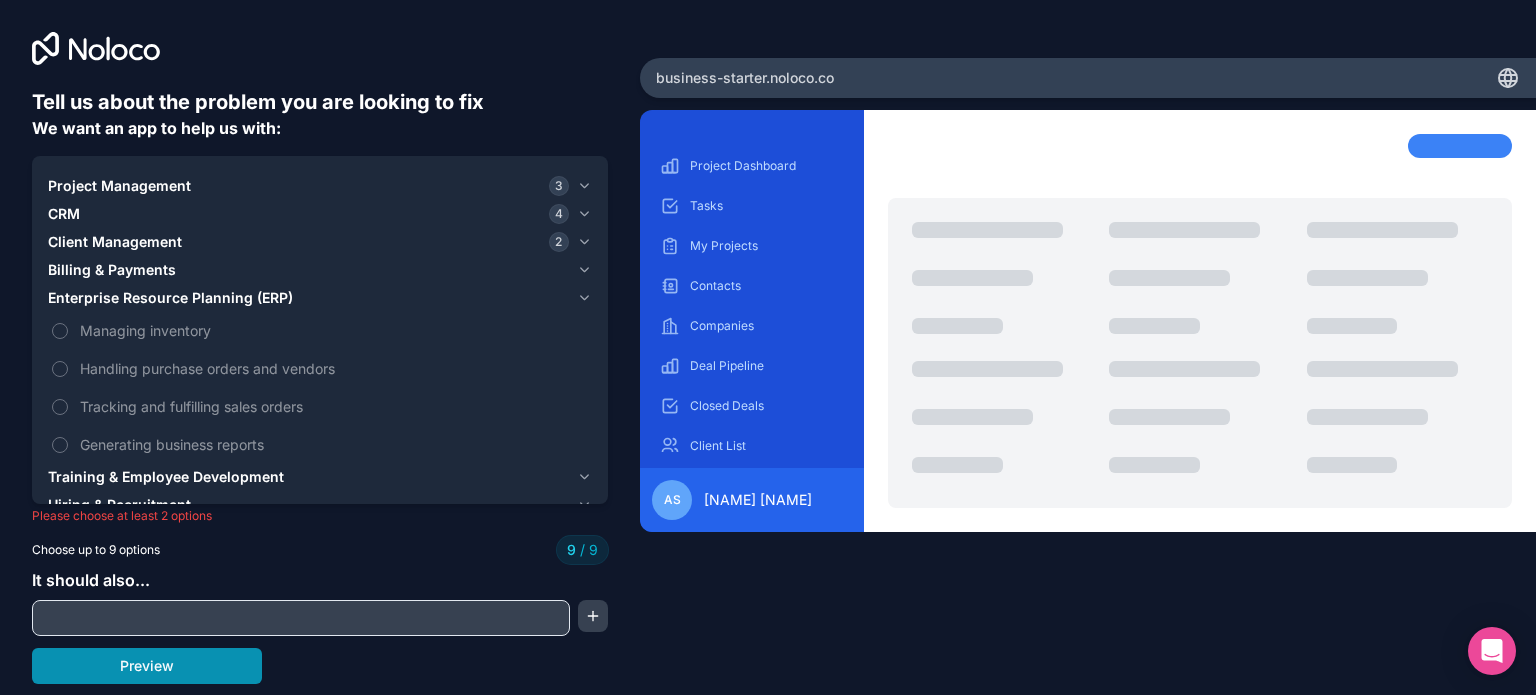 click on "Preview" at bounding box center [147, 666] 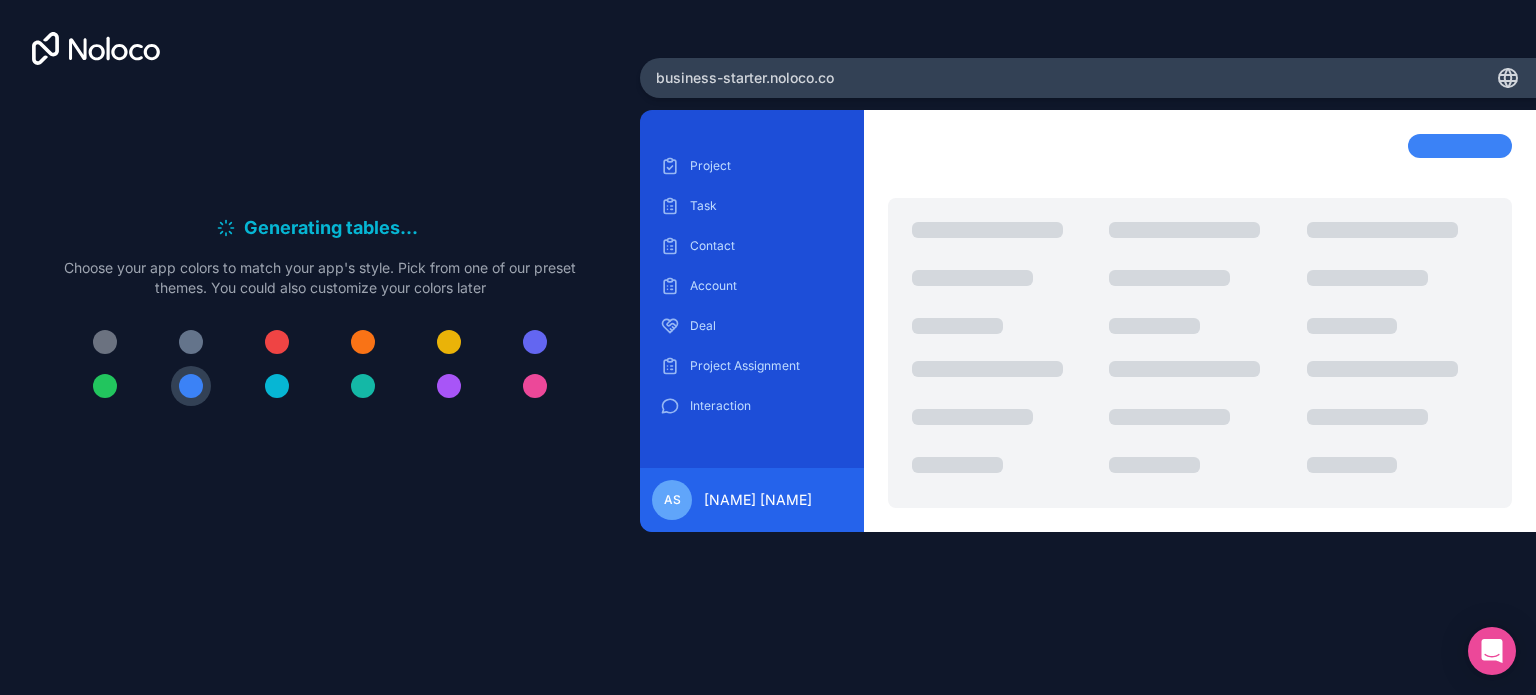 click on "Choose your app colors to match your app's style. Pick from one of our preset themes. You could also customize your colors later" at bounding box center (320, 278) 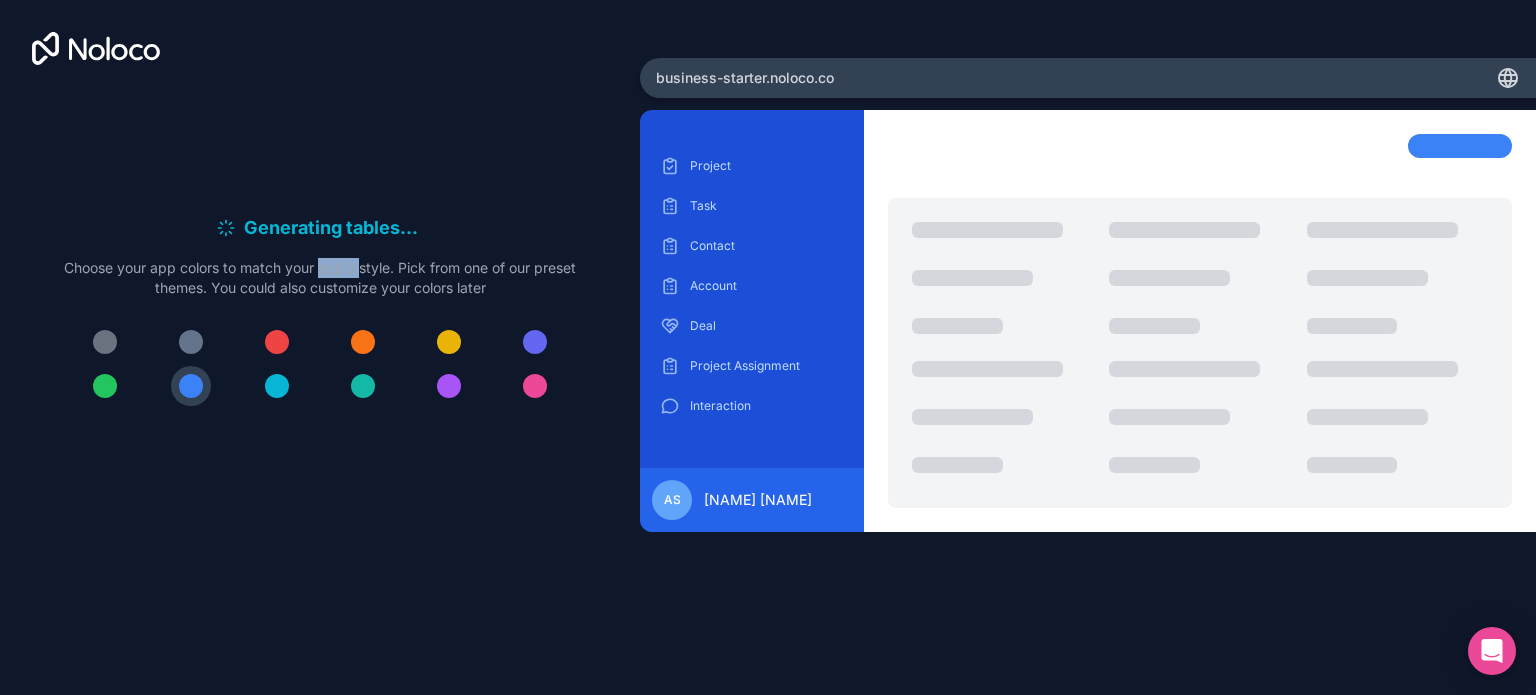 click on "Choose your app colors to match your app's style. Pick from one of our preset themes. You could also customize your colors later" at bounding box center (320, 278) 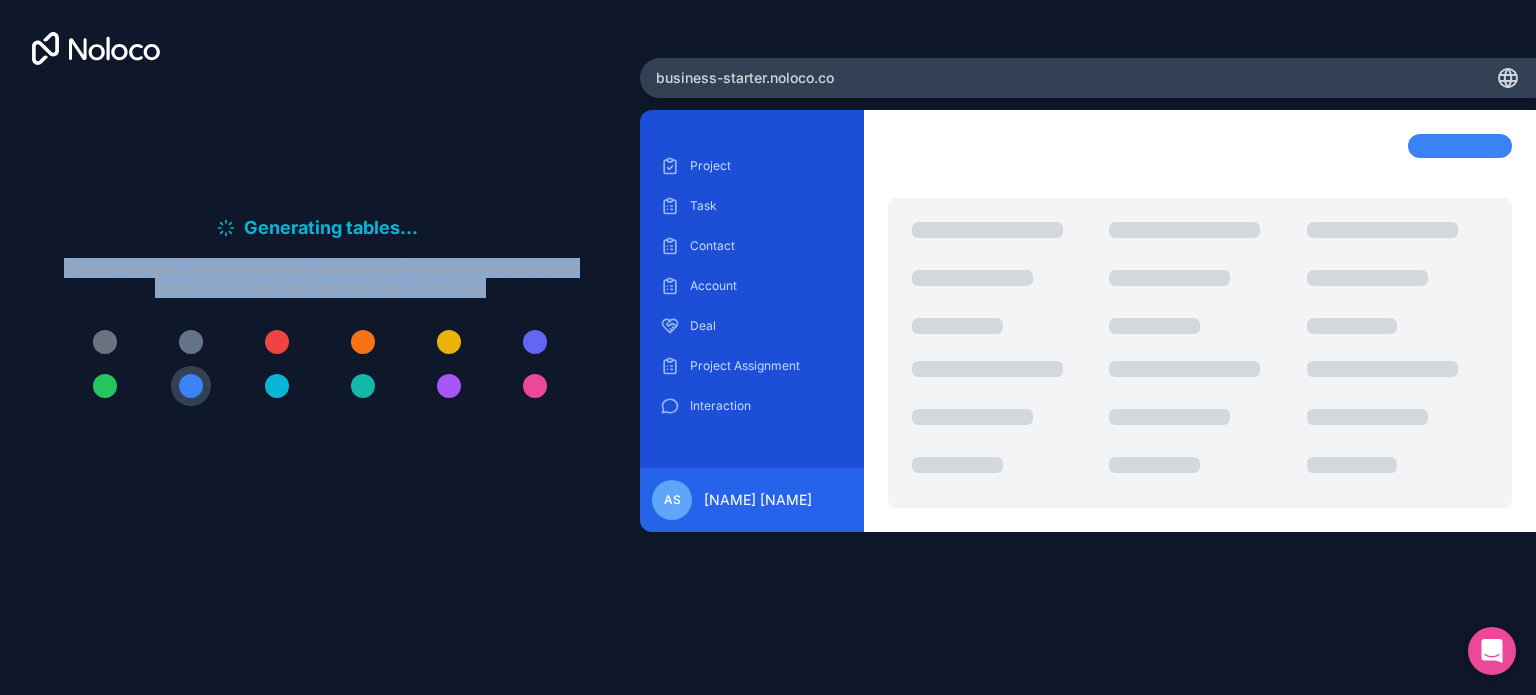 click on "Choose your app colors to match your app's style. Pick from one of our preset themes. You could also customize your colors later" at bounding box center [320, 278] 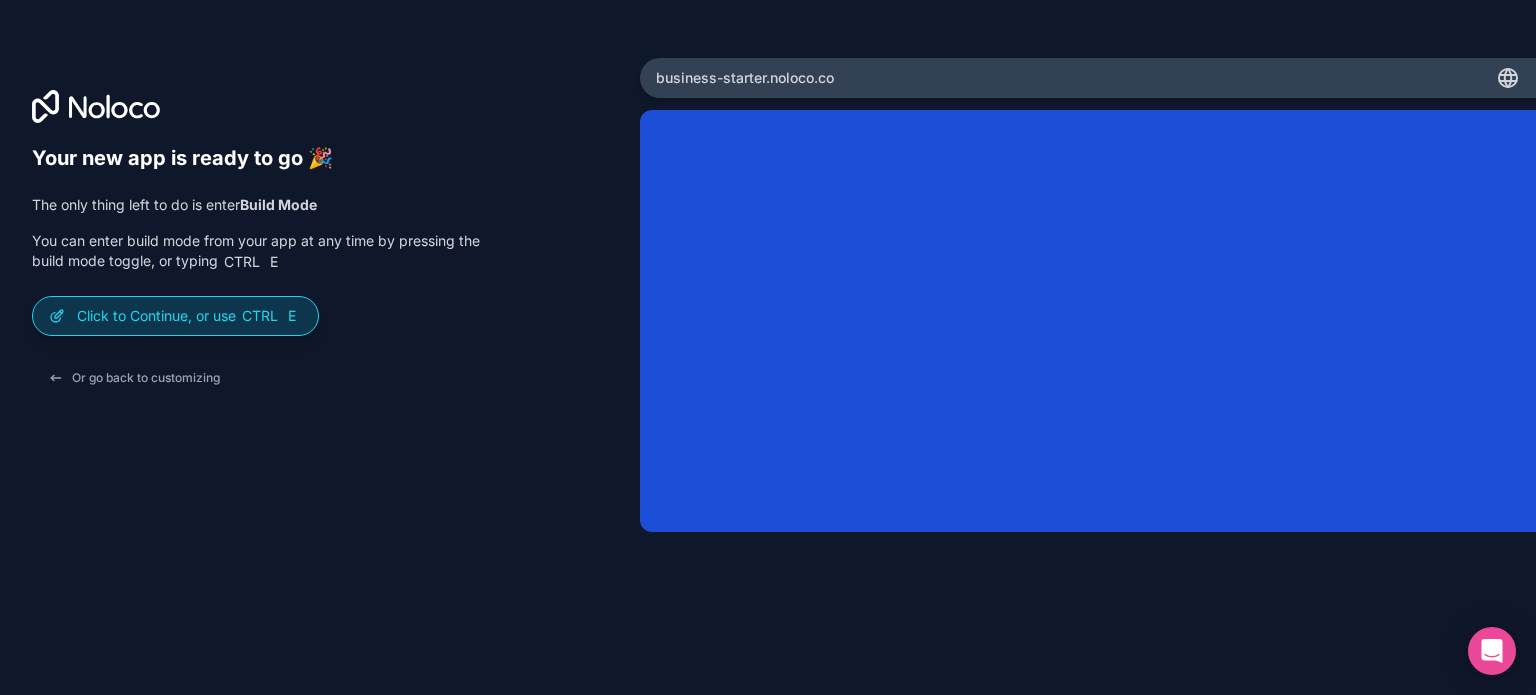 click on "Click to Continue, or use  Ctrl E" at bounding box center [189, 316] 